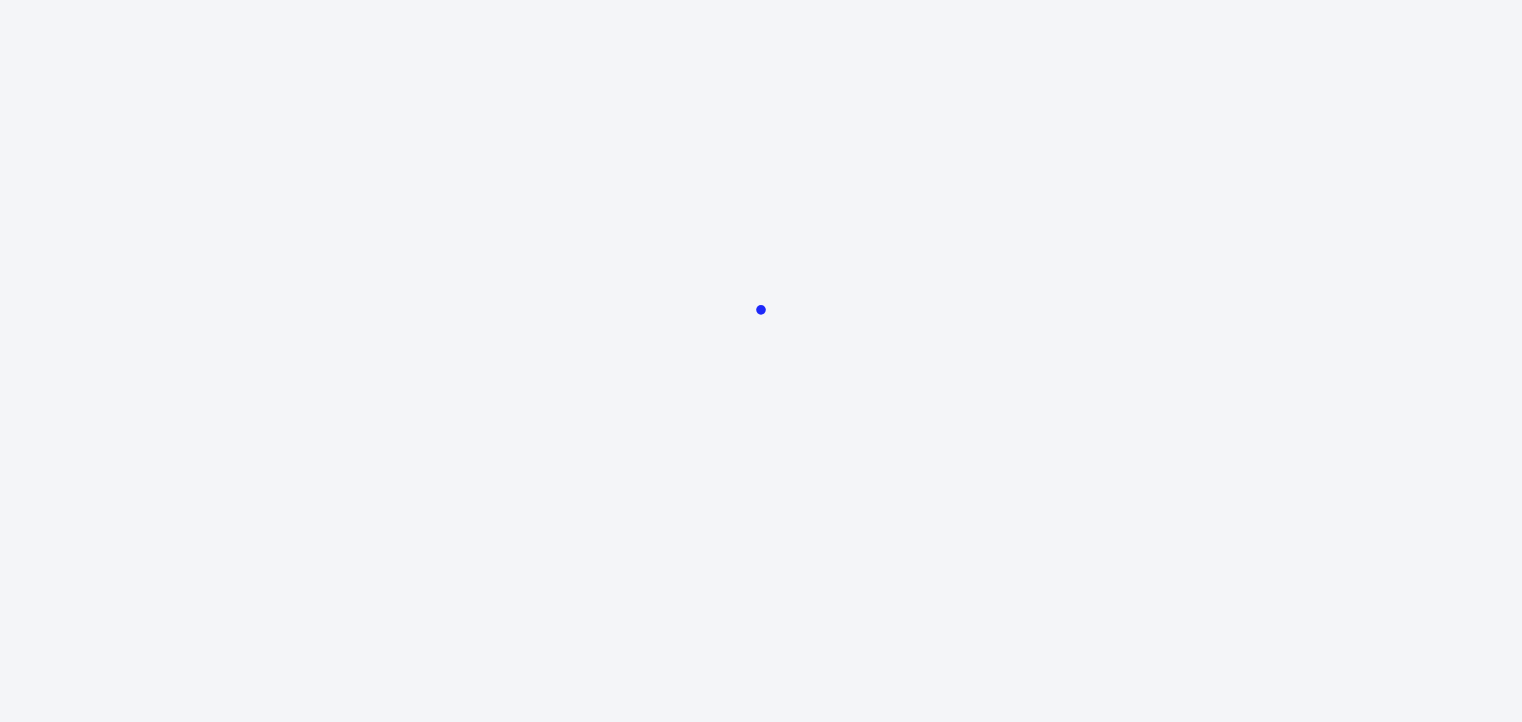 scroll, scrollTop: 0, scrollLeft: 0, axis: both 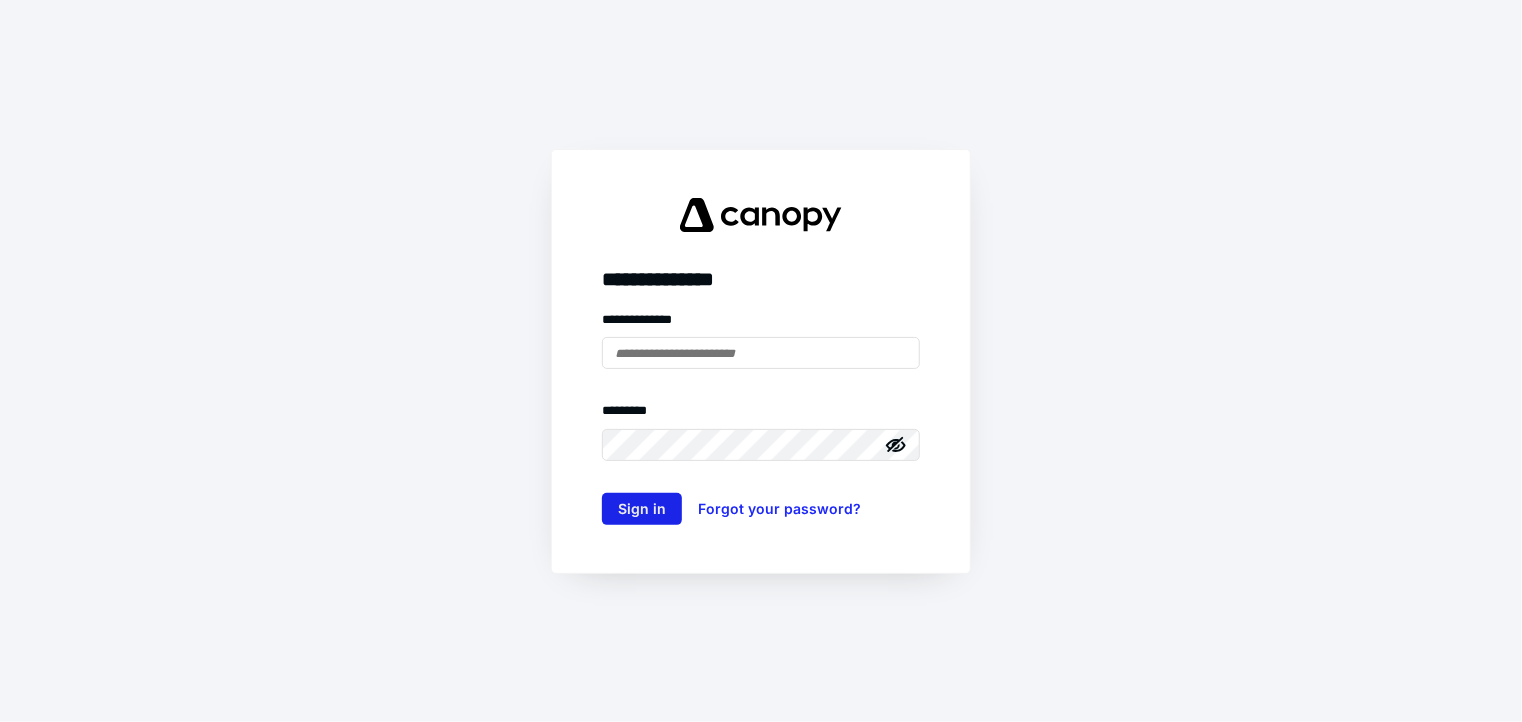 type on "**********" 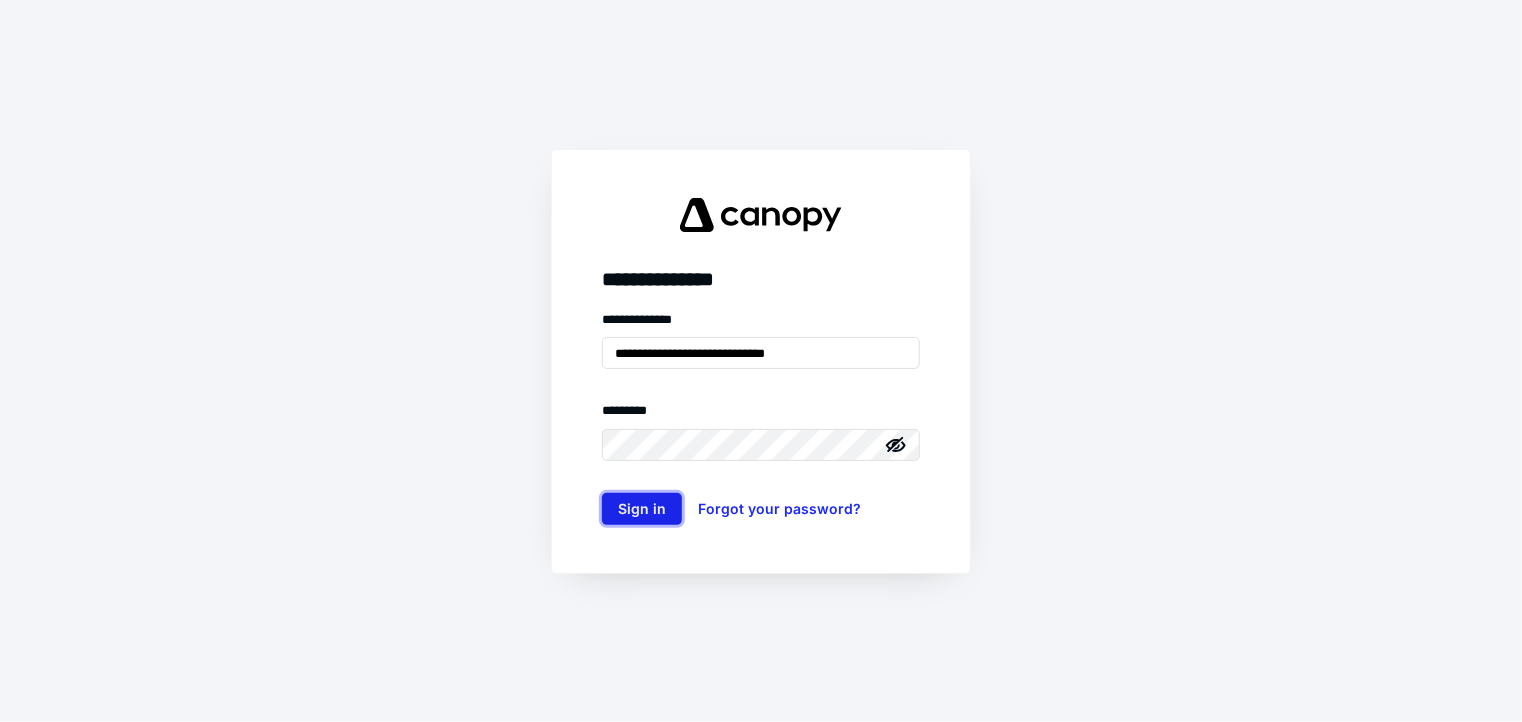 click on "Sign in" at bounding box center [642, 509] 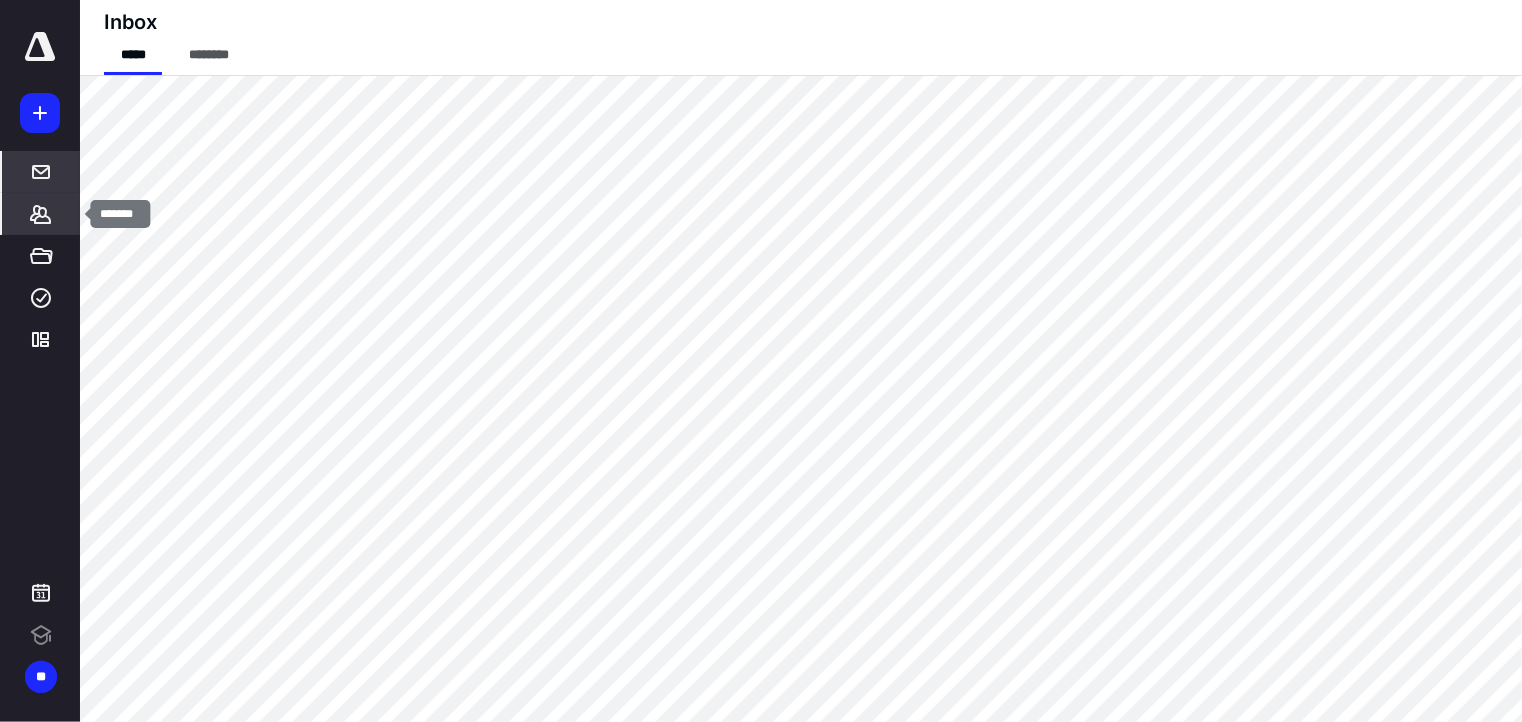 scroll, scrollTop: 0, scrollLeft: 0, axis: both 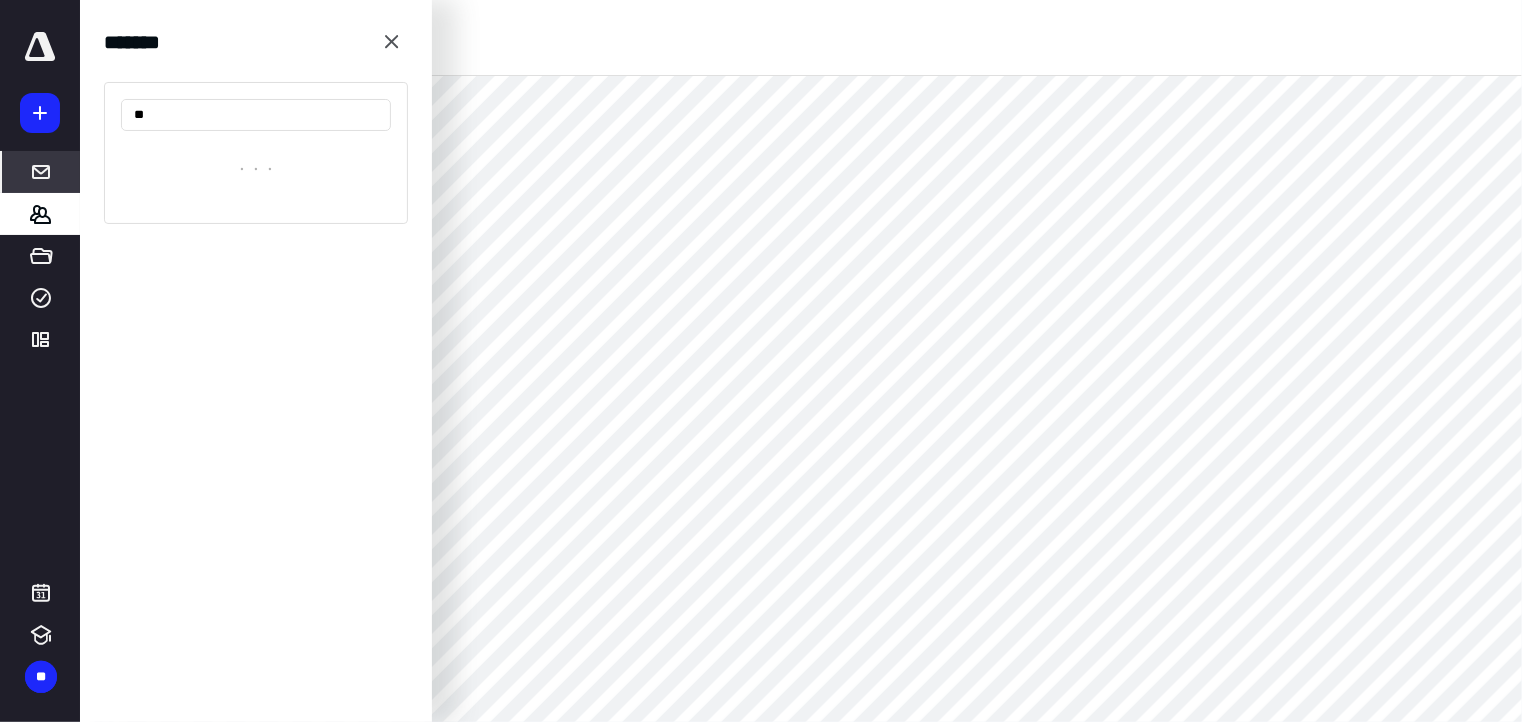 type on "*" 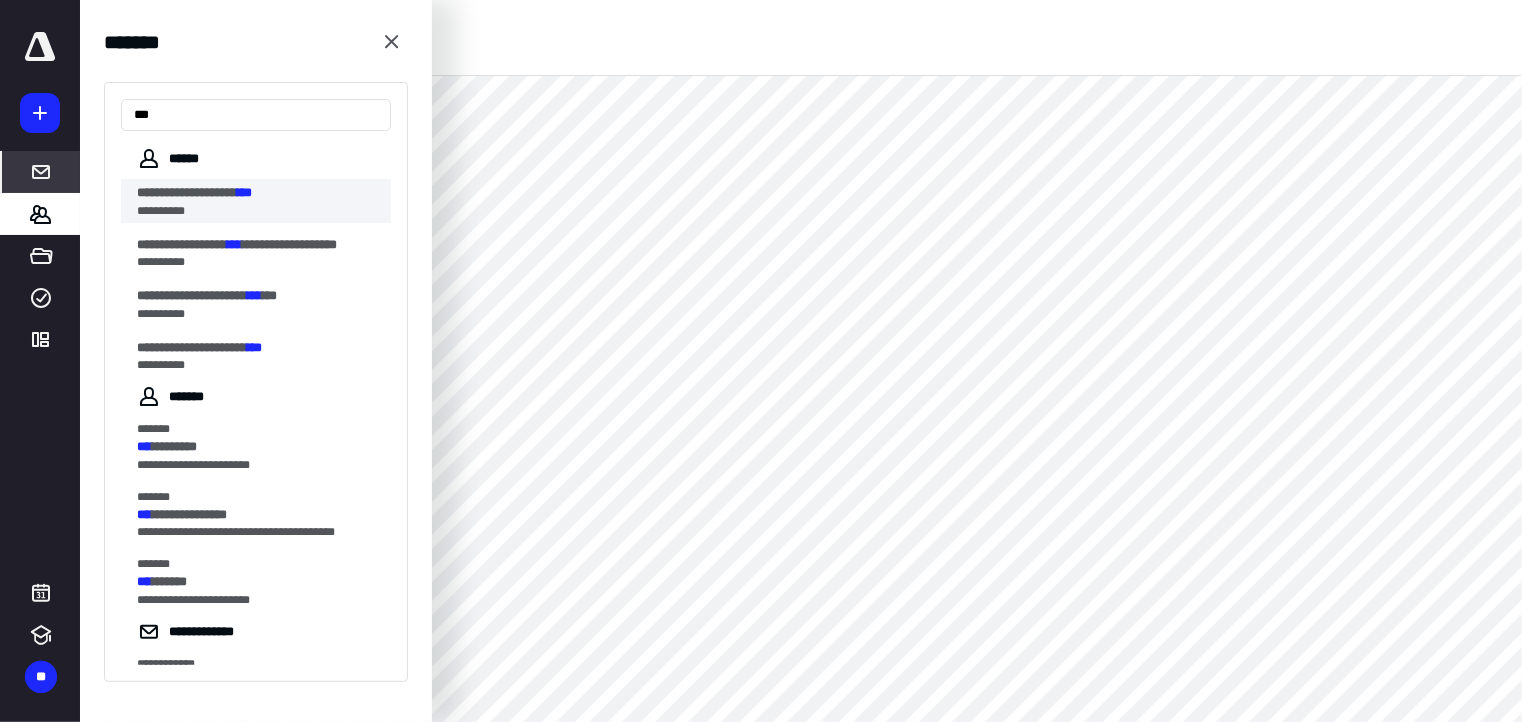type on "***" 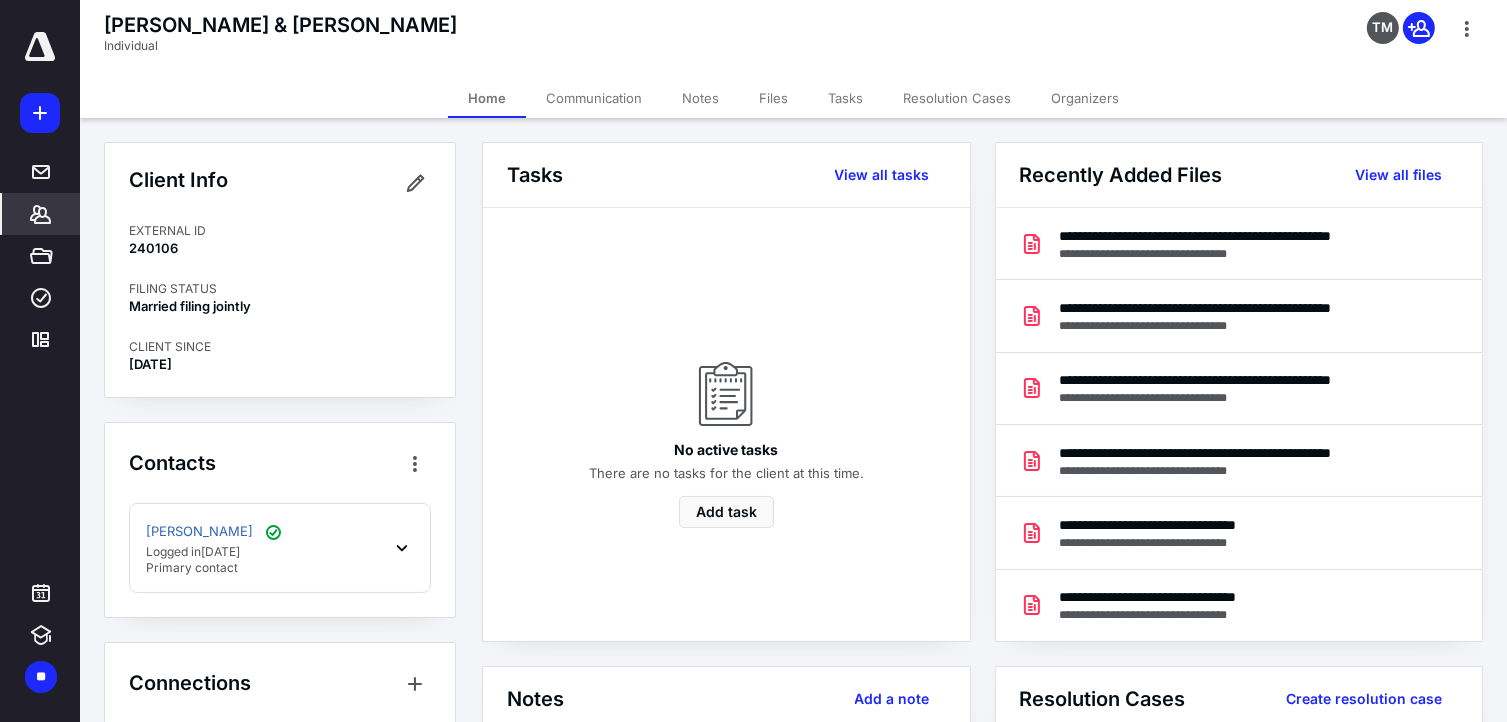 click on "Files" at bounding box center [773, 98] 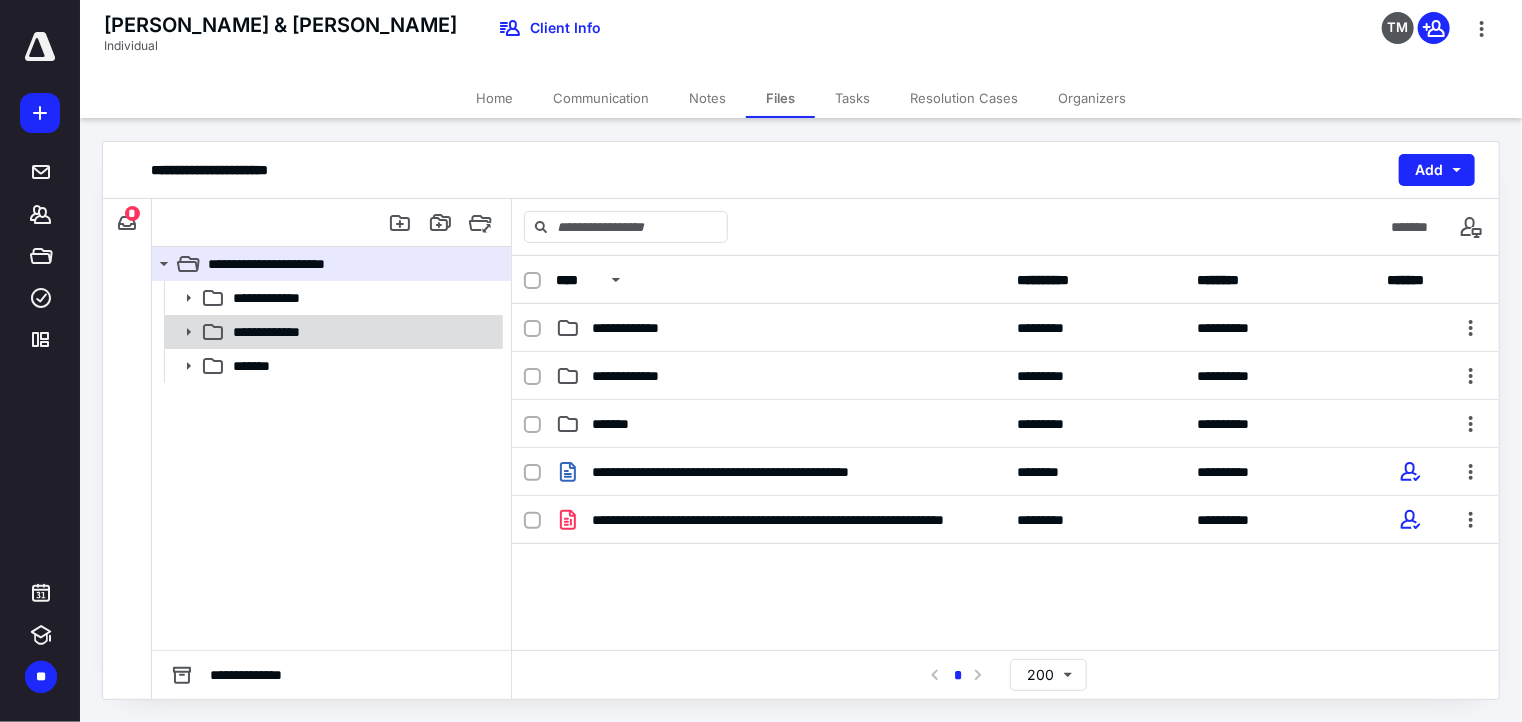 click on "**********" at bounding box center (281, 332) 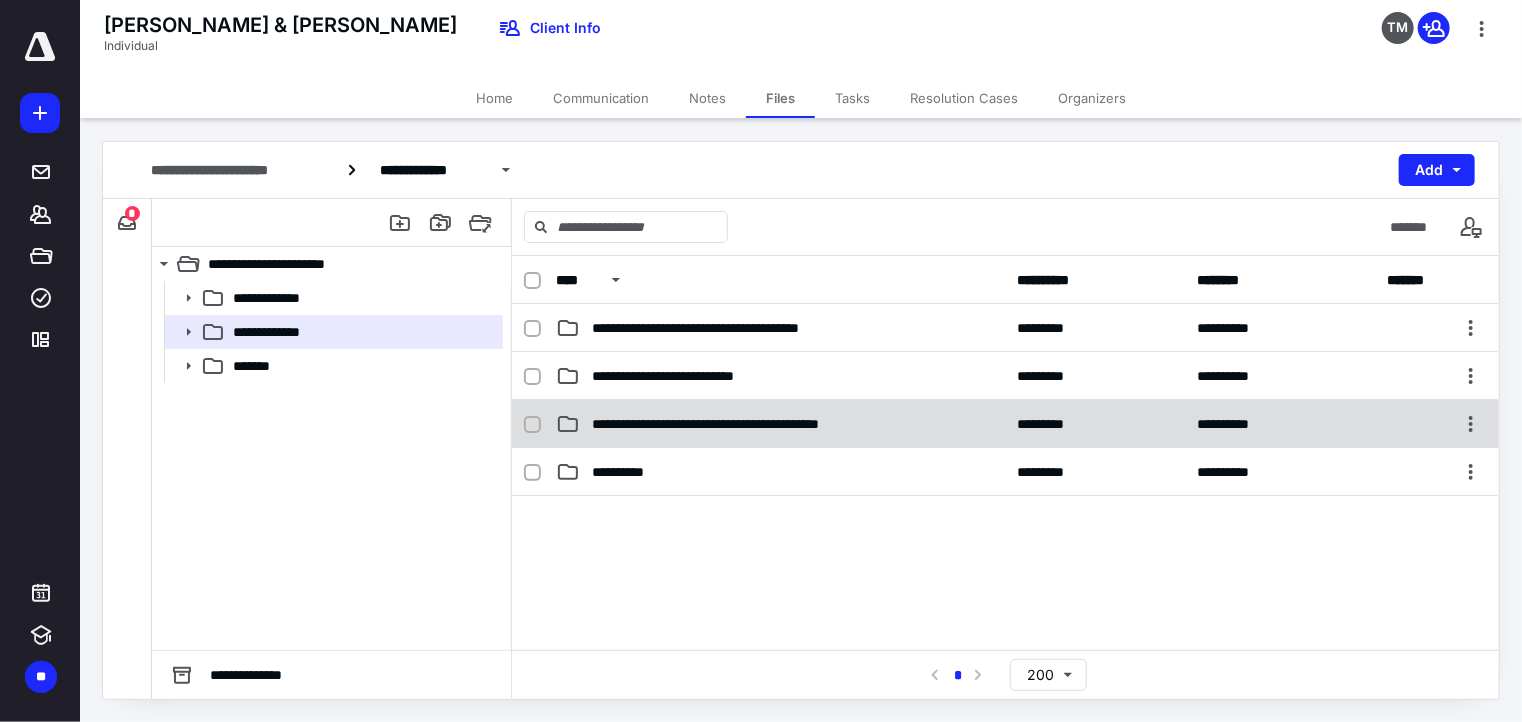 click on "**********" at bounding box center (751, 424) 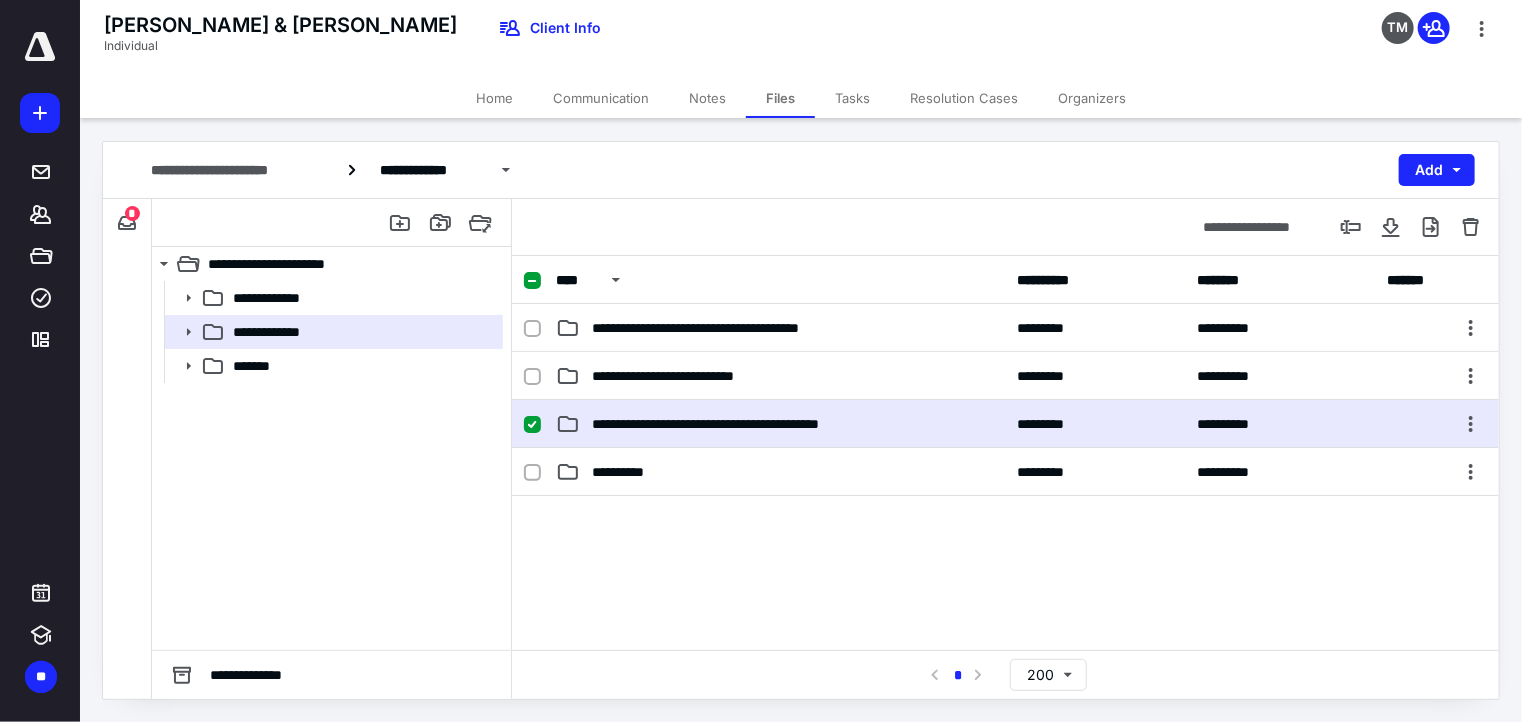 click on "**********" at bounding box center [751, 424] 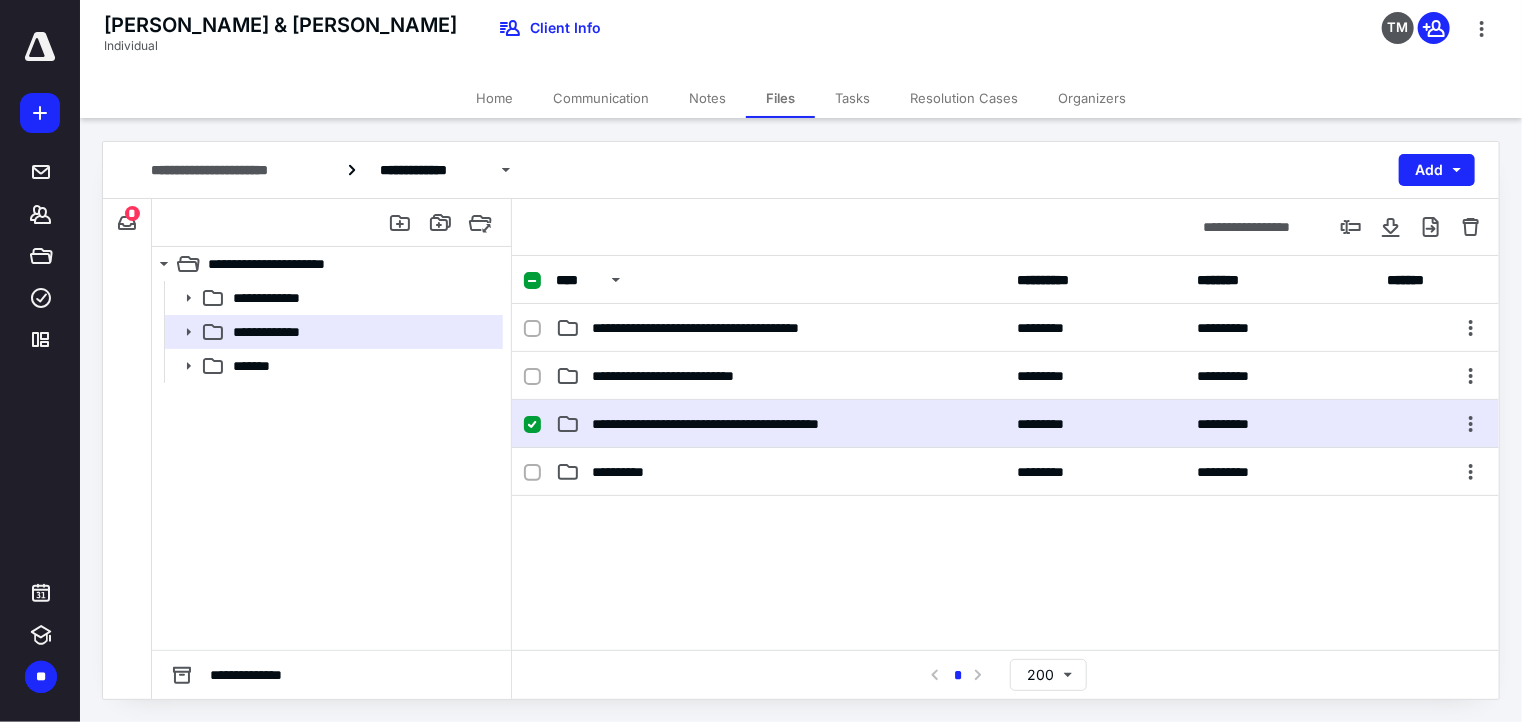 click on "**********" at bounding box center (751, 424) 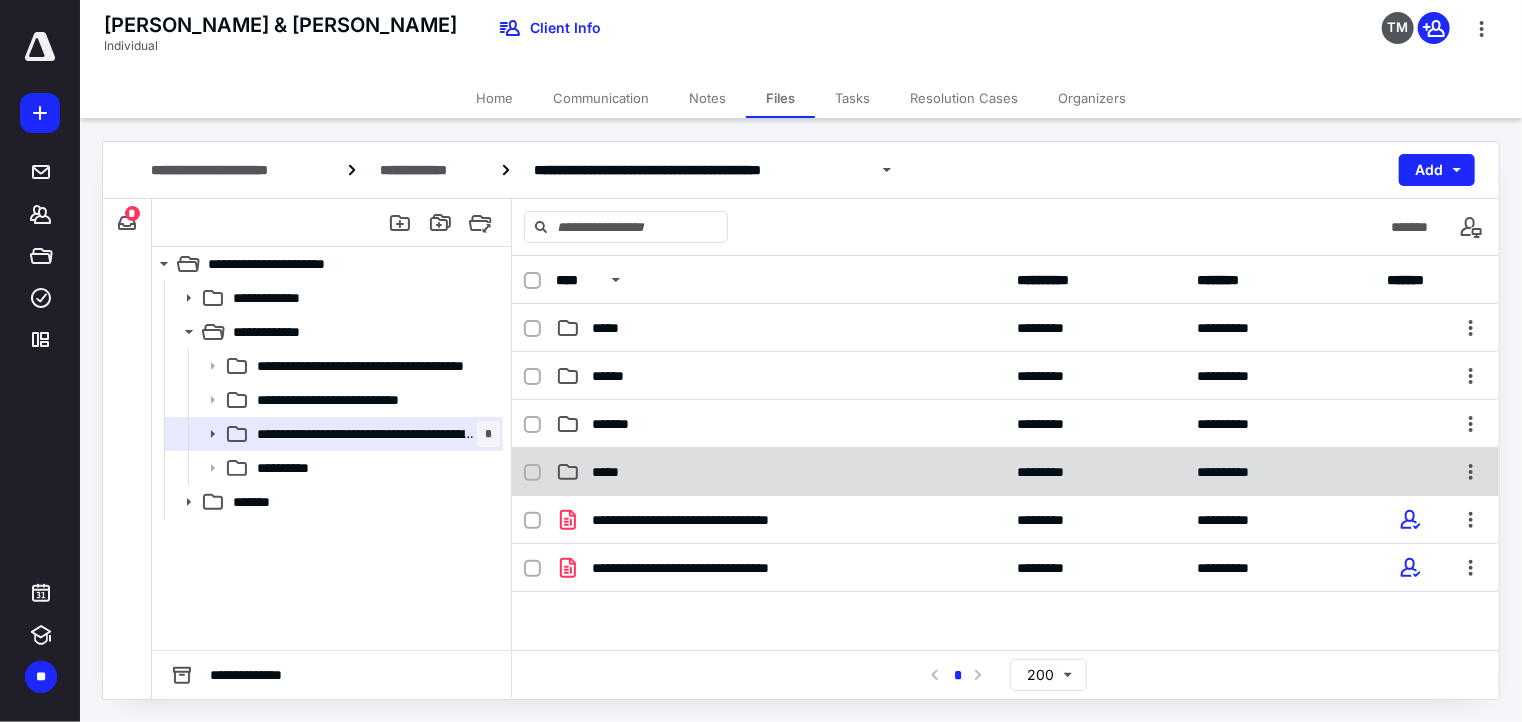 click on "*****" at bounding box center (610, 472) 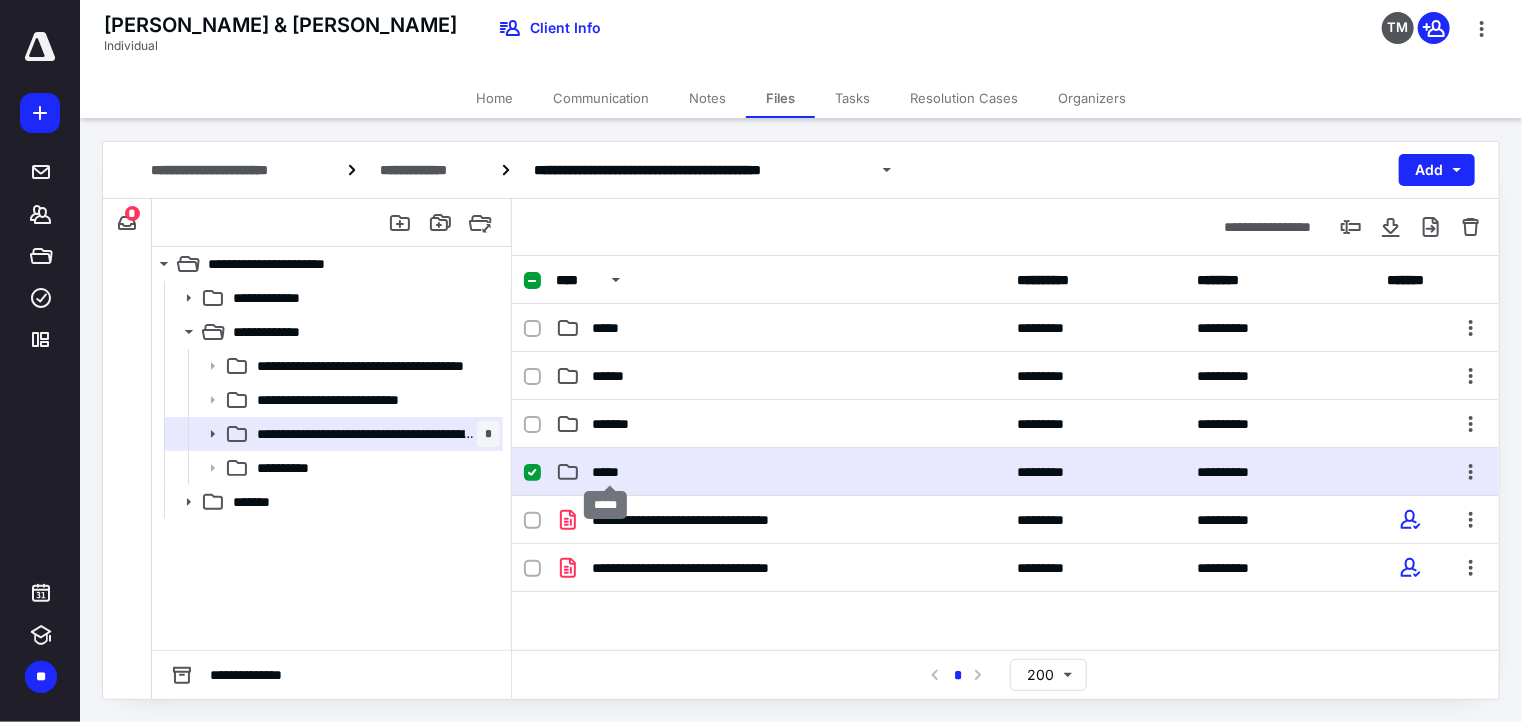 checkbox on "true" 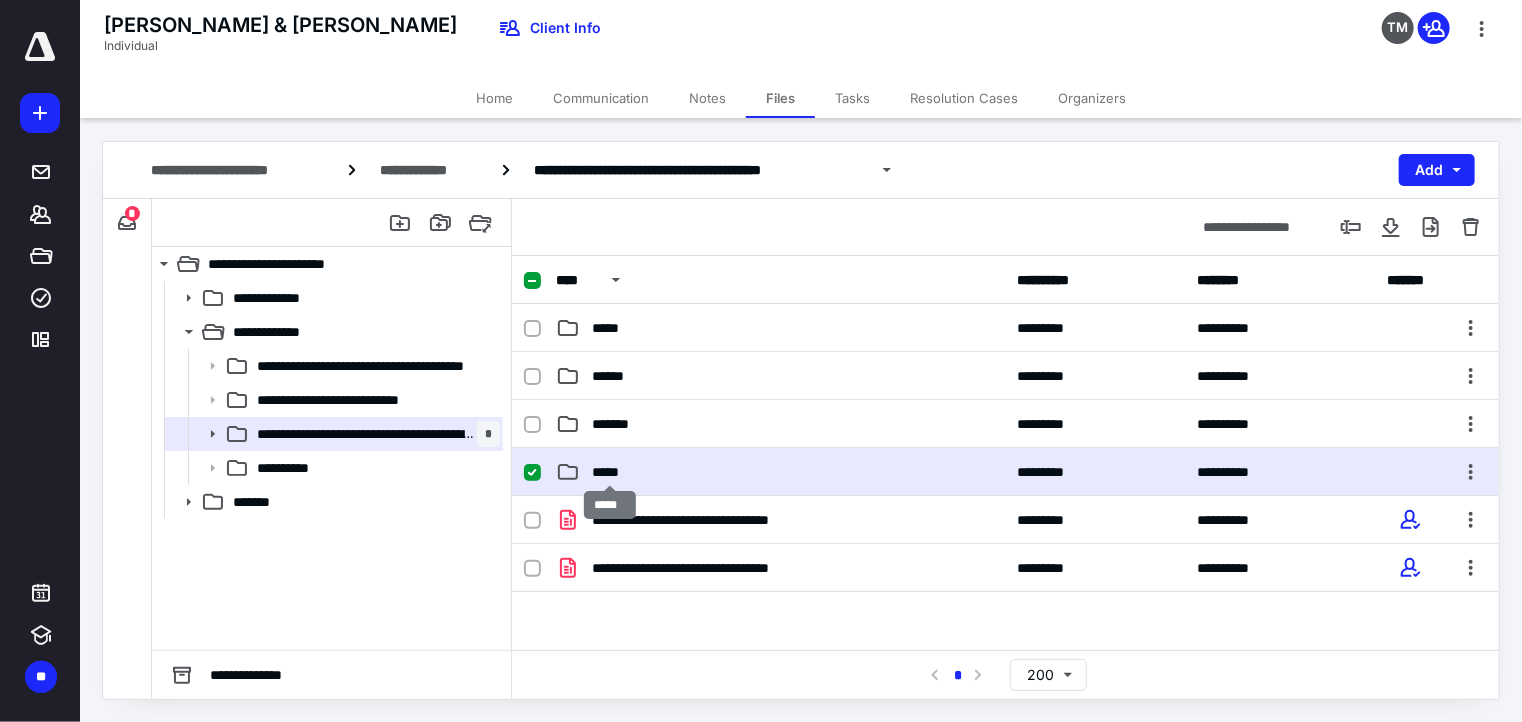 click on "*****" at bounding box center [610, 472] 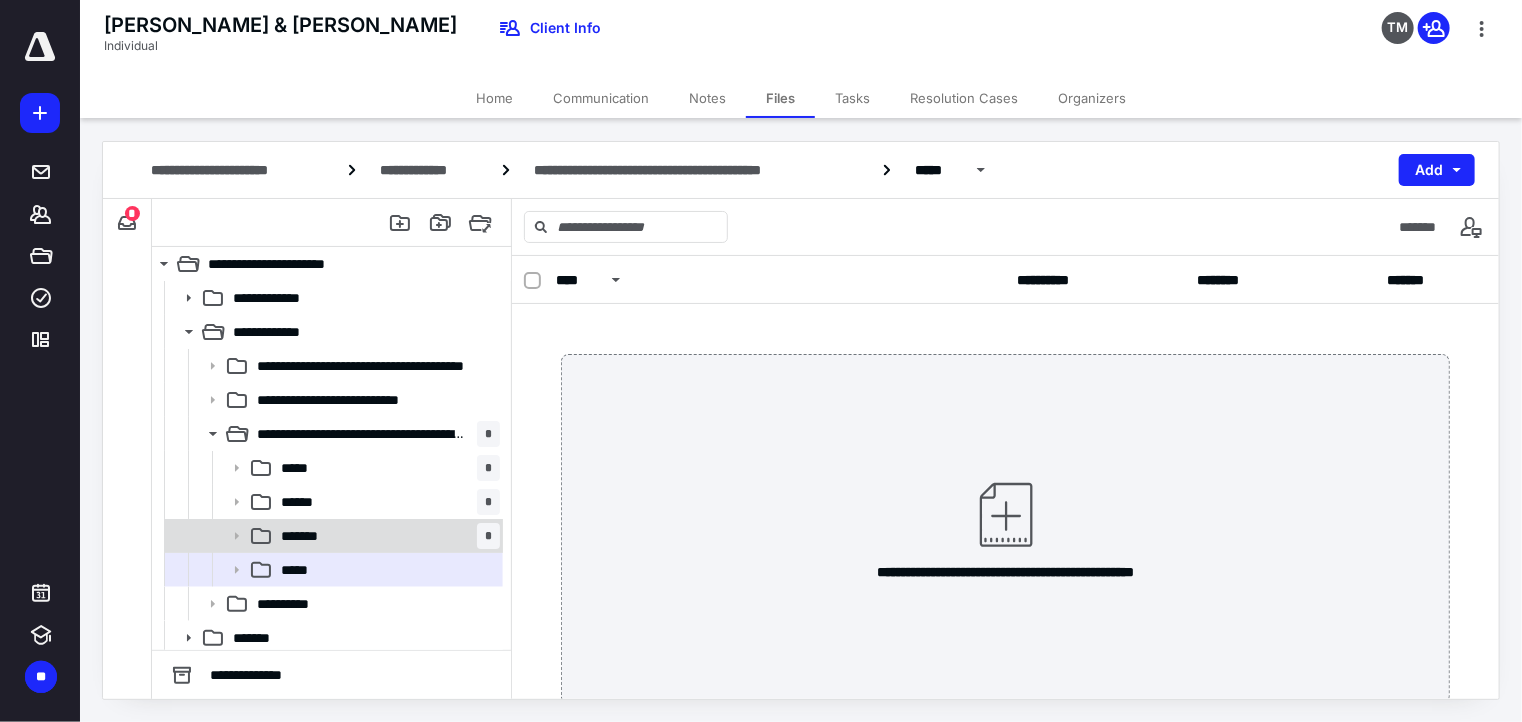click on "******* *" at bounding box center (386, 536) 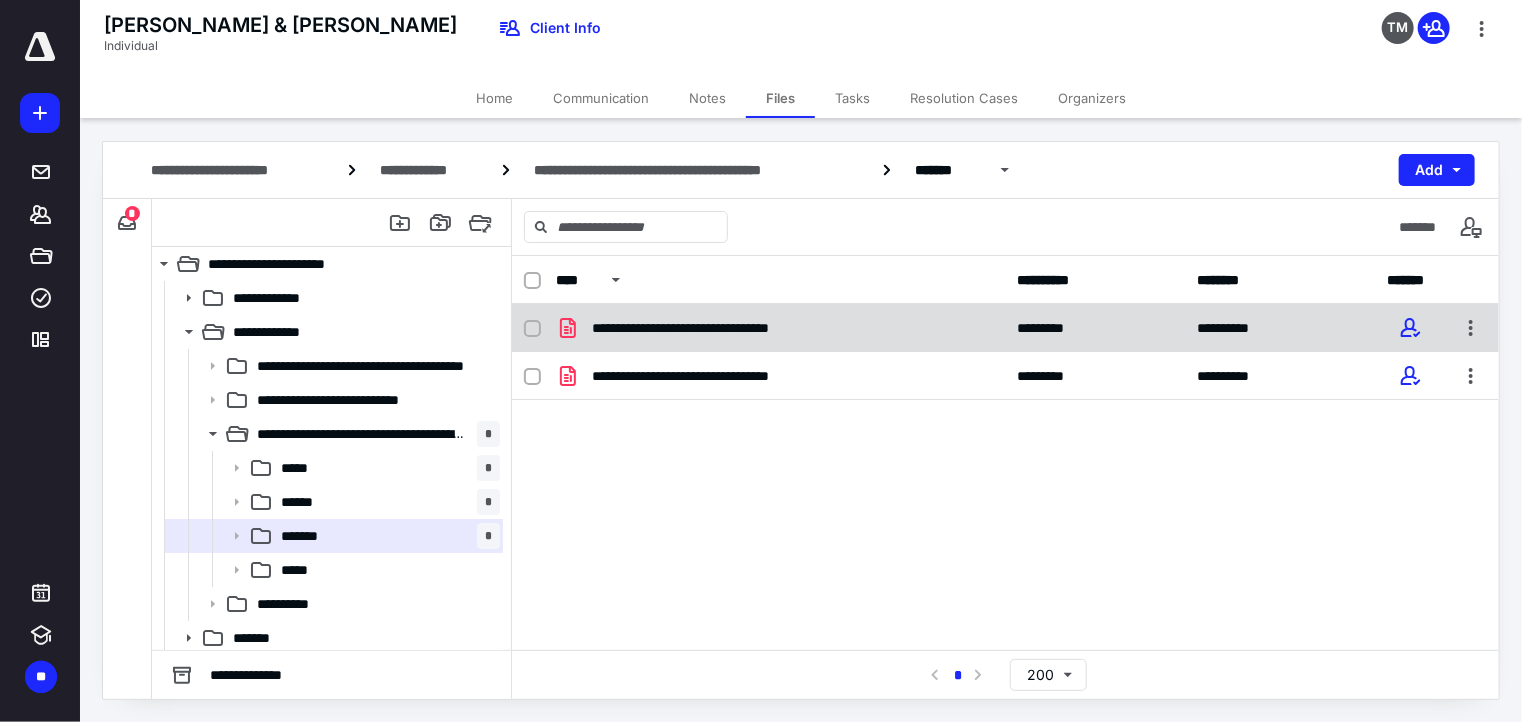 click on "**********" at bounding box center [781, 328] 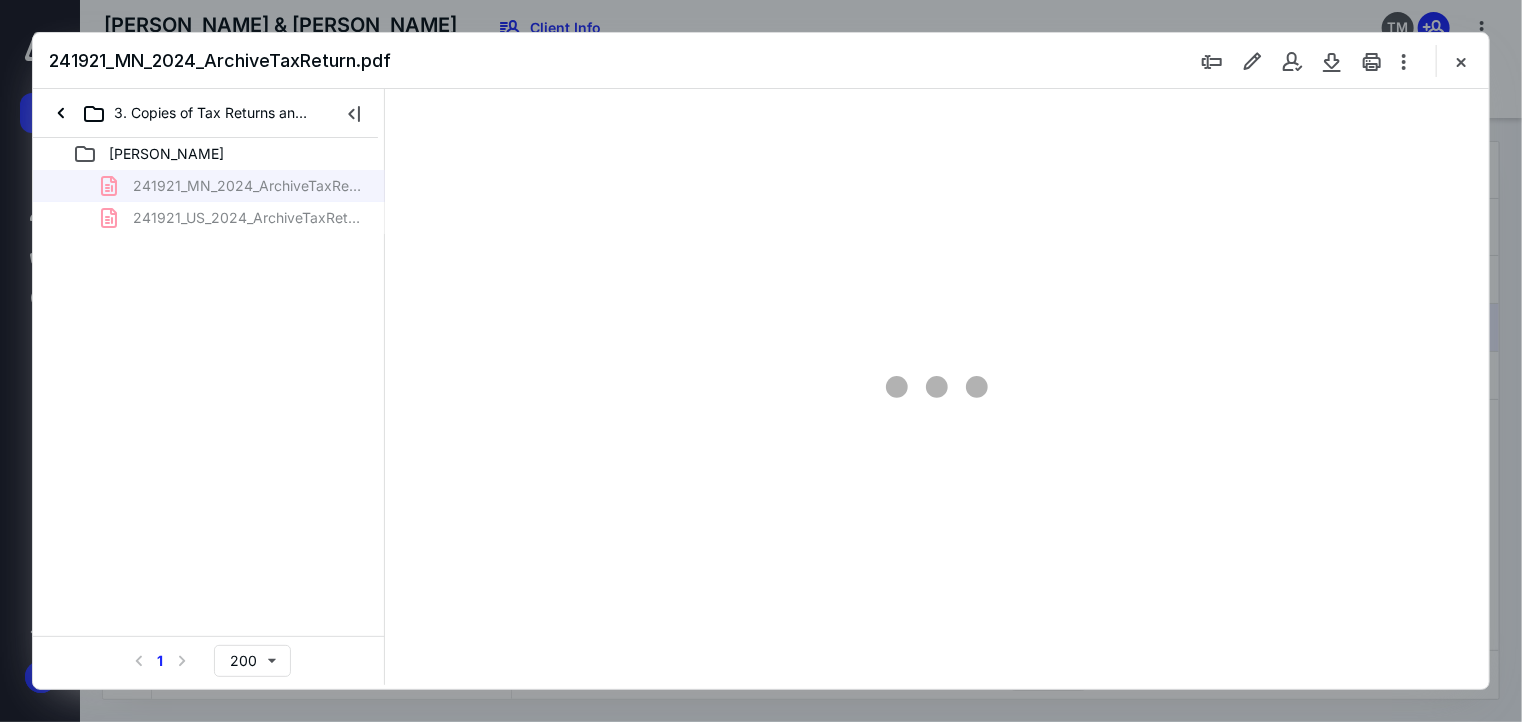 scroll, scrollTop: 0, scrollLeft: 0, axis: both 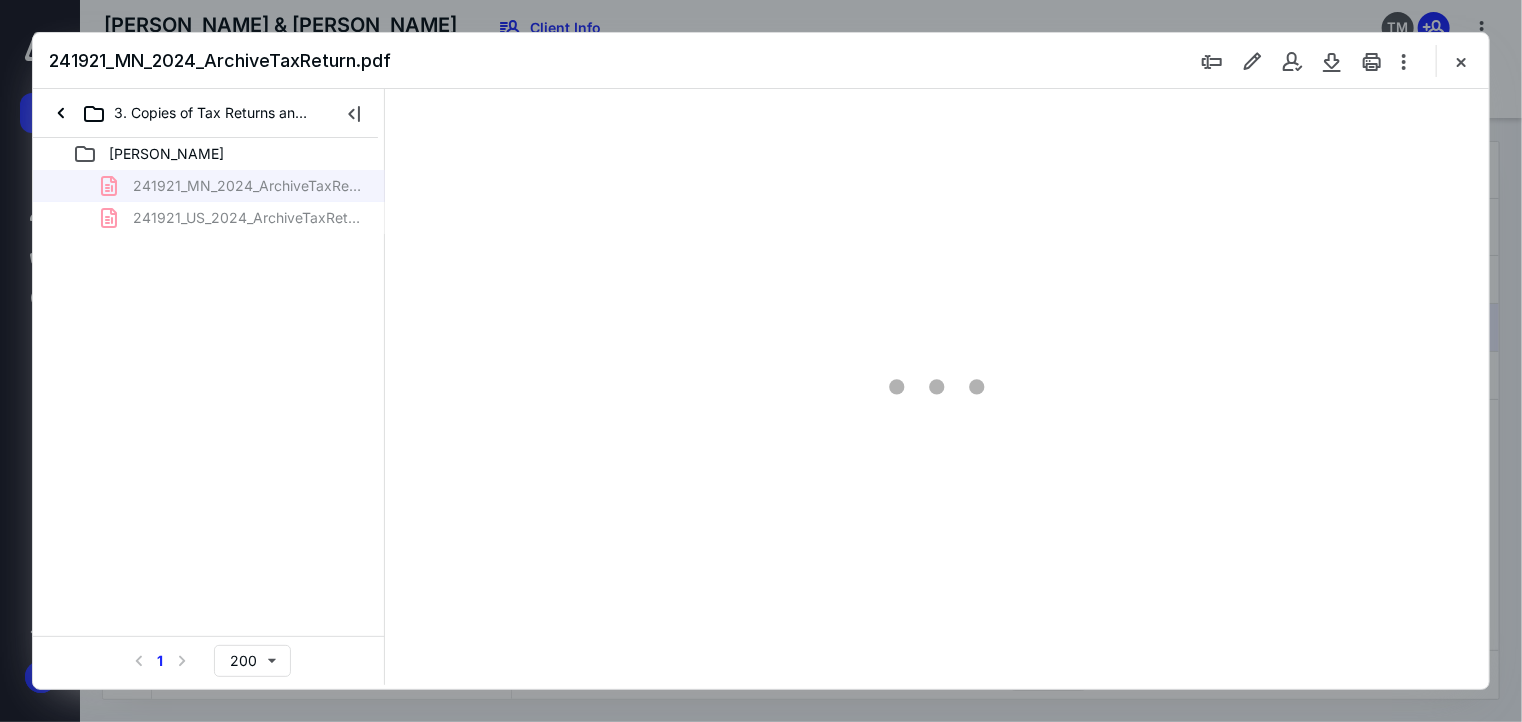 type on "177" 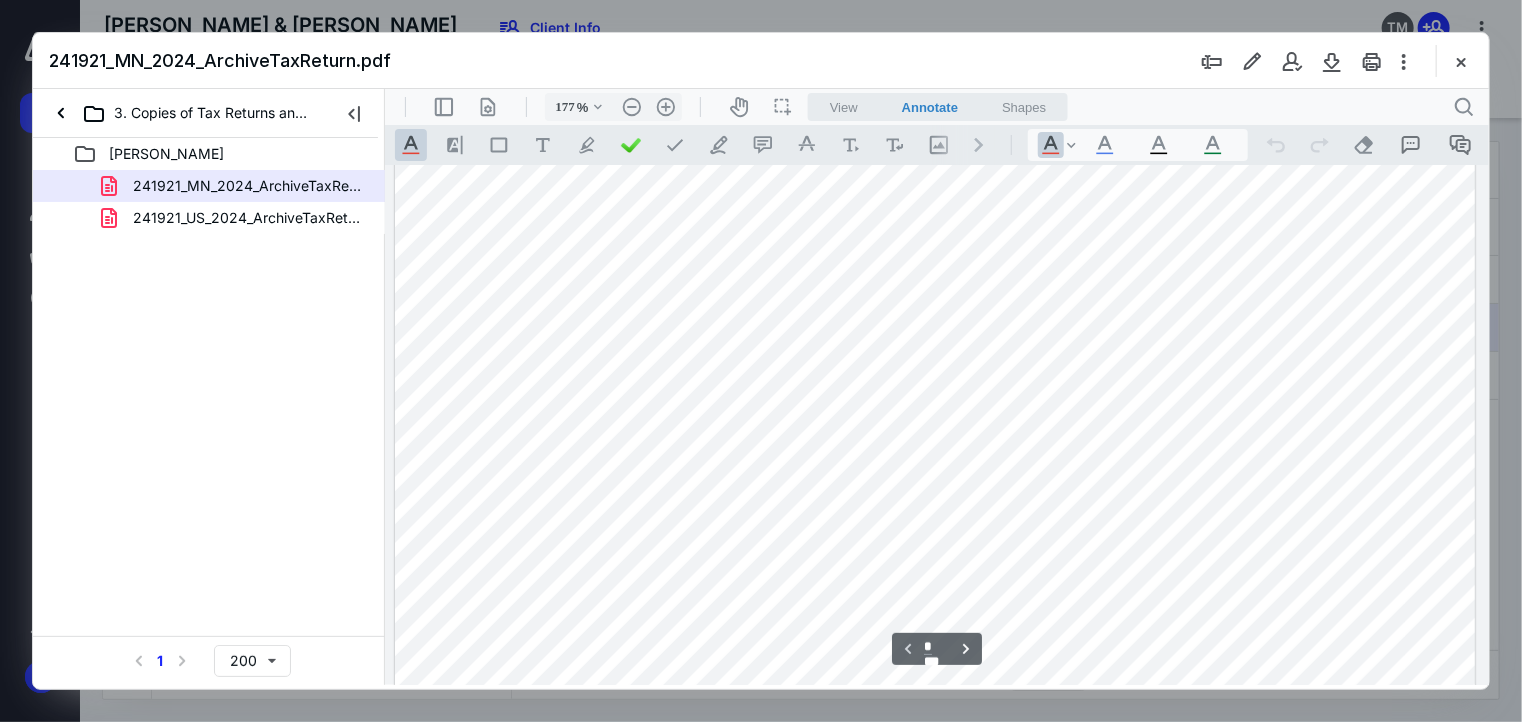 scroll, scrollTop: 208, scrollLeft: 0, axis: vertical 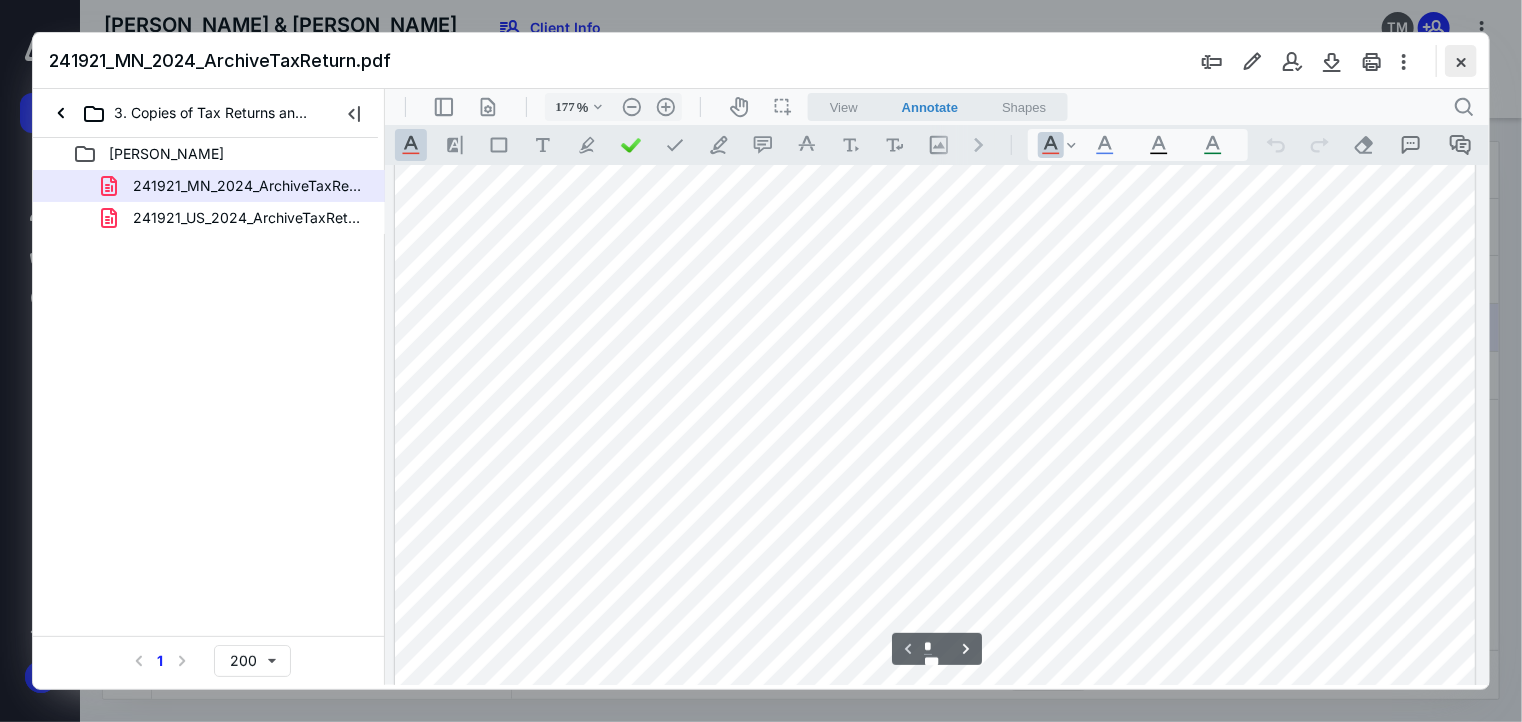 click at bounding box center (1461, 61) 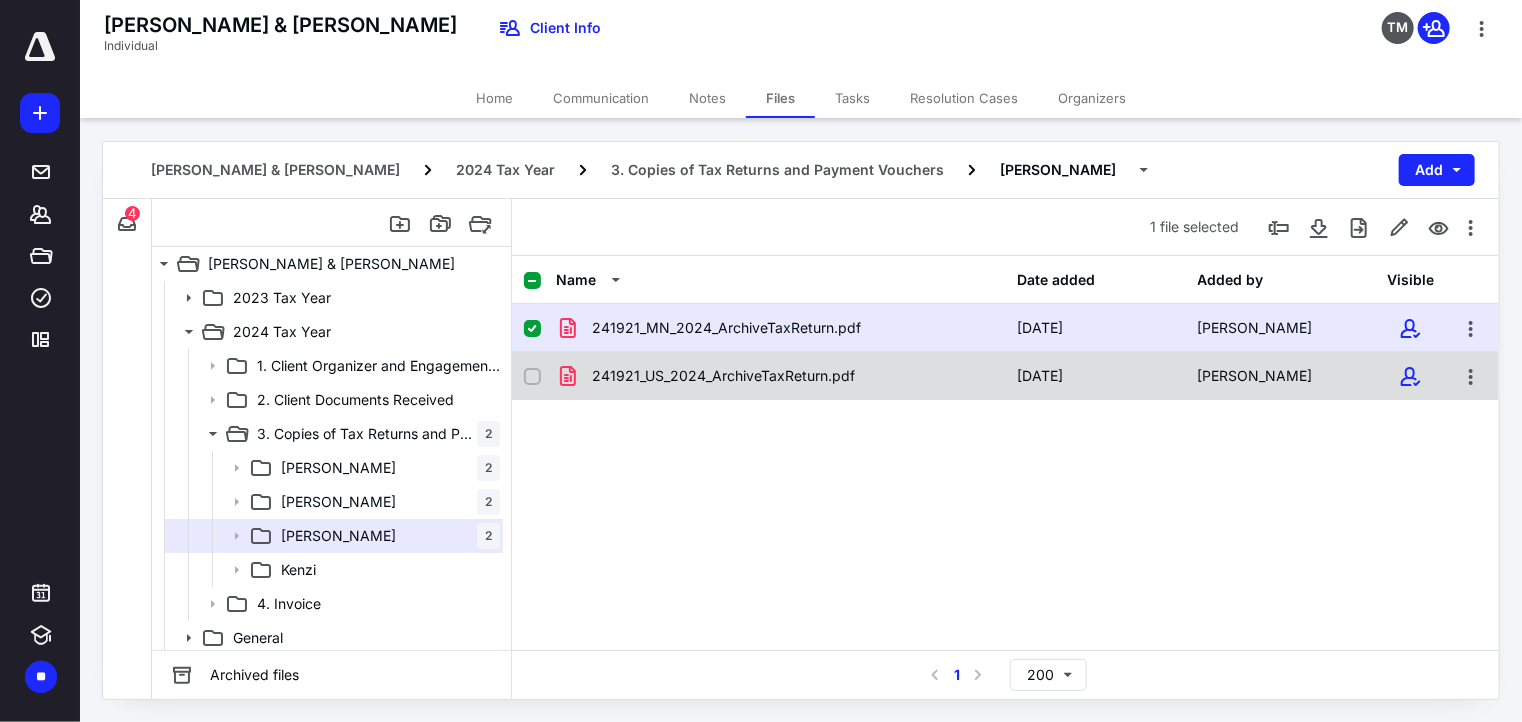 click on "241921_US_2024_ArchiveTaxReturn.pdf" at bounding box center [781, 376] 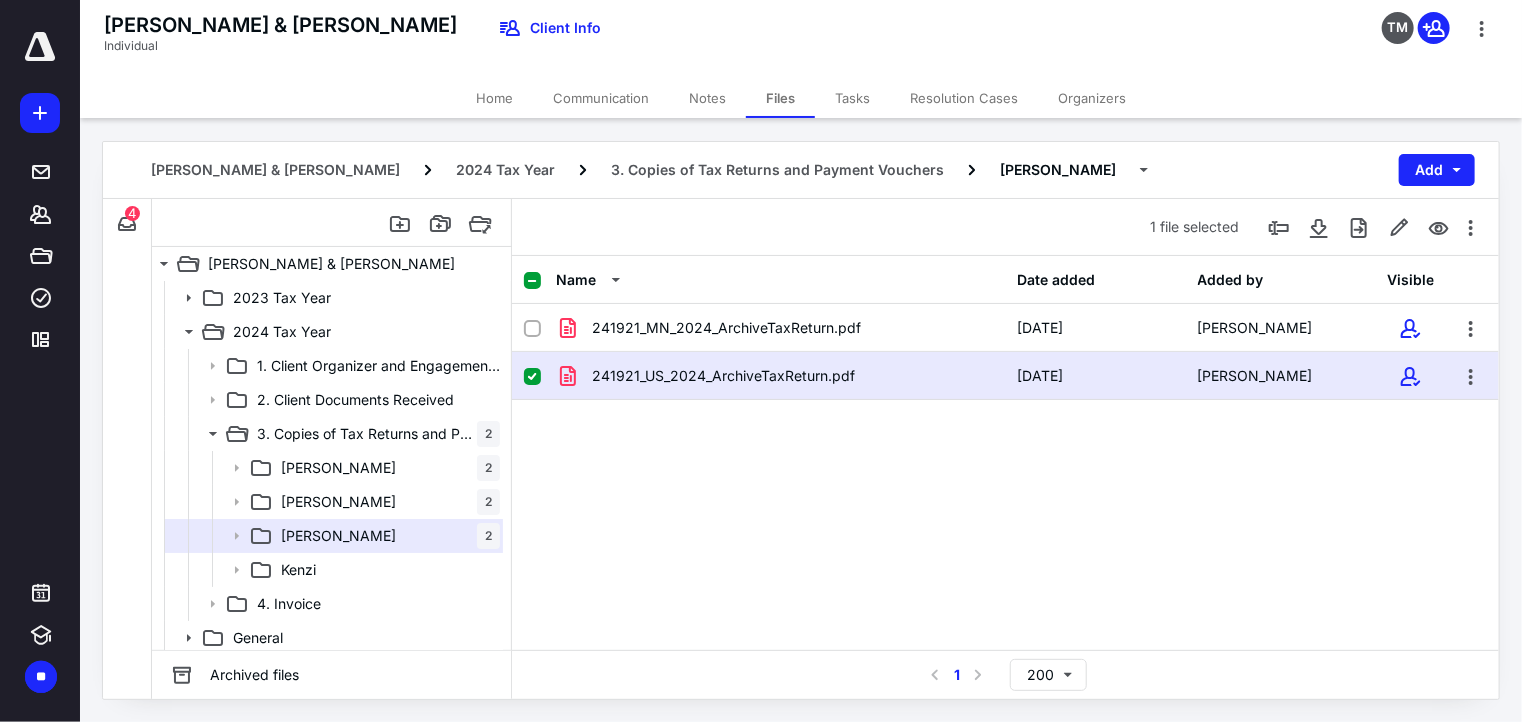 click on "241921_US_2024_ArchiveTaxReturn.pdf" at bounding box center [781, 376] 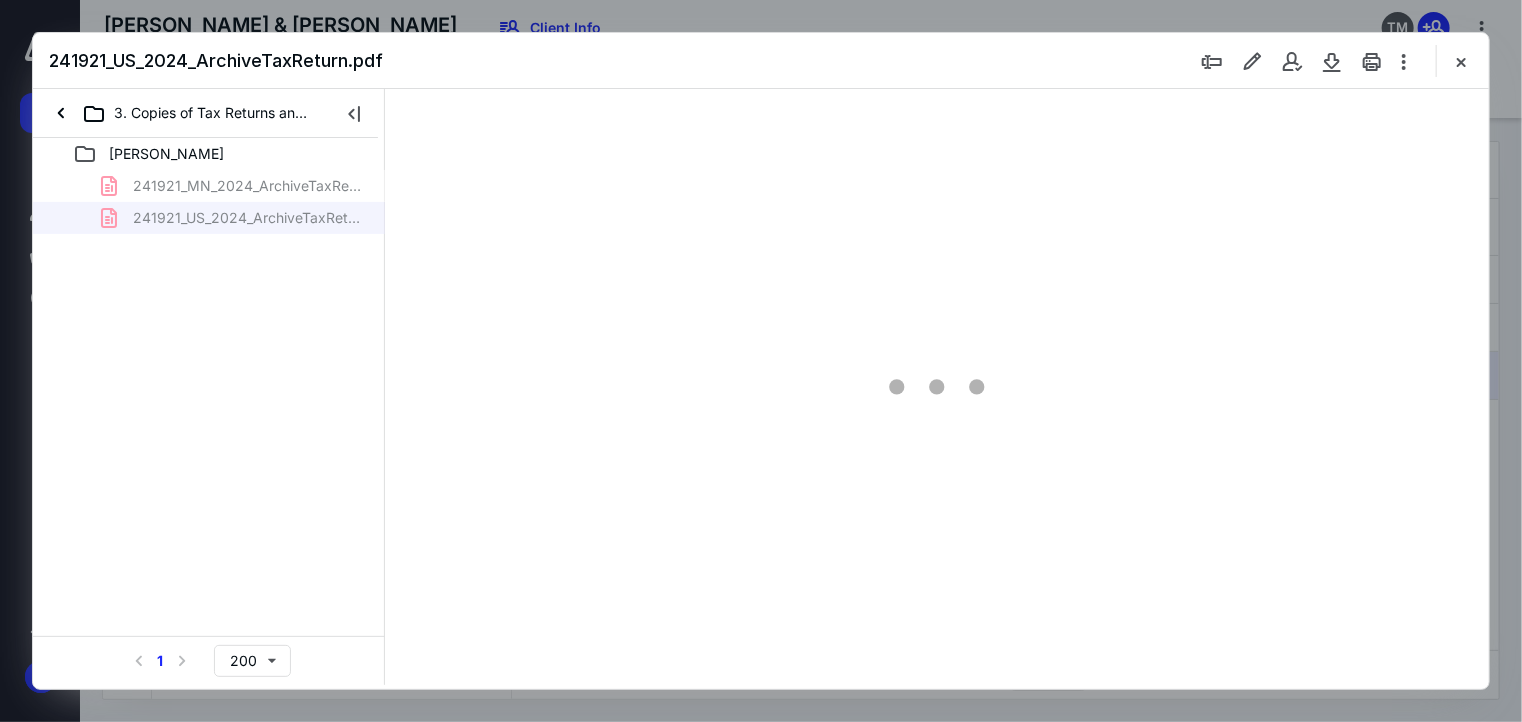 scroll, scrollTop: 0, scrollLeft: 0, axis: both 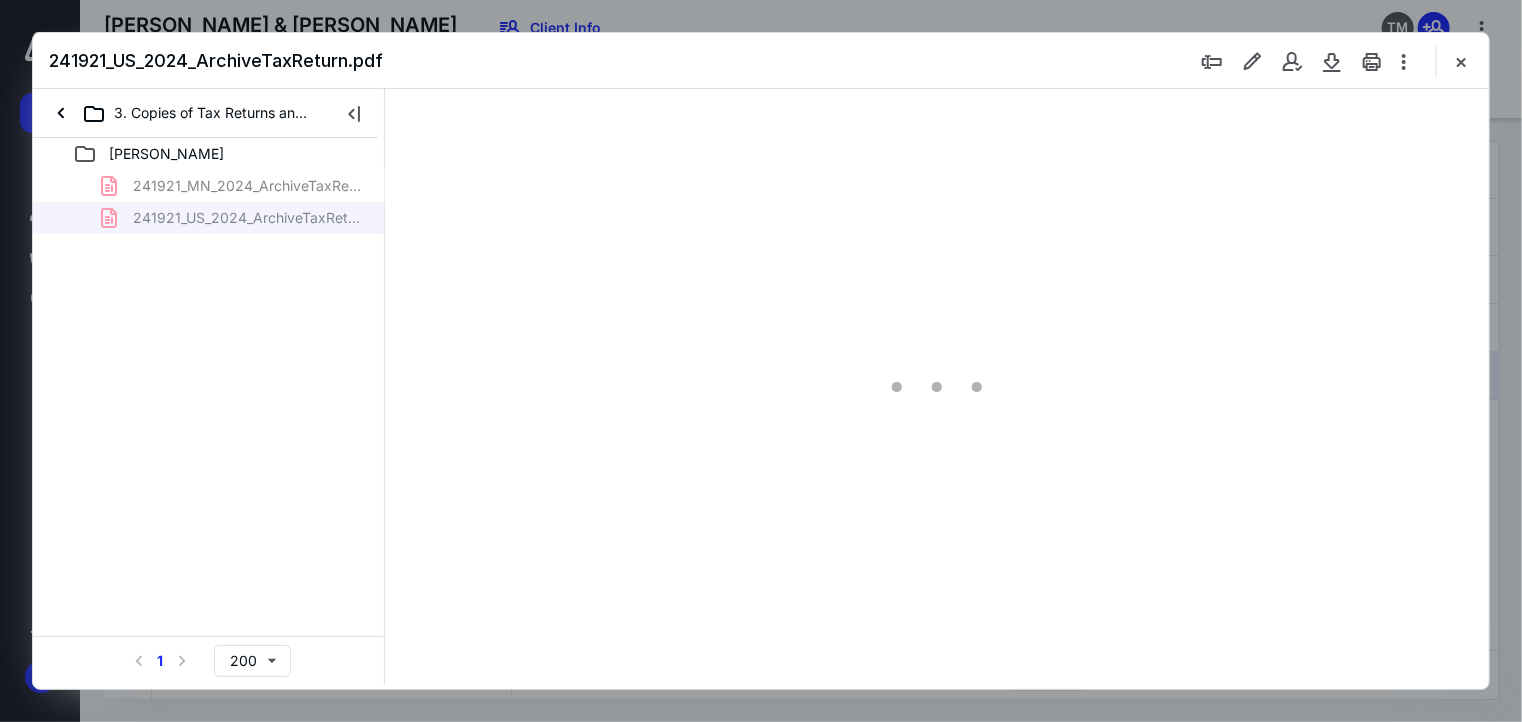 type on "177" 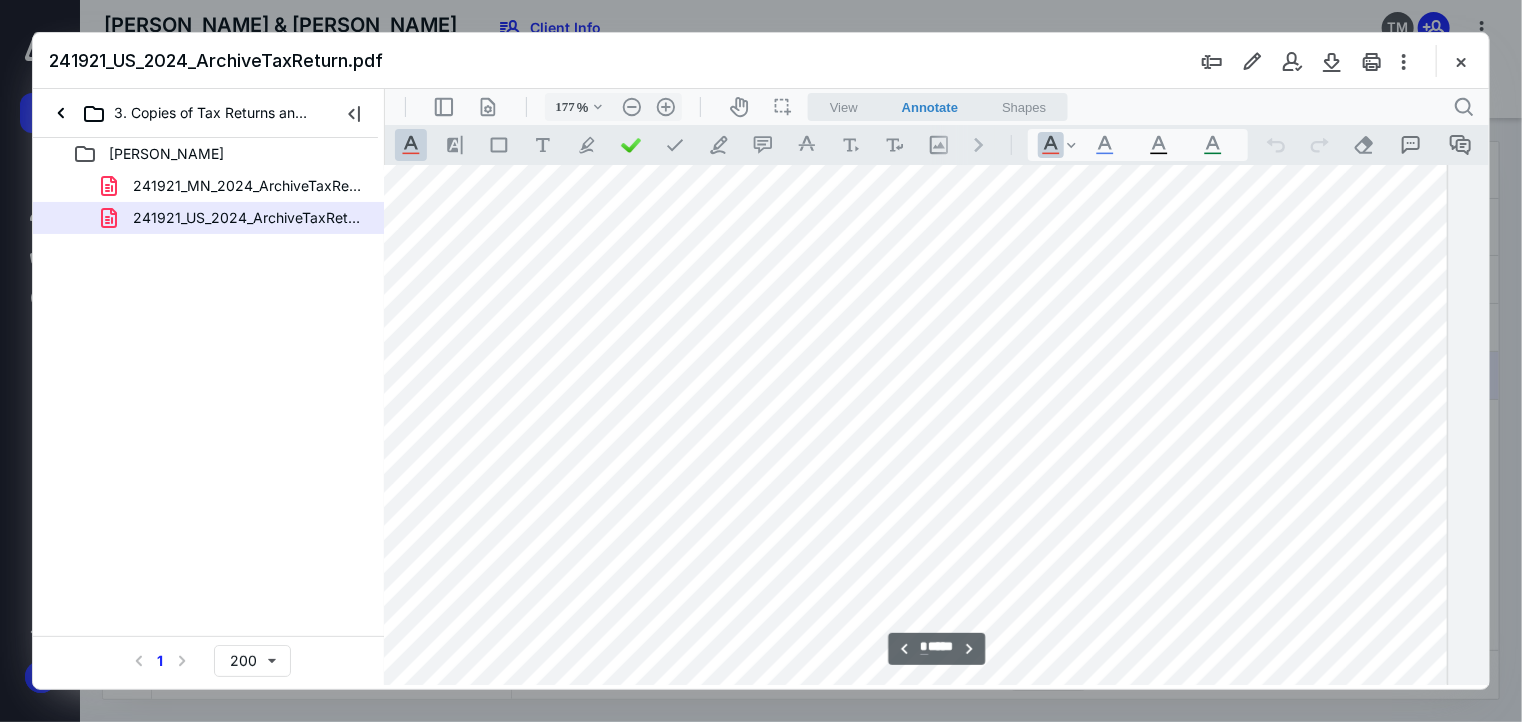 scroll, scrollTop: 4509, scrollLeft: 184, axis: both 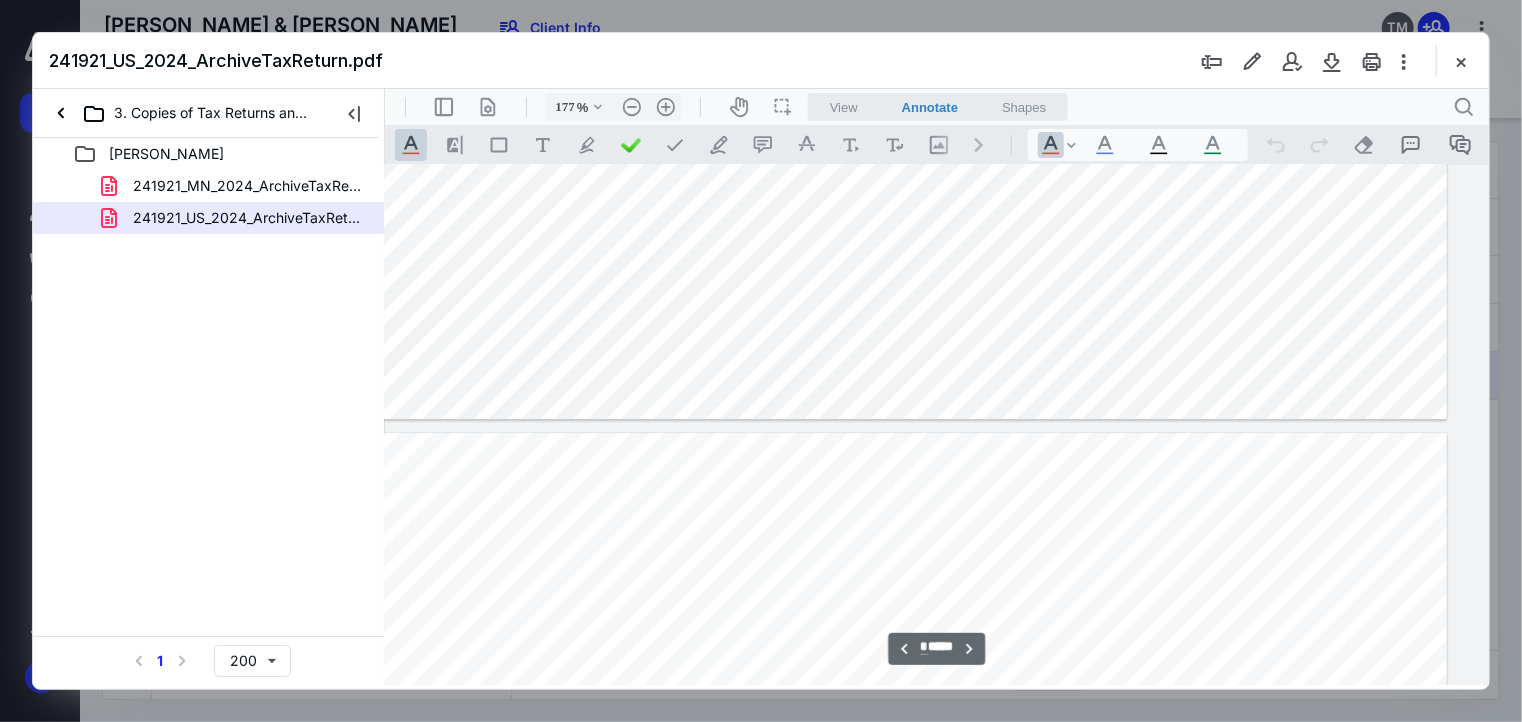 type on "*" 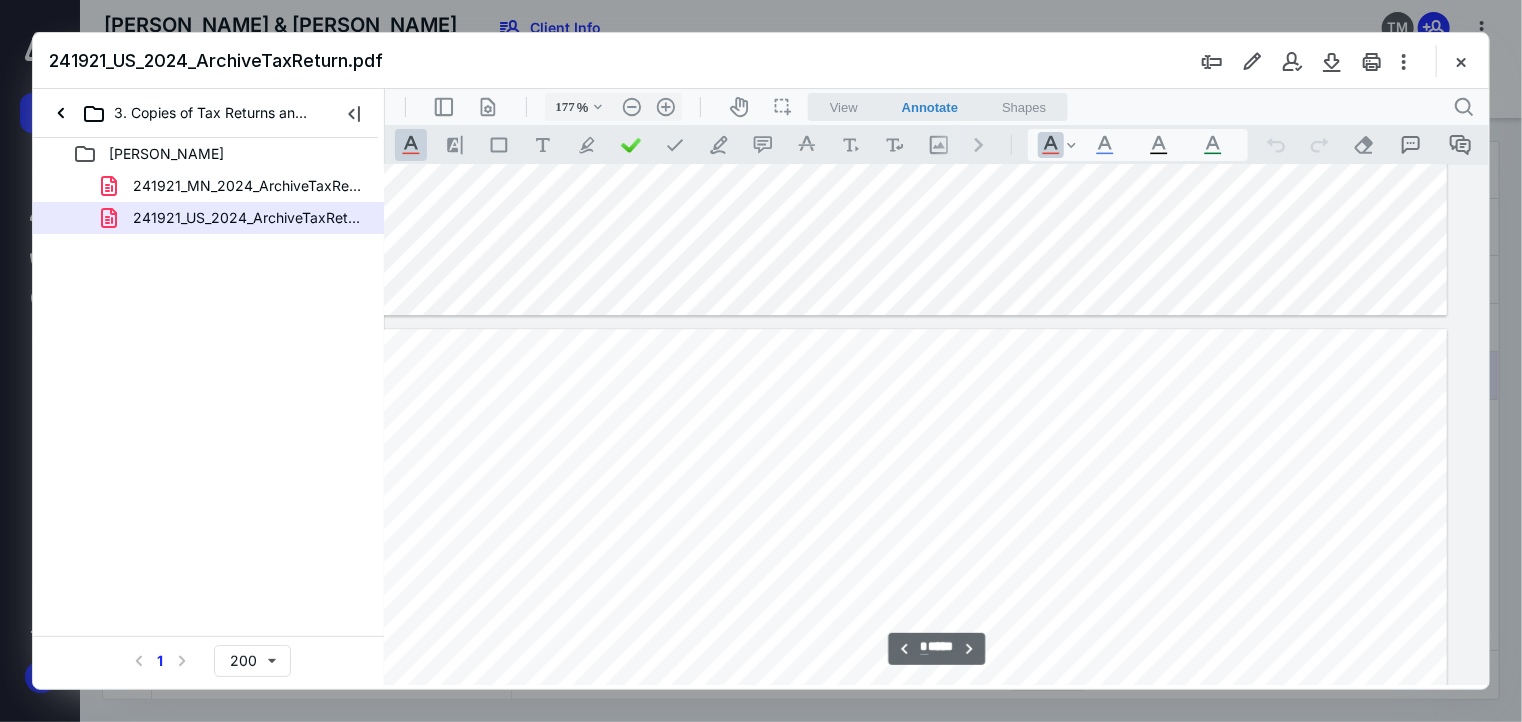 scroll, scrollTop: 7108, scrollLeft: 184, axis: both 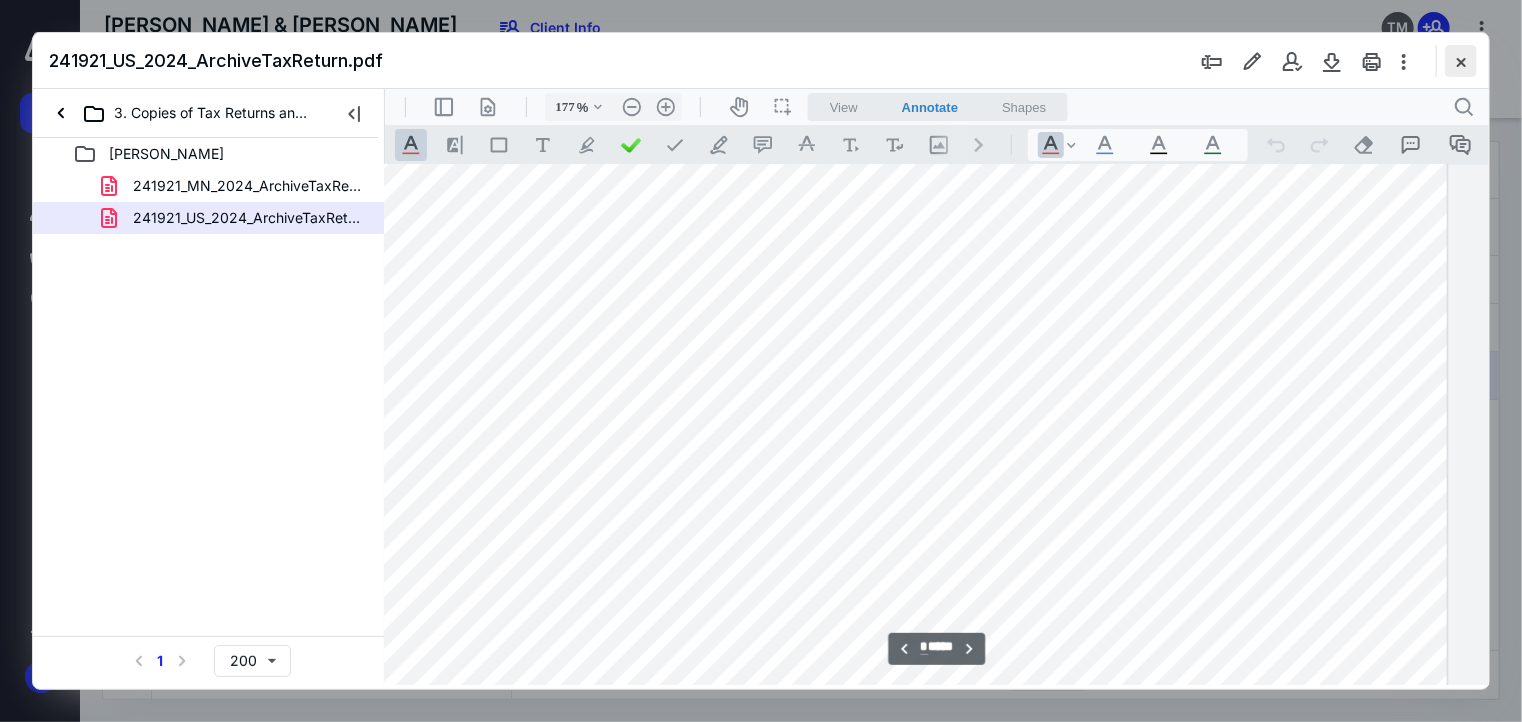 click at bounding box center (1461, 61) 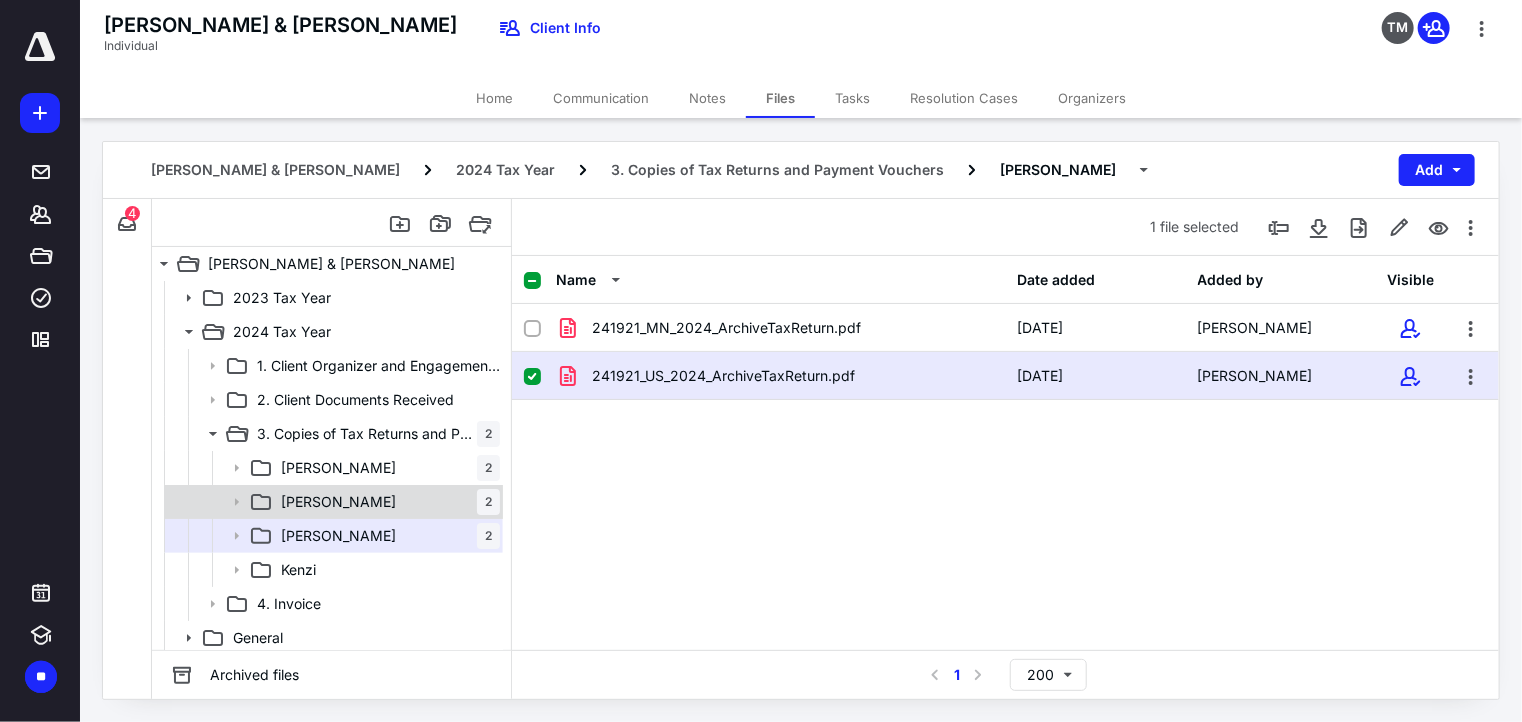 click on "[PERSON_NAME] 2" at bounding box center [386, 502] 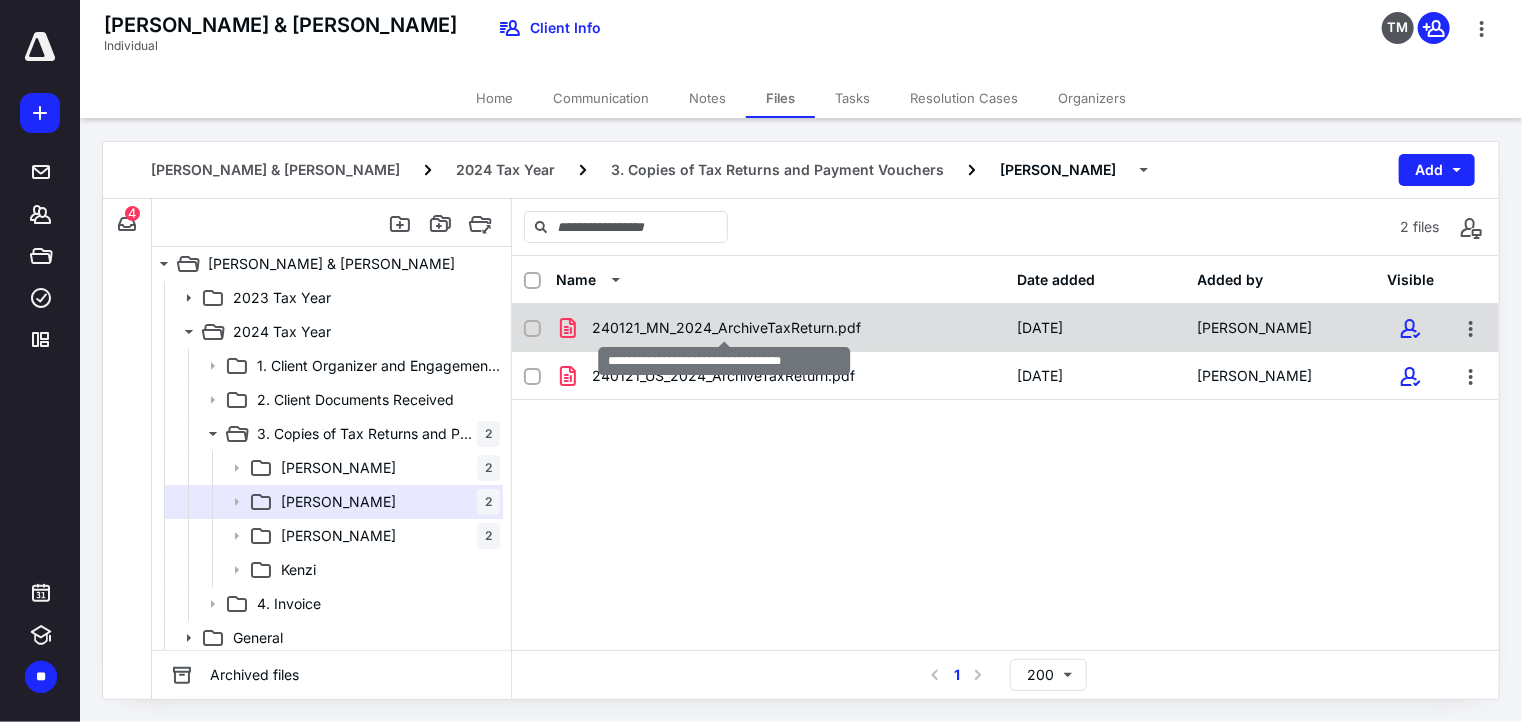 click on "240121_MN_2024_ArchiveTaxReturn.pdf" at bounding box center (726, 328) 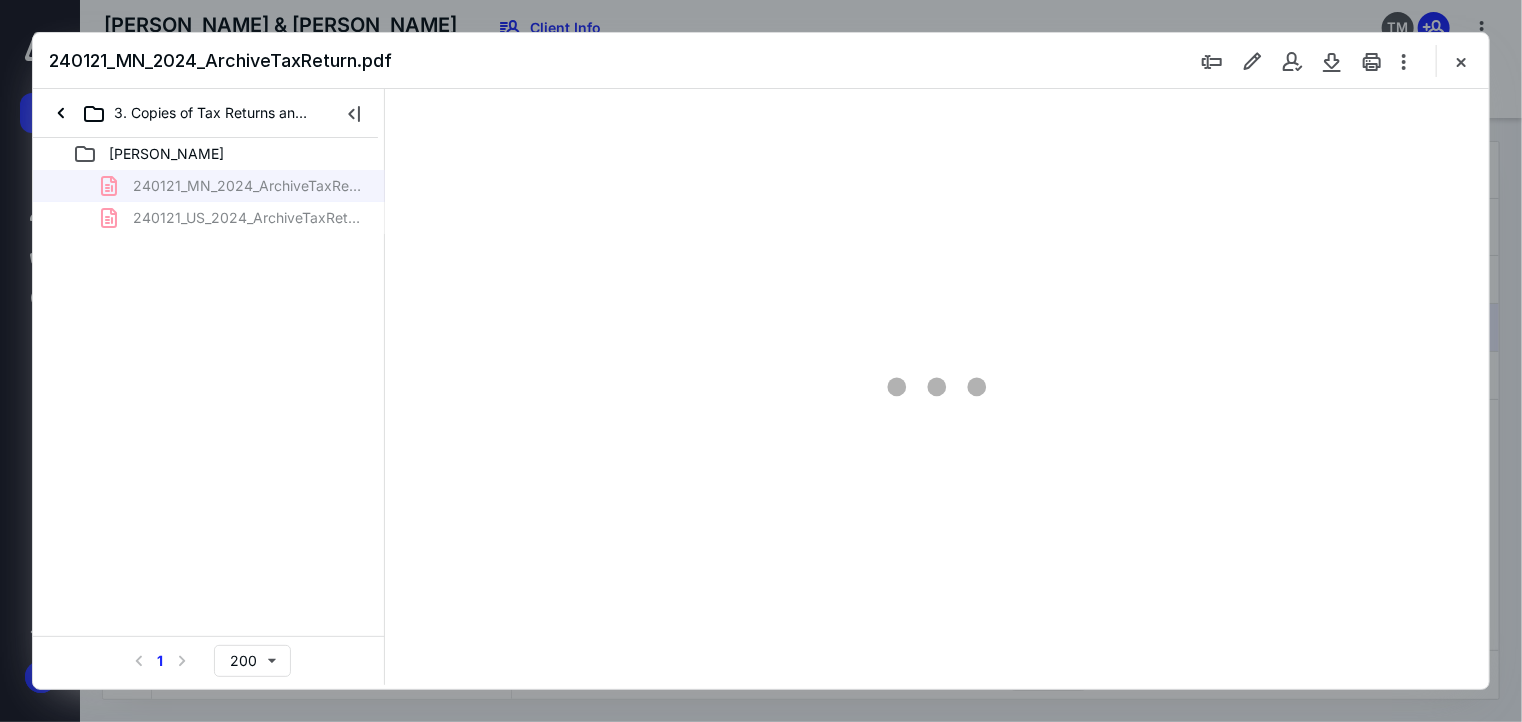 scroll, scrollTop: 0, scrollLeft: 0, axis: both 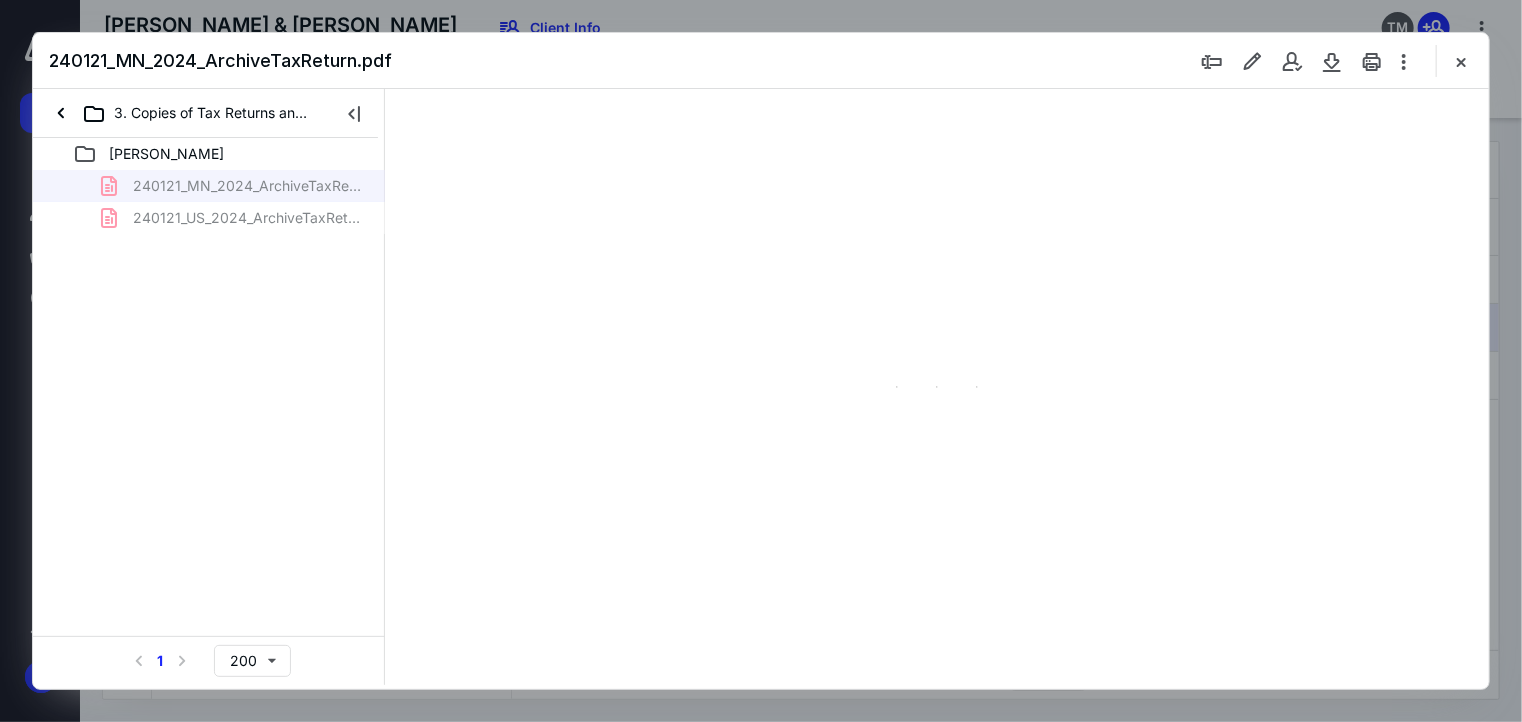 type on "177" 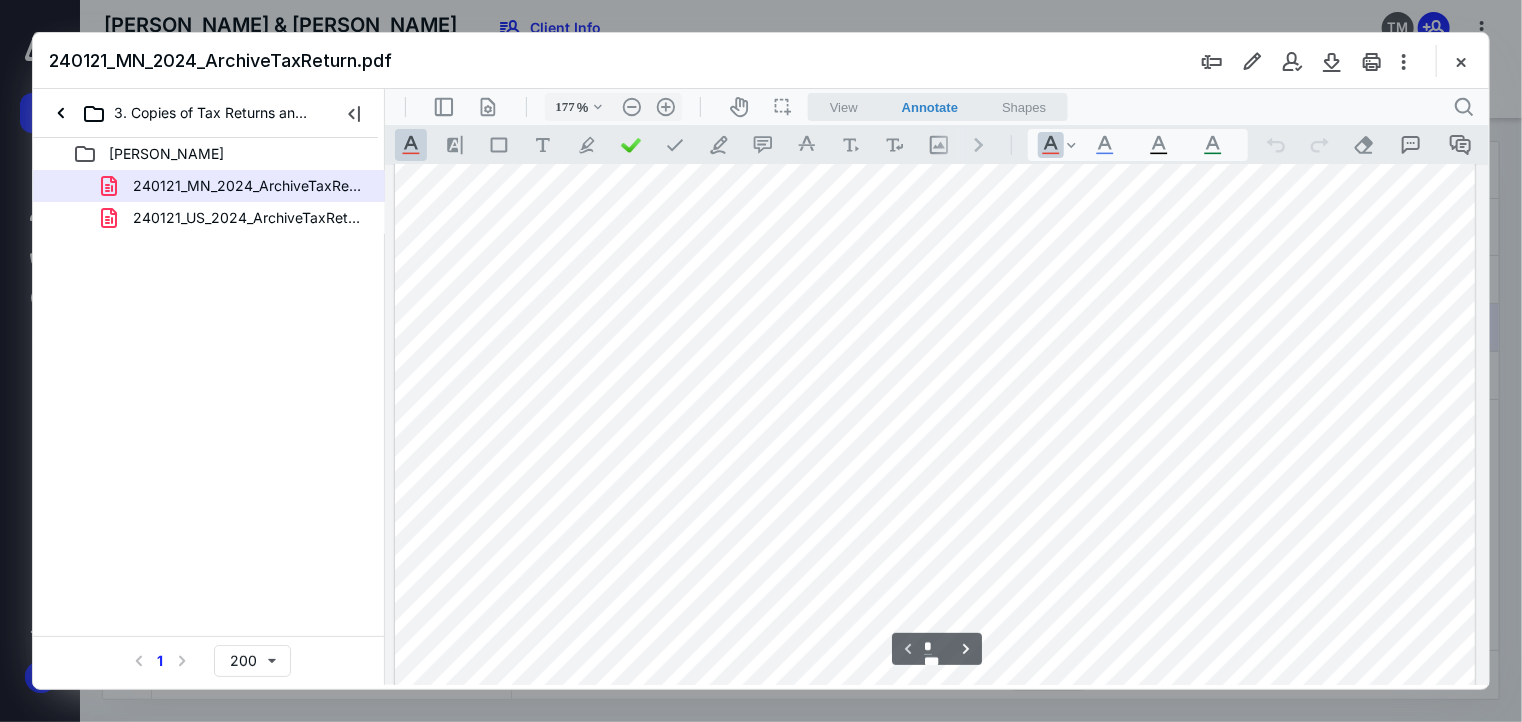 scroll, scrollTop: 99, scrollLeft: 0, axis: vertical 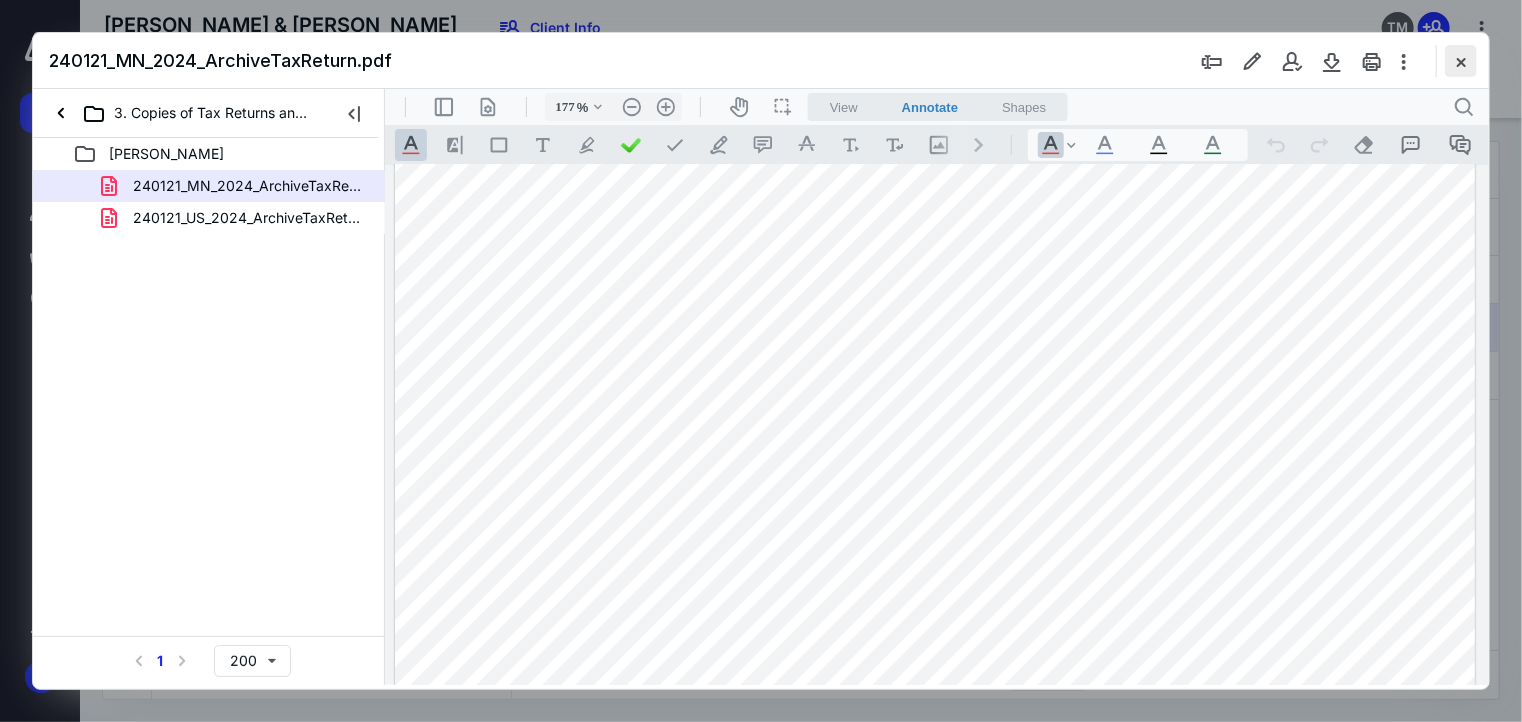 click at bounding box center (1461, 61) 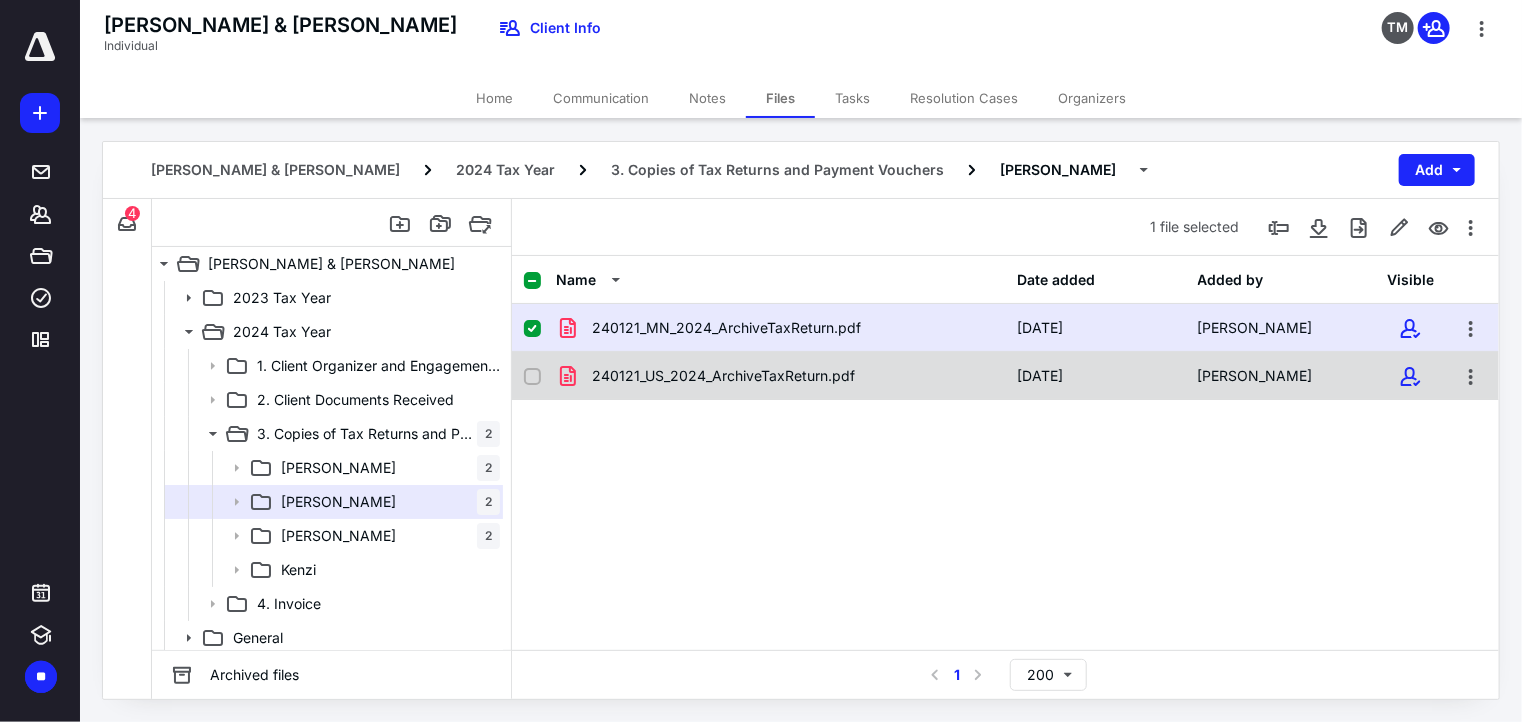 click on "240121_US_2024_ArchiveTaxReturn.pdf" at bounding box center [723, 376] 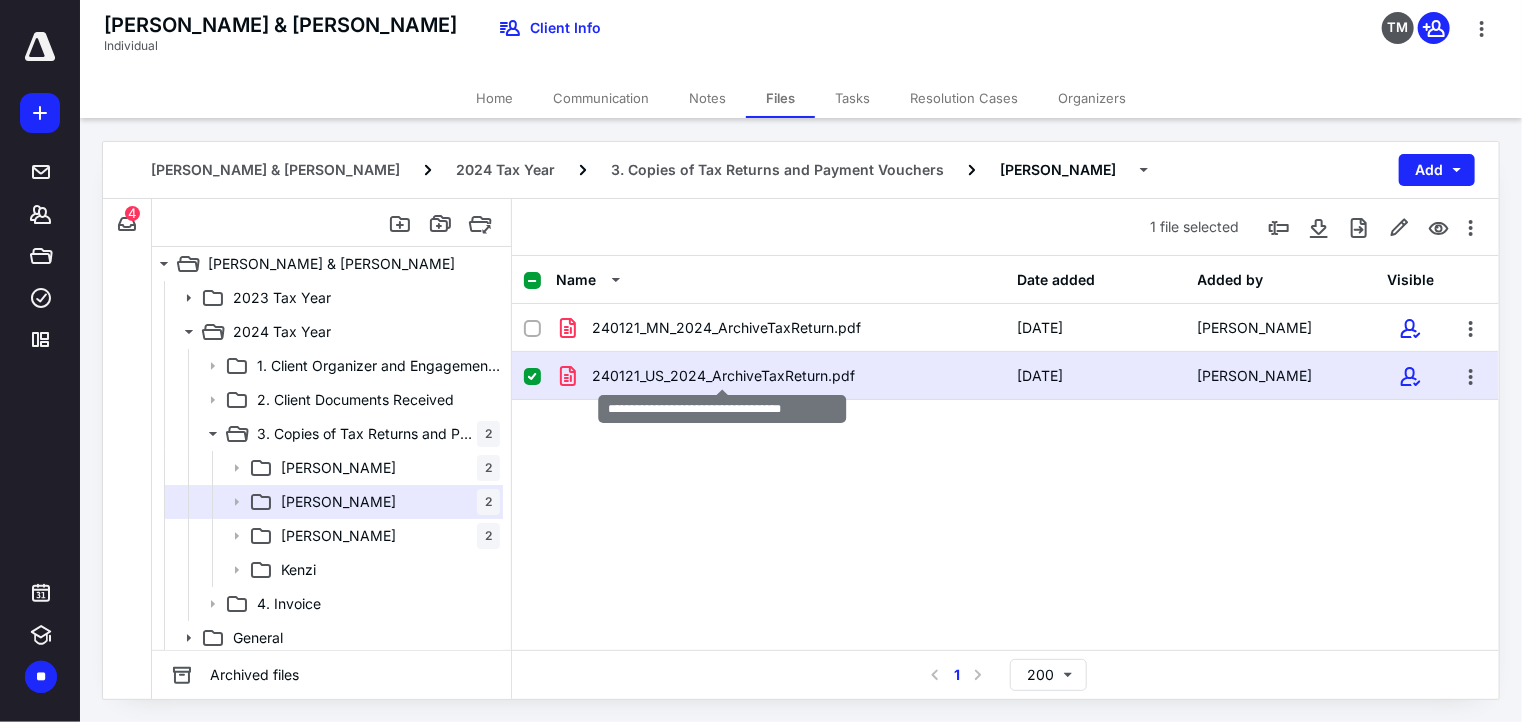 click on "240121_US_2024_ArchiveTaxReturn.pdf" at bounding box center (723, 376) 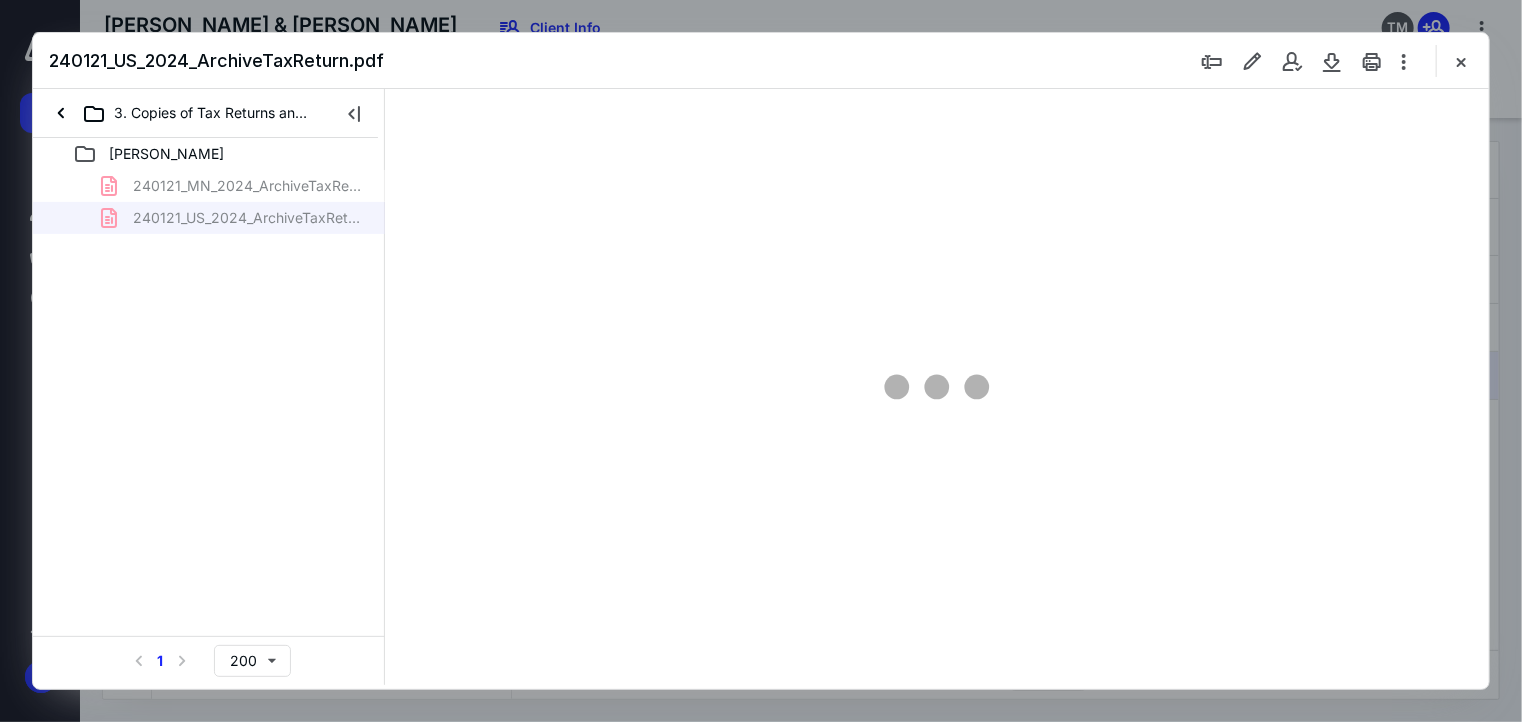 scroll, scrollTop: 0, scrollLeft: 0, axis: both 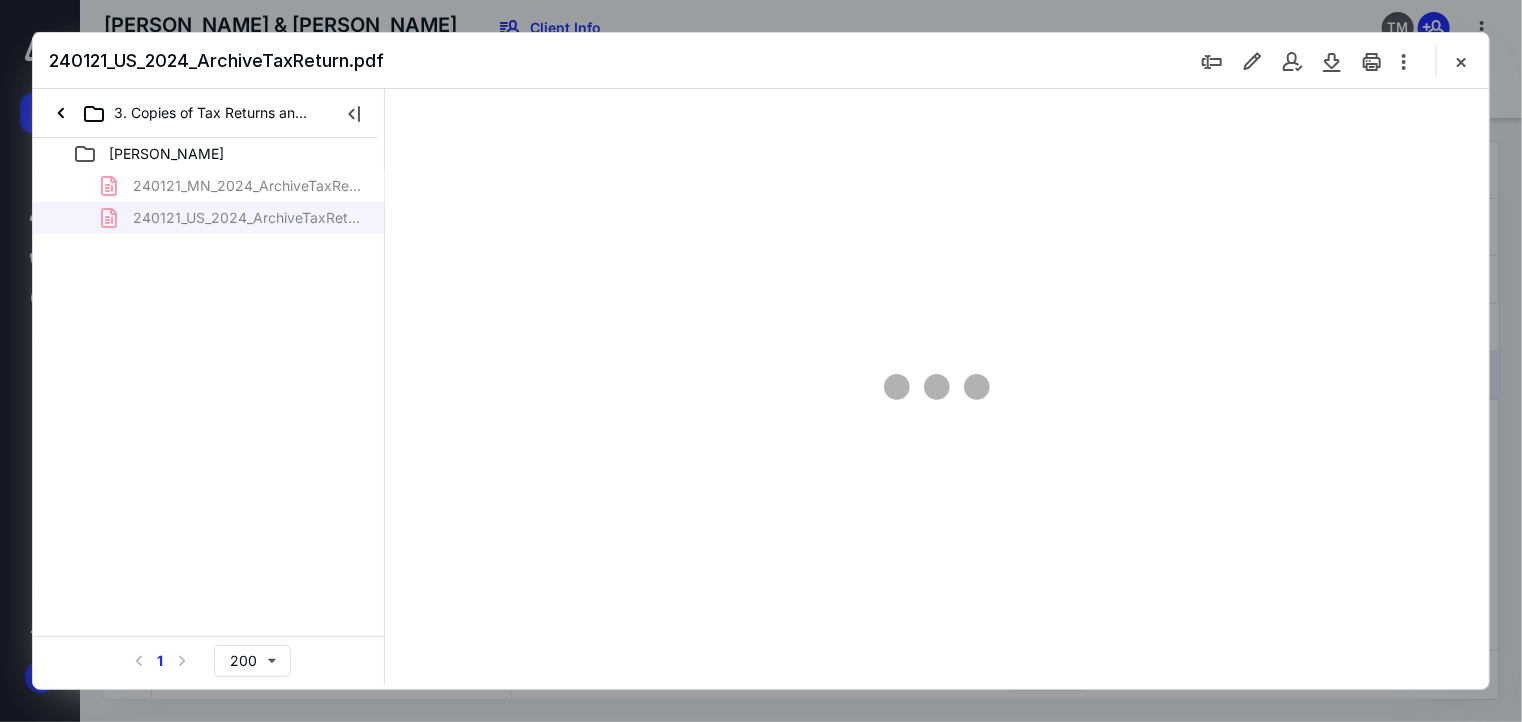 click at bounding box center (937, 387) 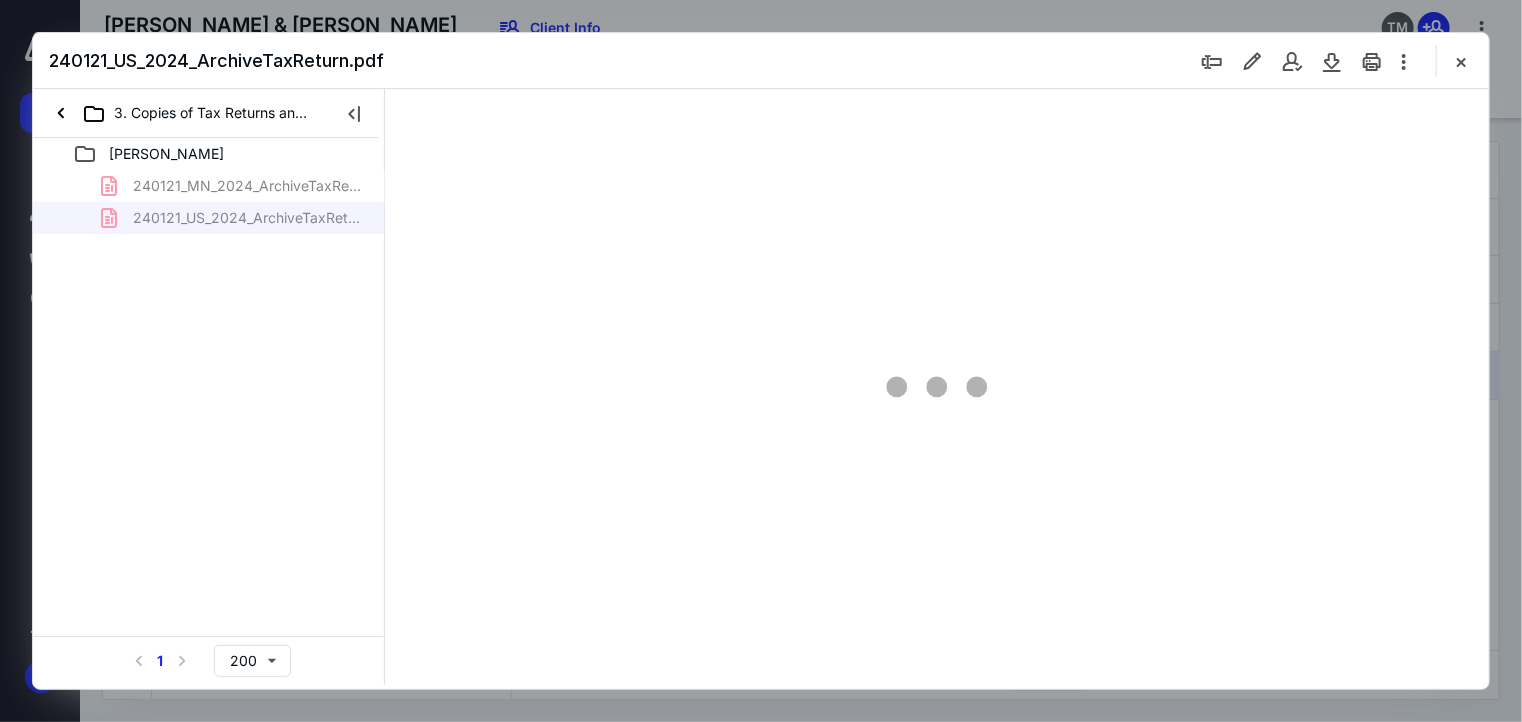 type on "177" 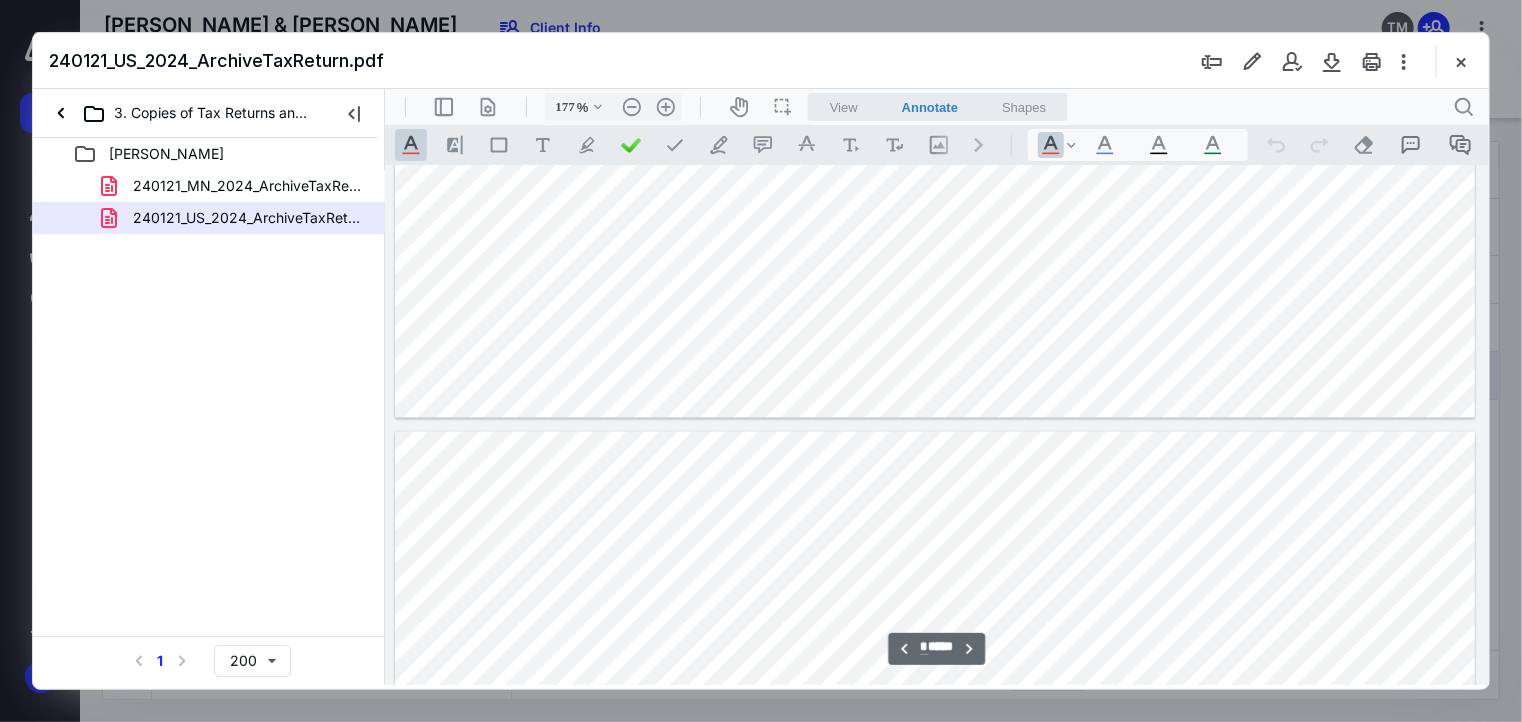 type on "*" 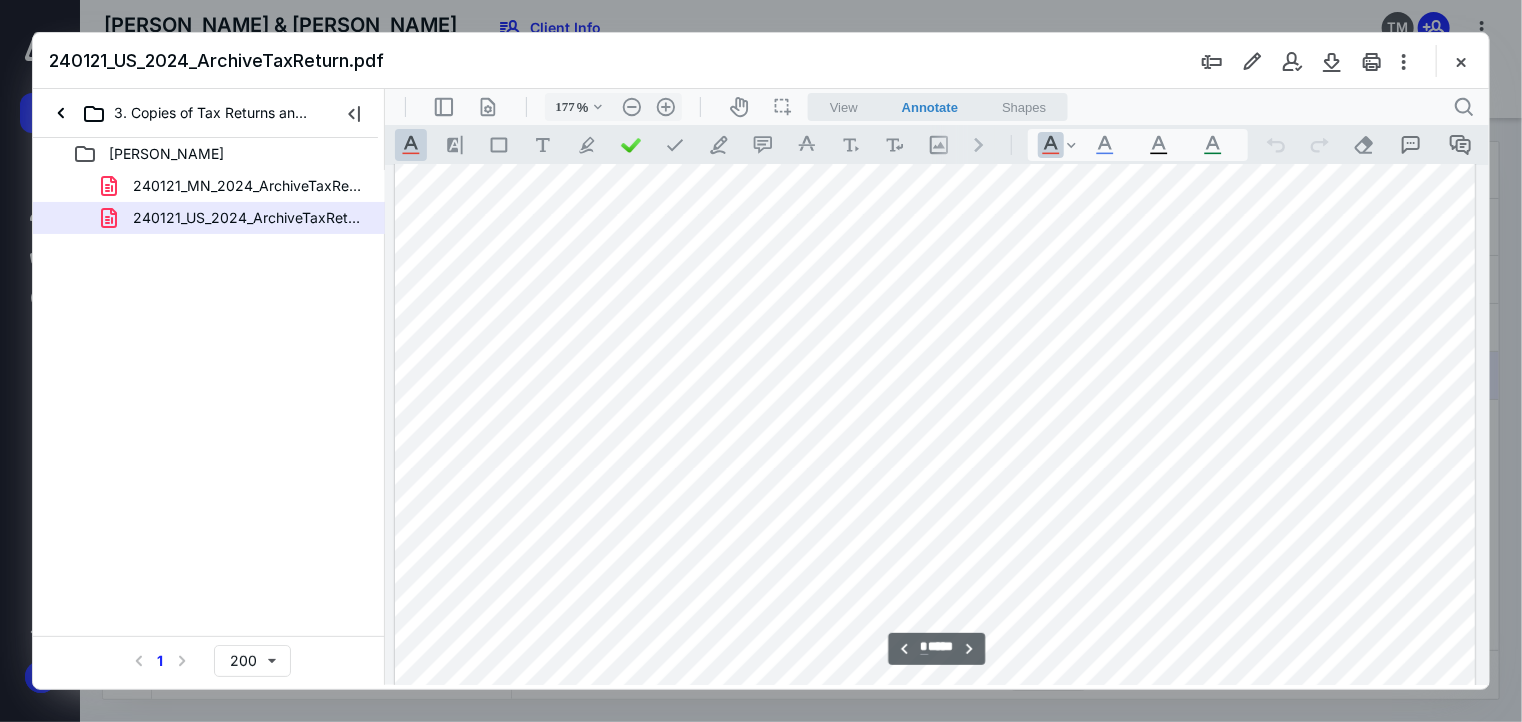 scroll, scrollTop: 5791, scrollLeft: 0, axis: vertical 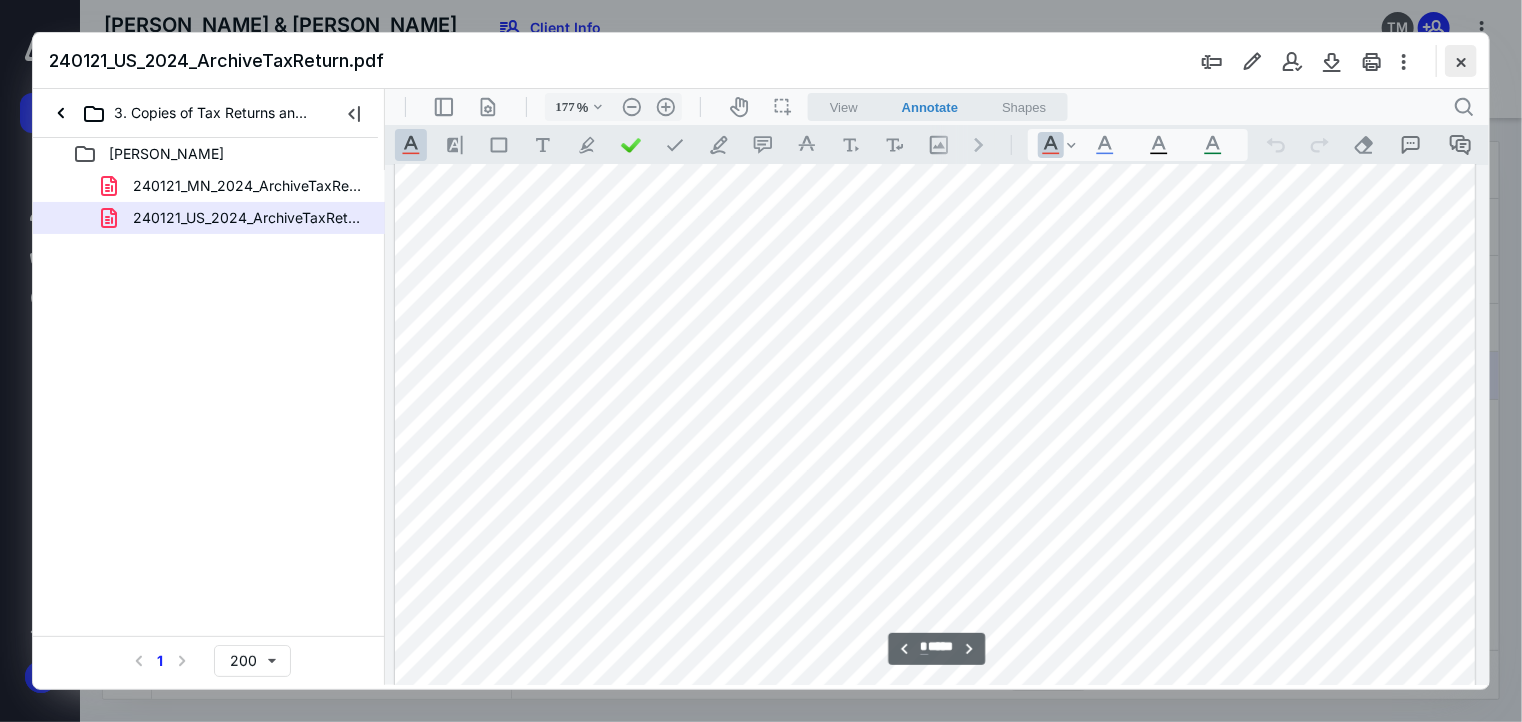 click at bounding box center (1461, 61) 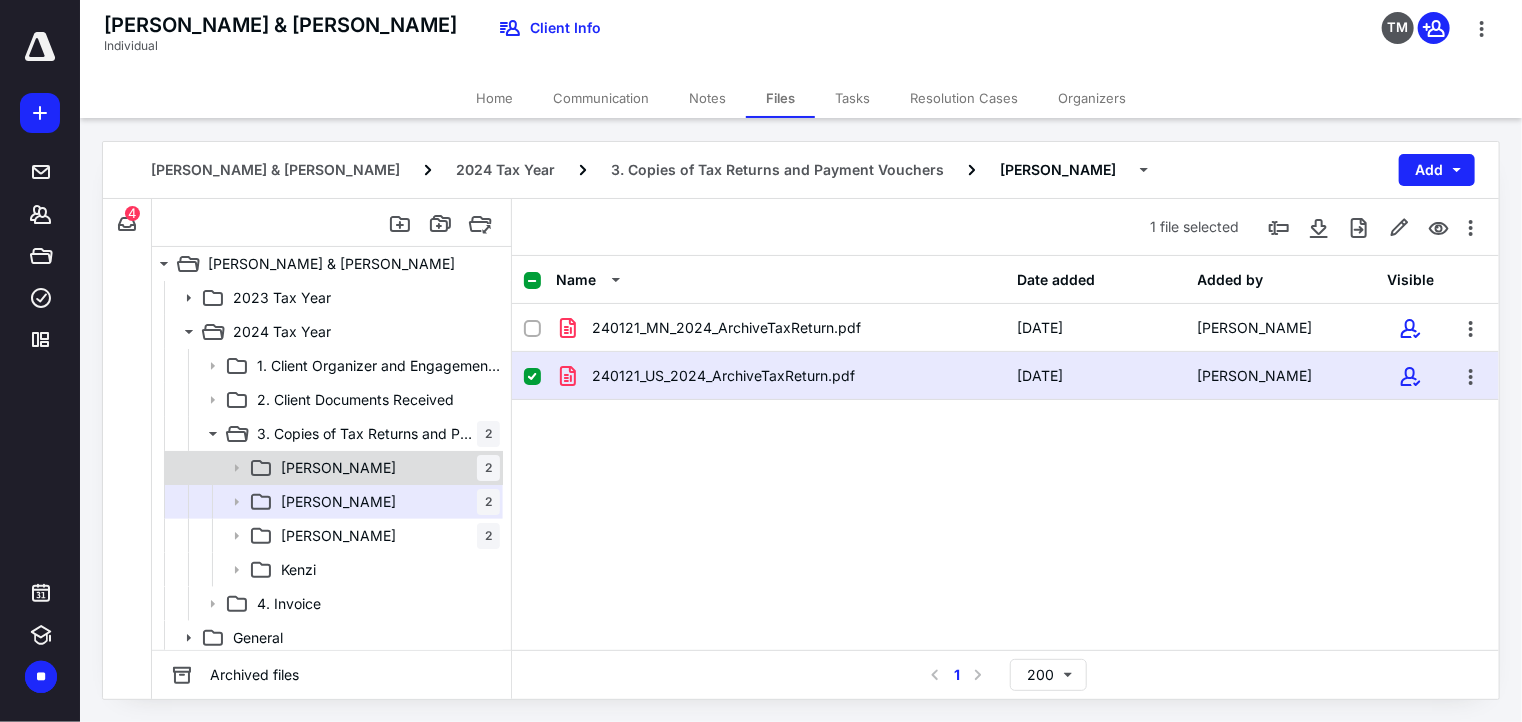 click on "[PERSON_NAME] 2" at bounding box center [386, 468] 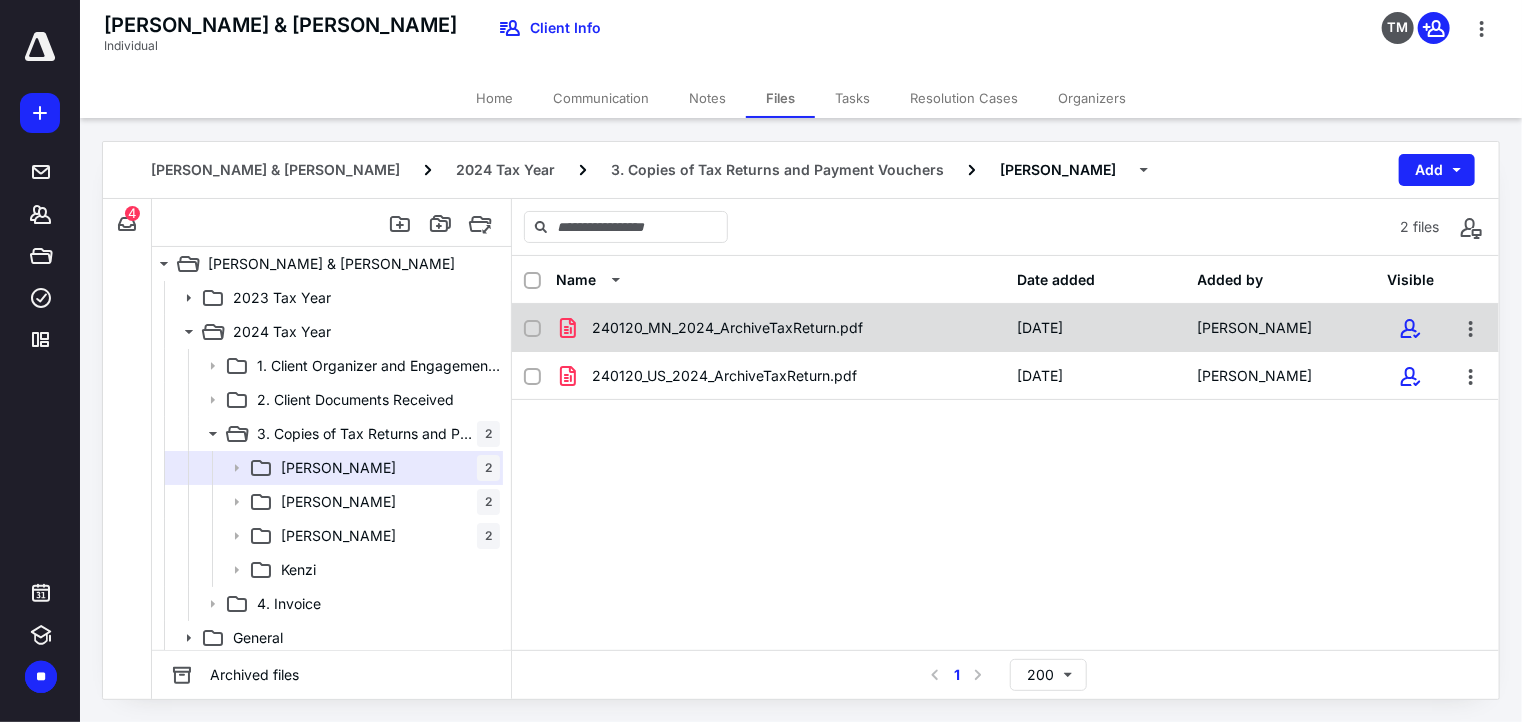 click on "240120_MN_2024_ArchiveTaxReturn.pdf [DATE] [PERSON_NAME]" at bounding box center [1005, 328] 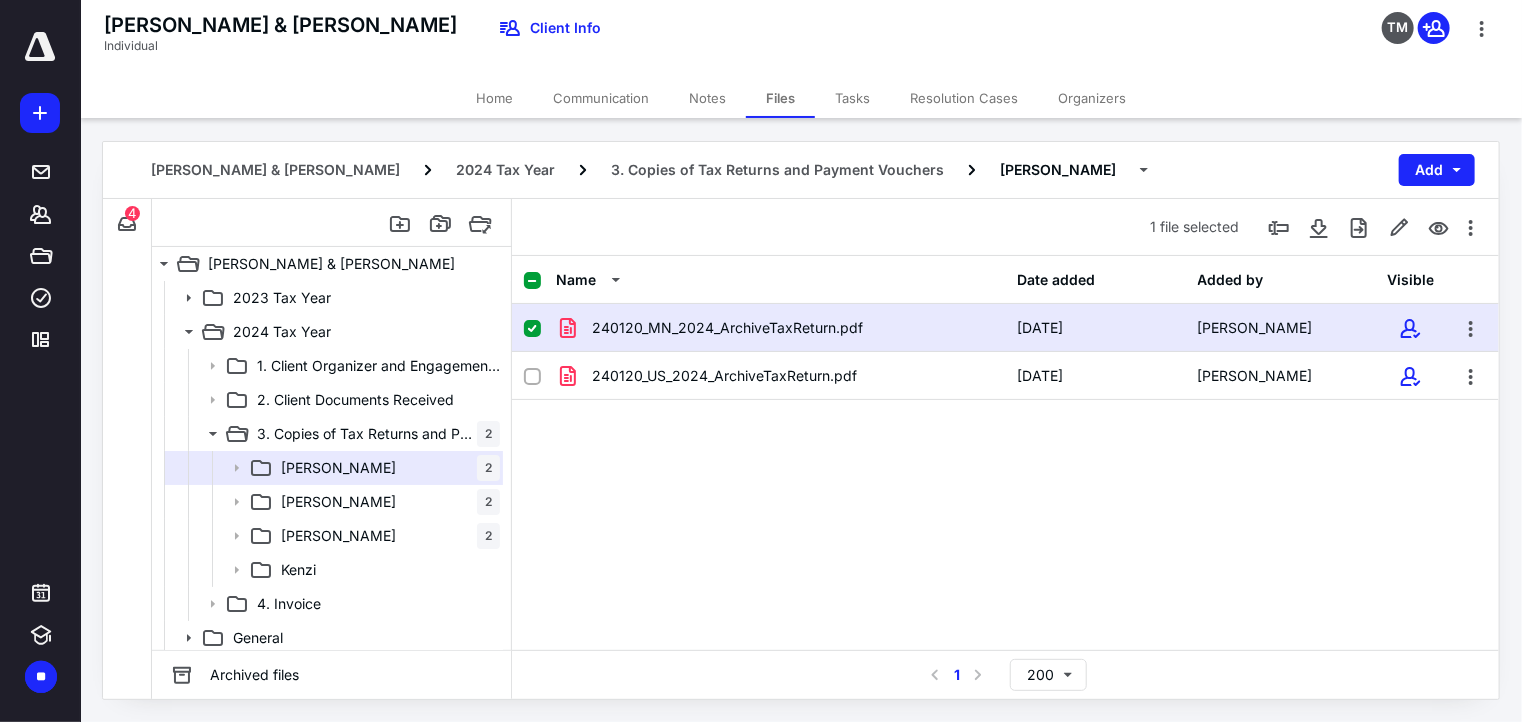 click on "240120_MN_2024_ArchiveTaxReturn.pdf [DATE] [PERSON_NAME]" at bounding box center (1005, 328) 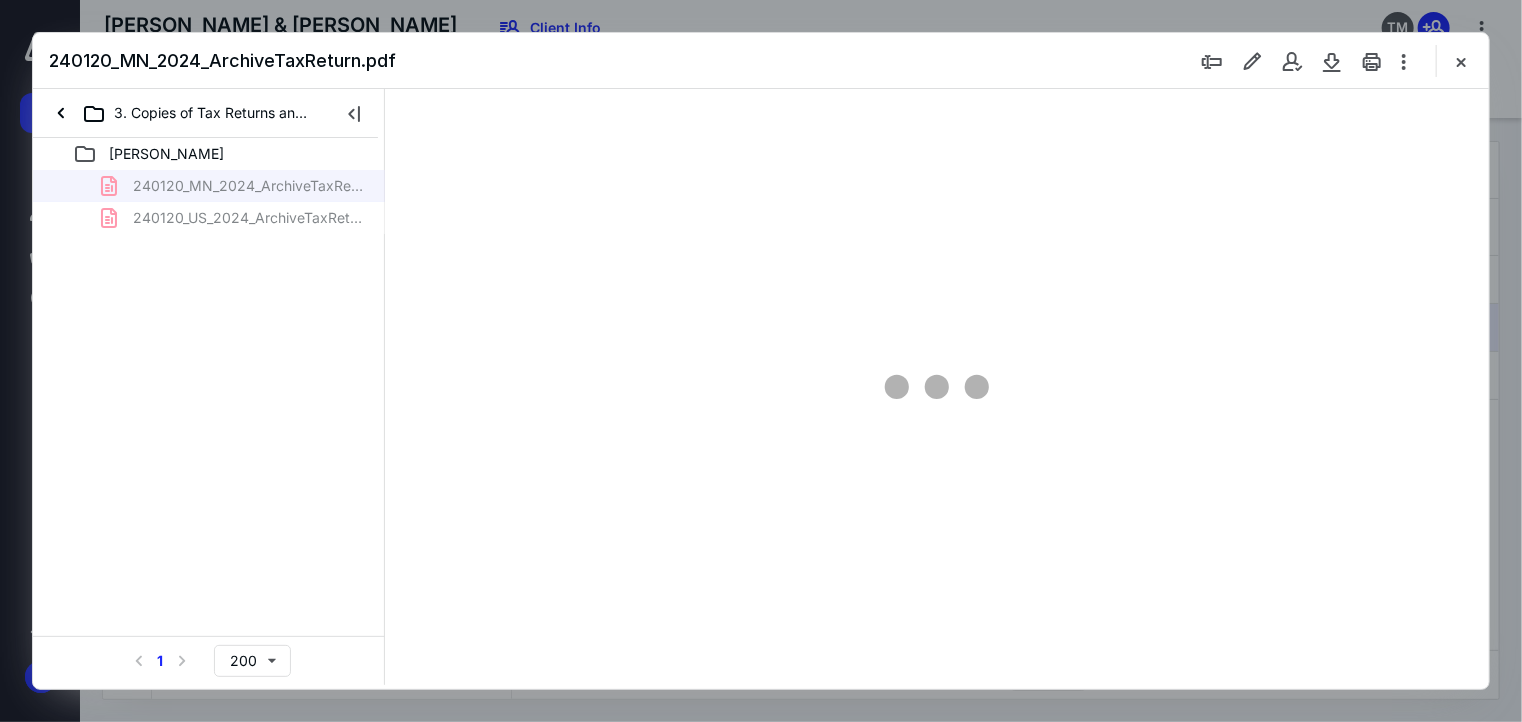 scroll, scrollTop: 0, scrollLeft: 0, axis: both 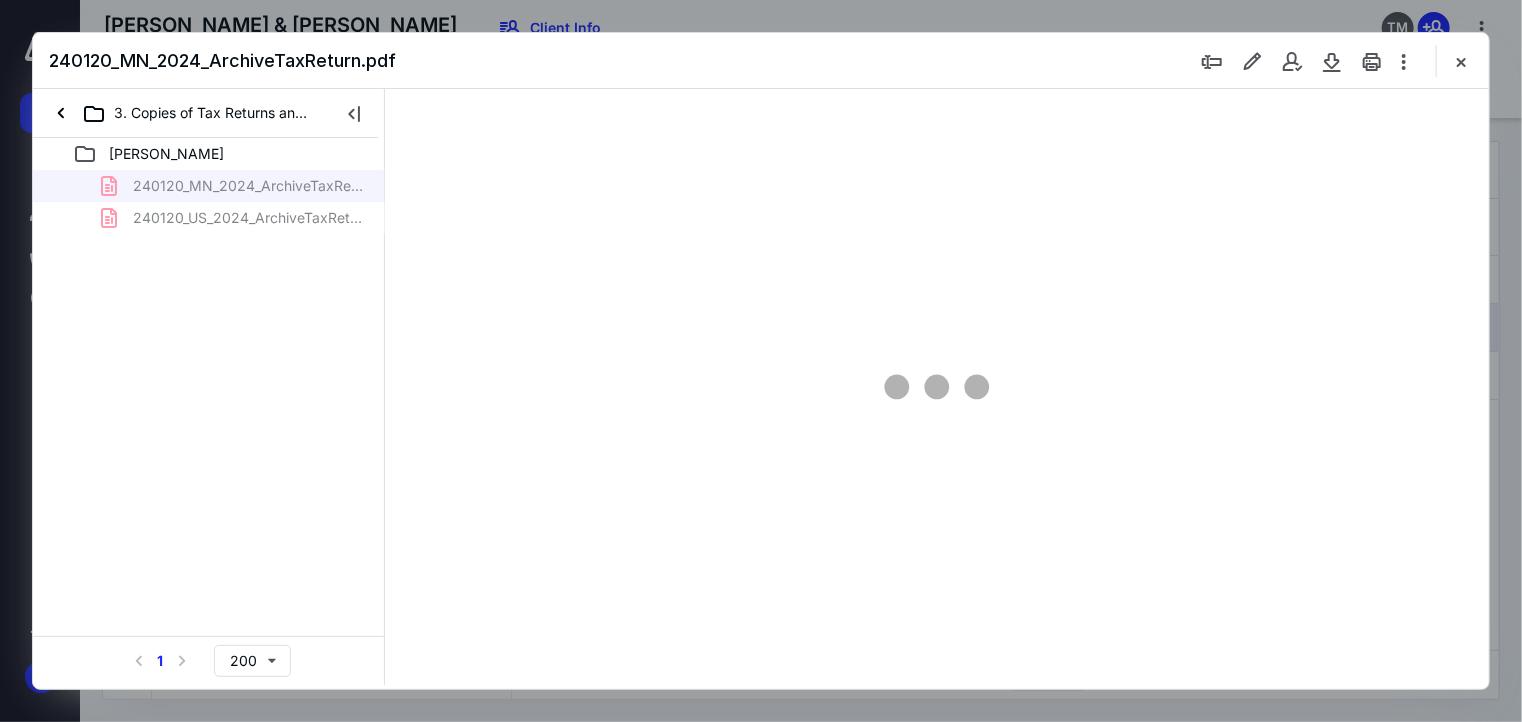 type on "177" 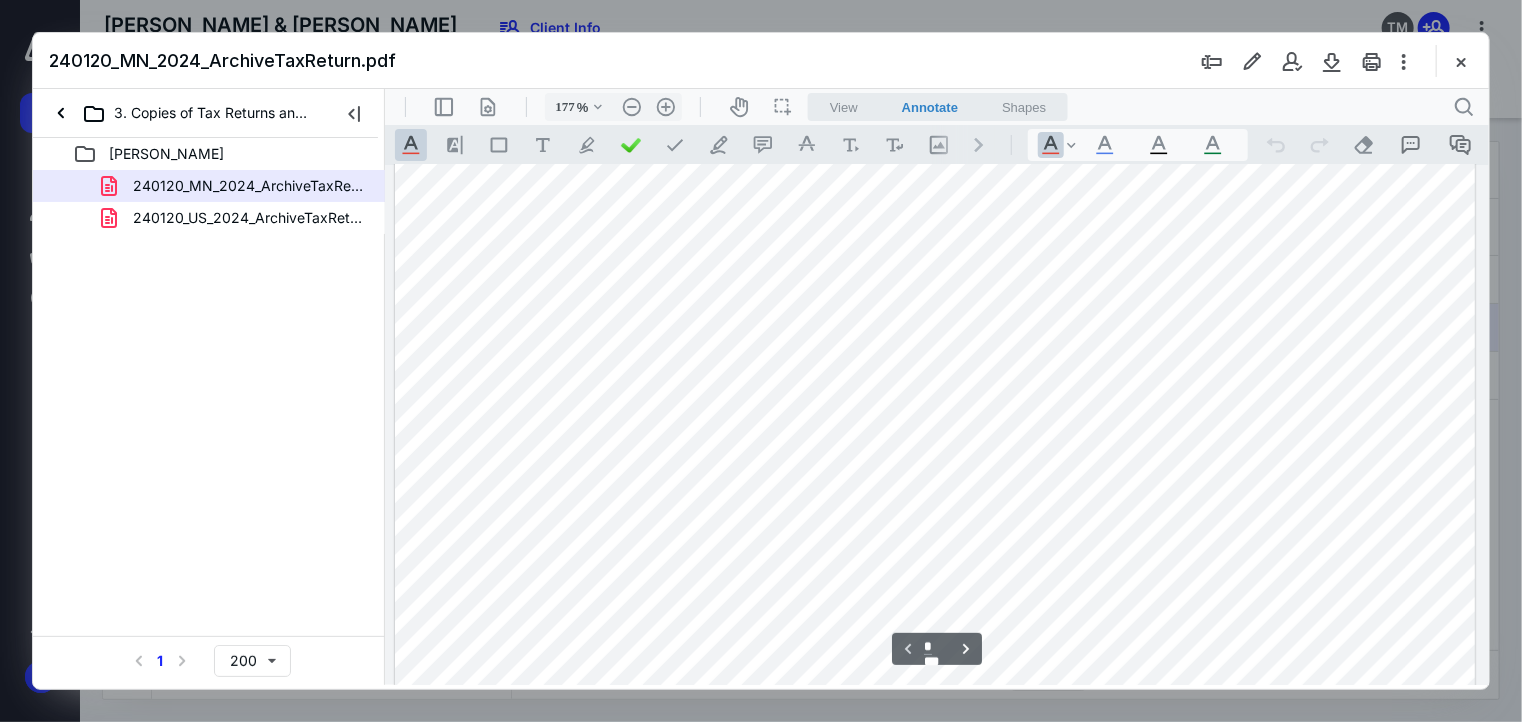 scroll, scrollTop: 171, scrollLeft: 0, axis: vertical 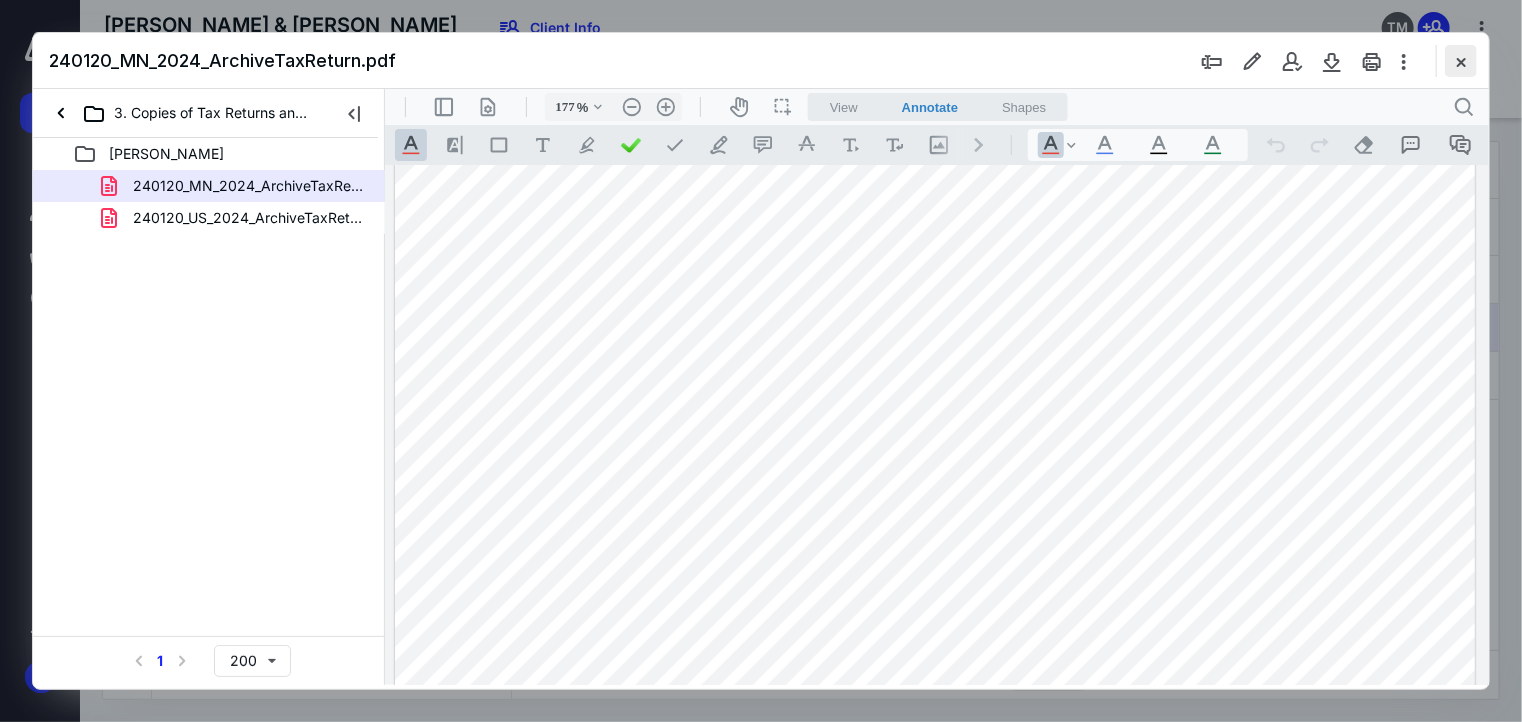 click at bounding box center [1461, 61] 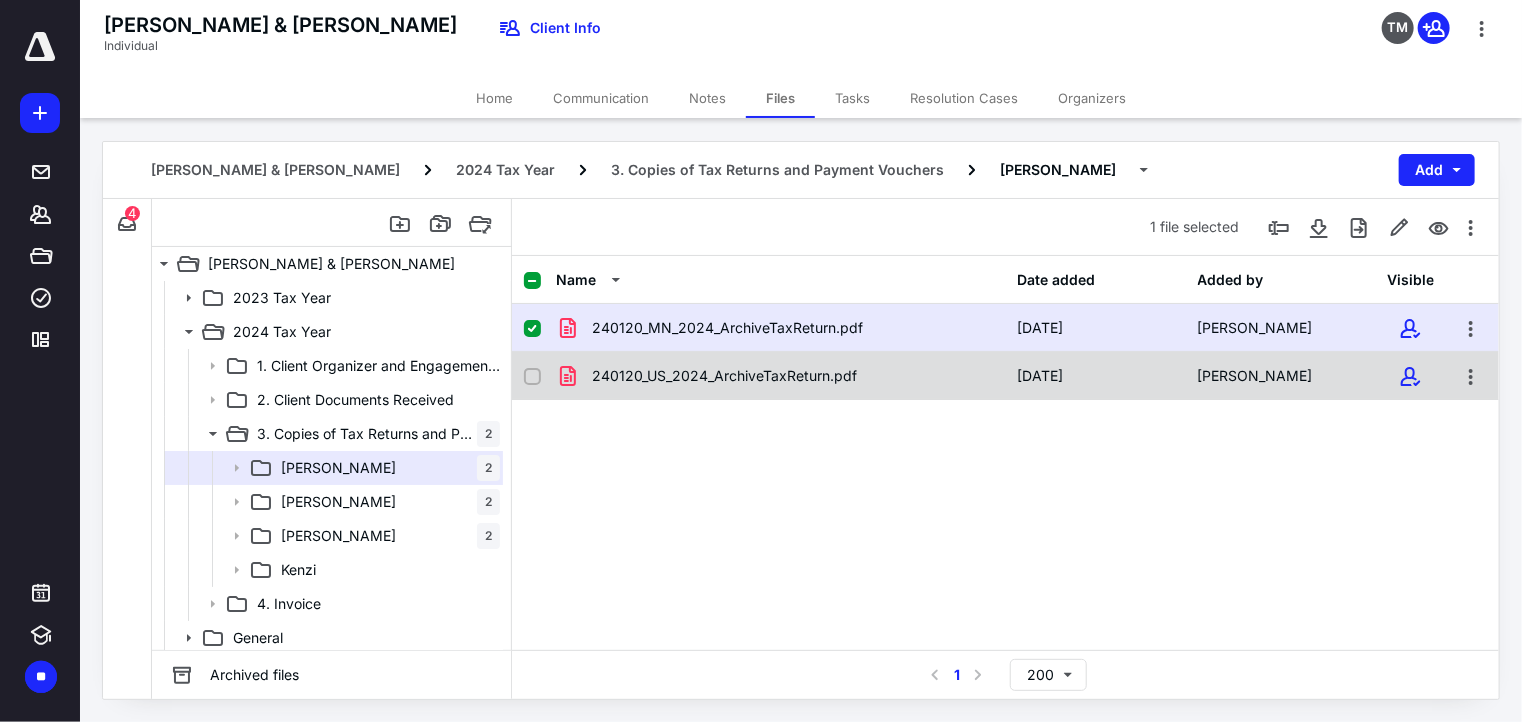 click on "240120_US_2024_ArchiveTaxReturn.pdf [DATE] [PERSON_NAME]" at bounding box center [1005, 376] 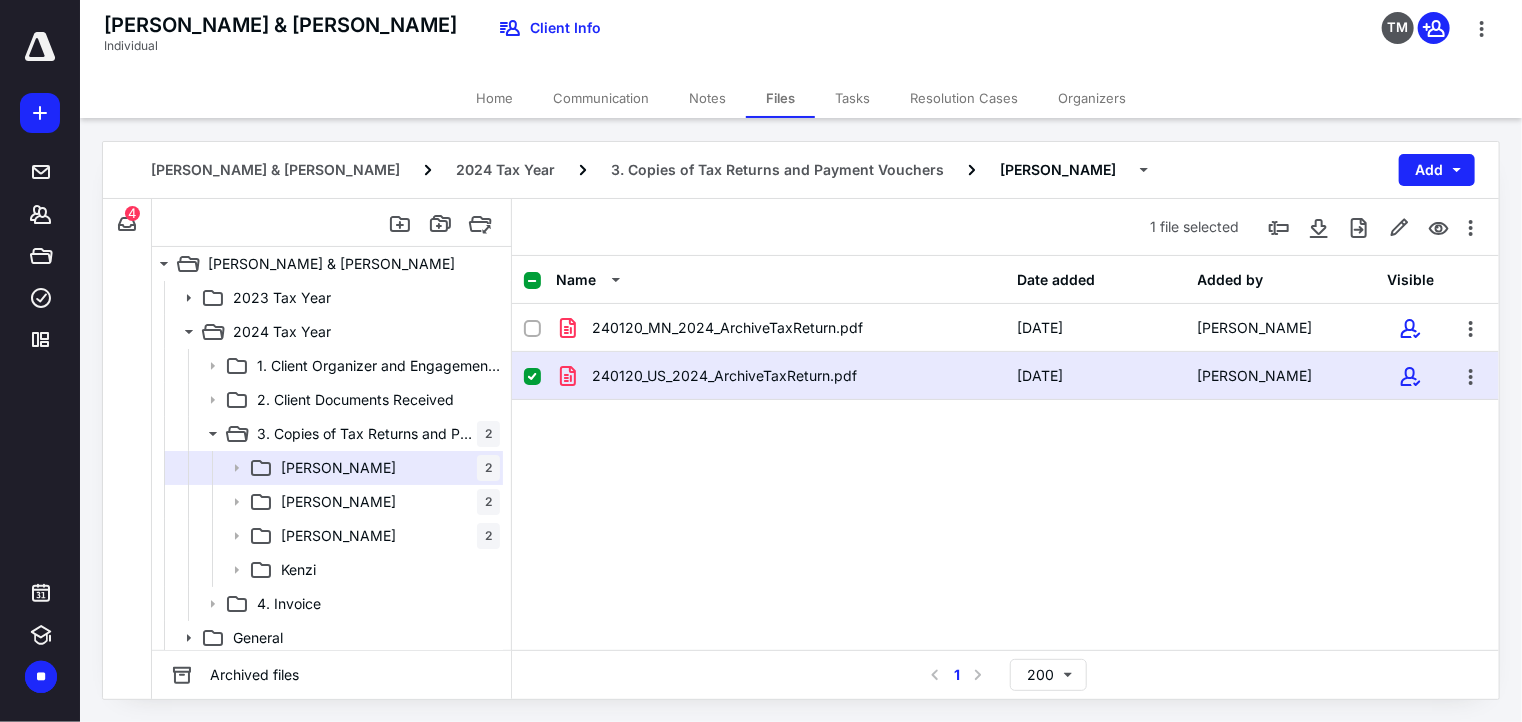 click on "240120_US_2024_ArchiveTaxReturn.pdf [DATE] [PERSON_NAME]" at bounding box center [1005, 376] 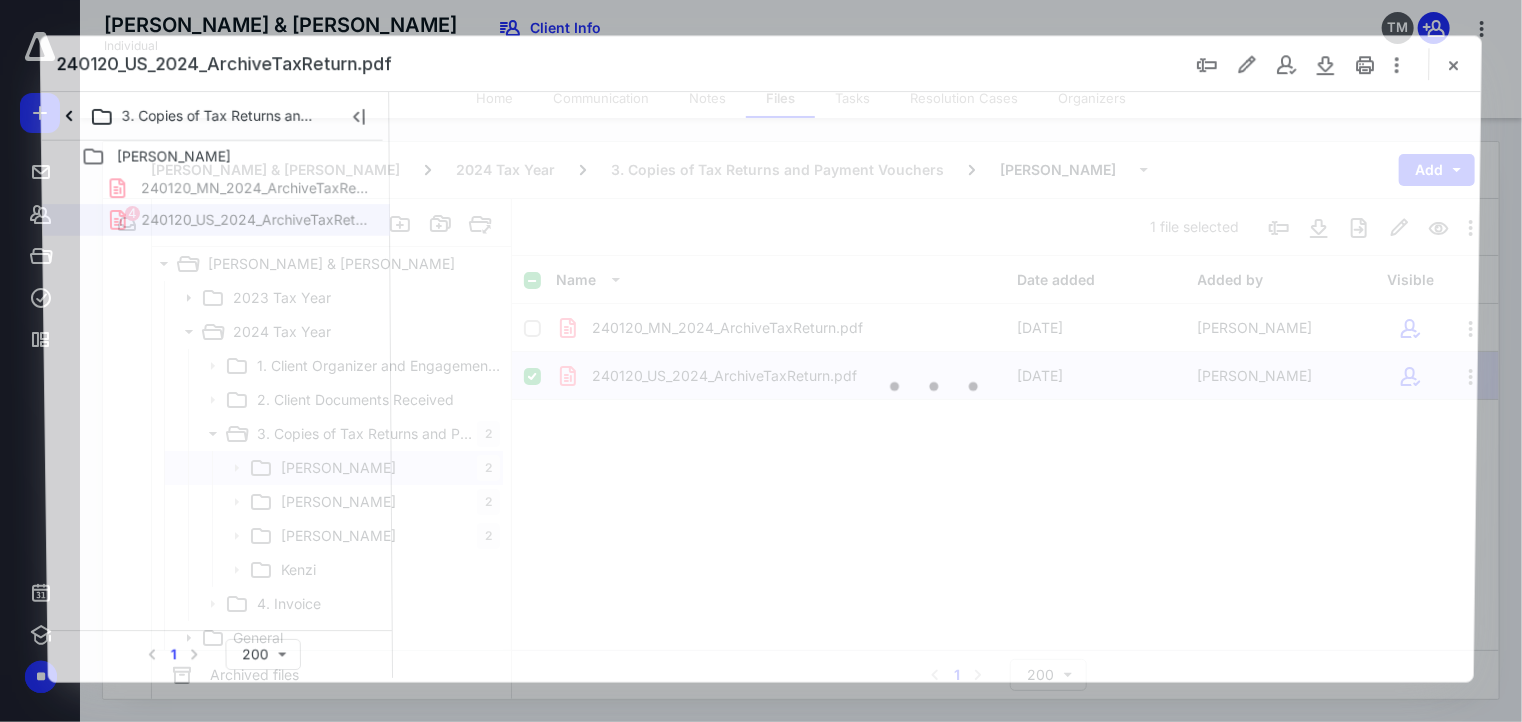 scroll, scrollTop: 0, scrollLeft: 0, axis: both 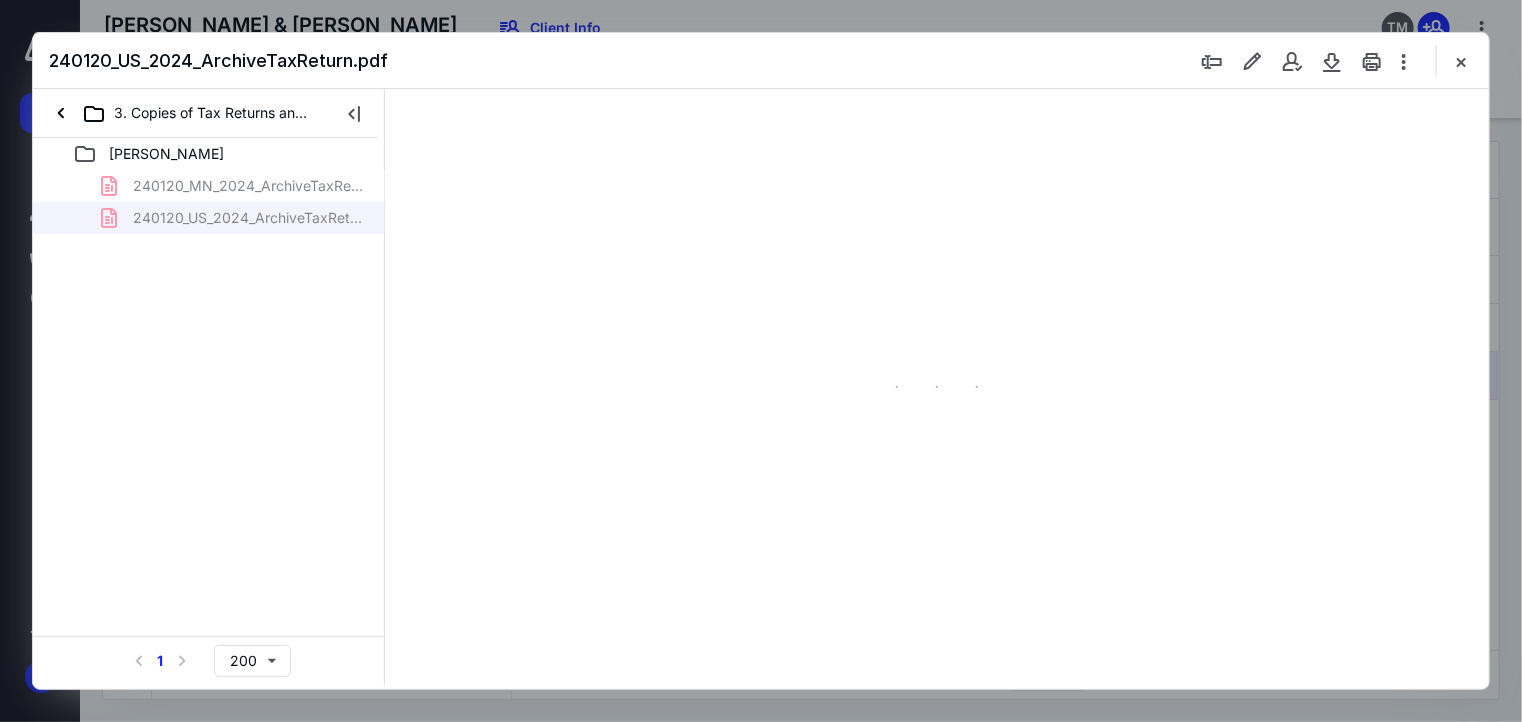 type on "177" 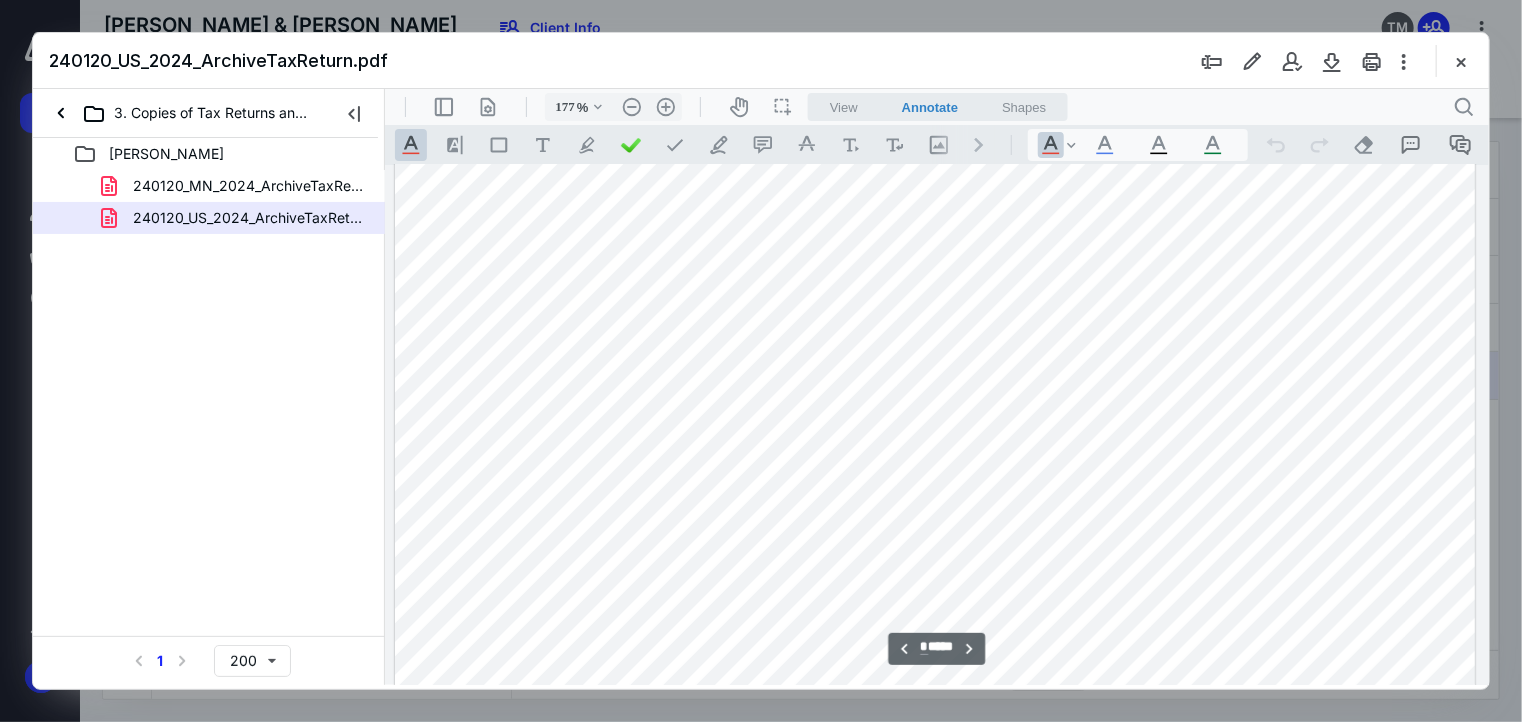 type on "*" 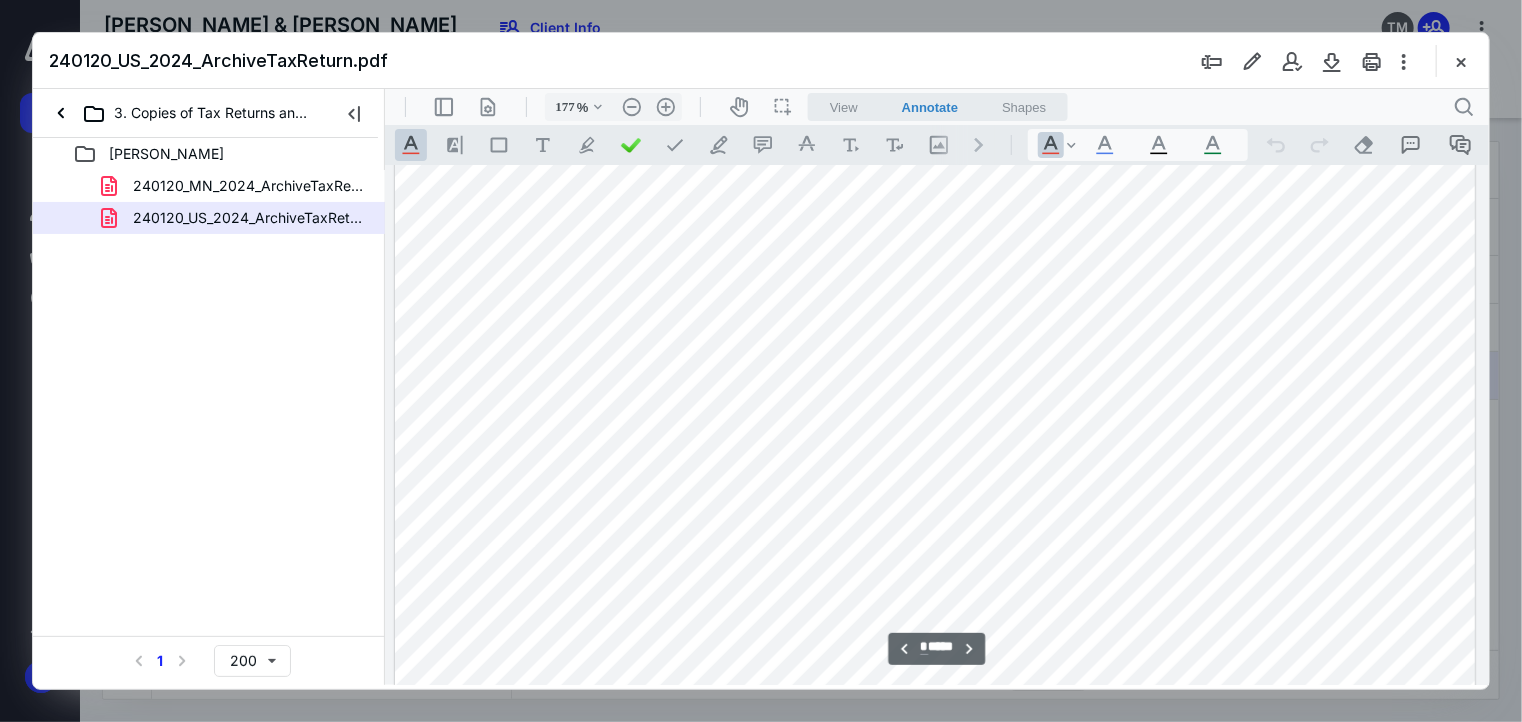 scroll, scrollTop: 4456, scrollLeft: 0, axis: vertical 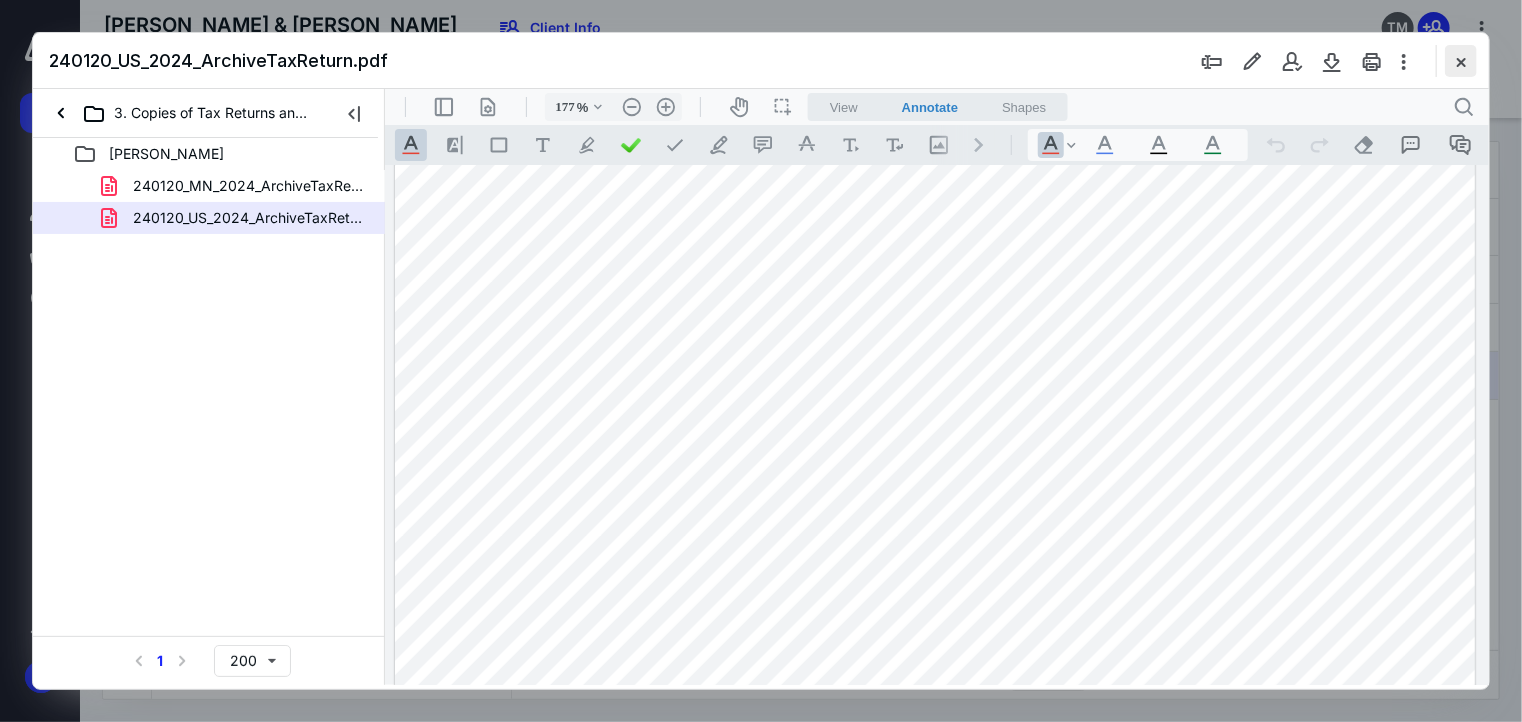 click at bounding box center (1461, 61) 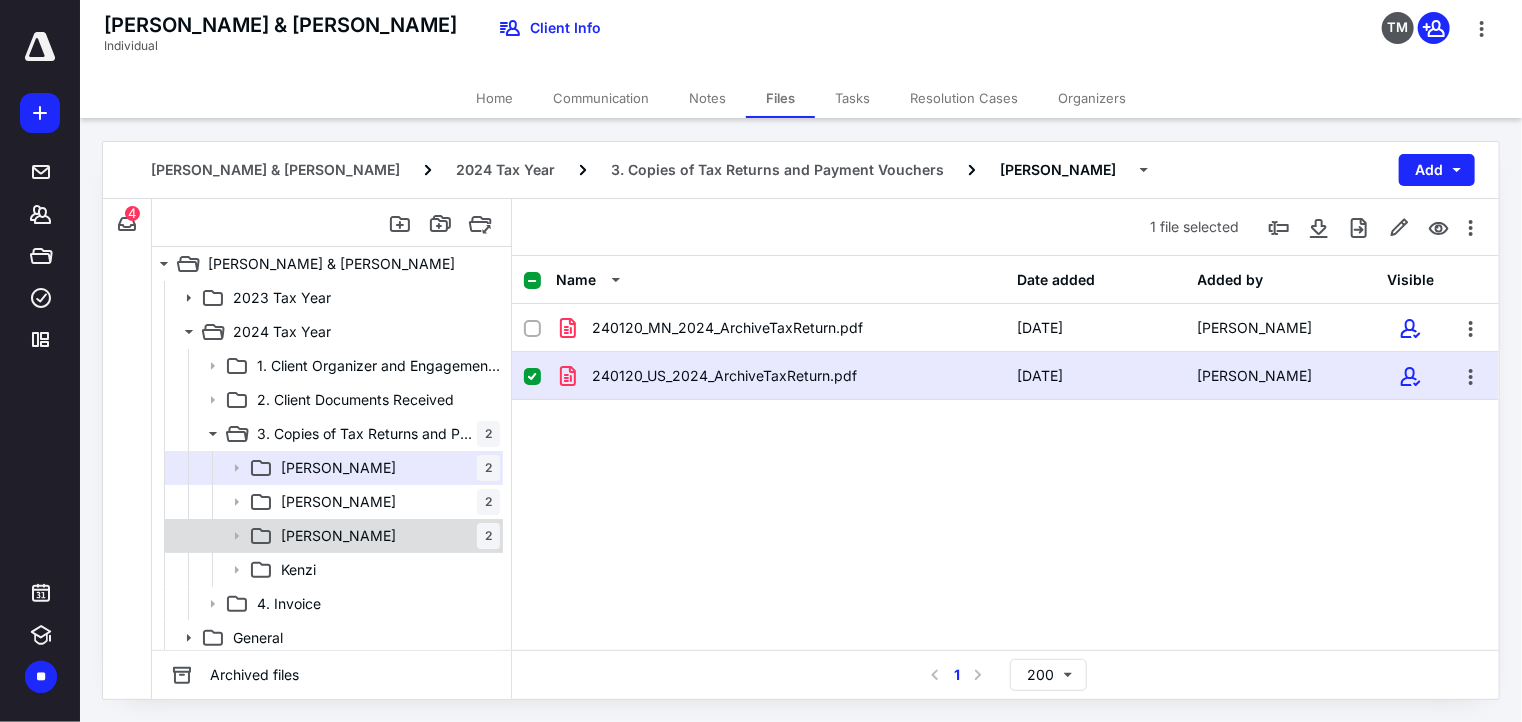 click on "Cameron 2" at bounding box center [332, 536] 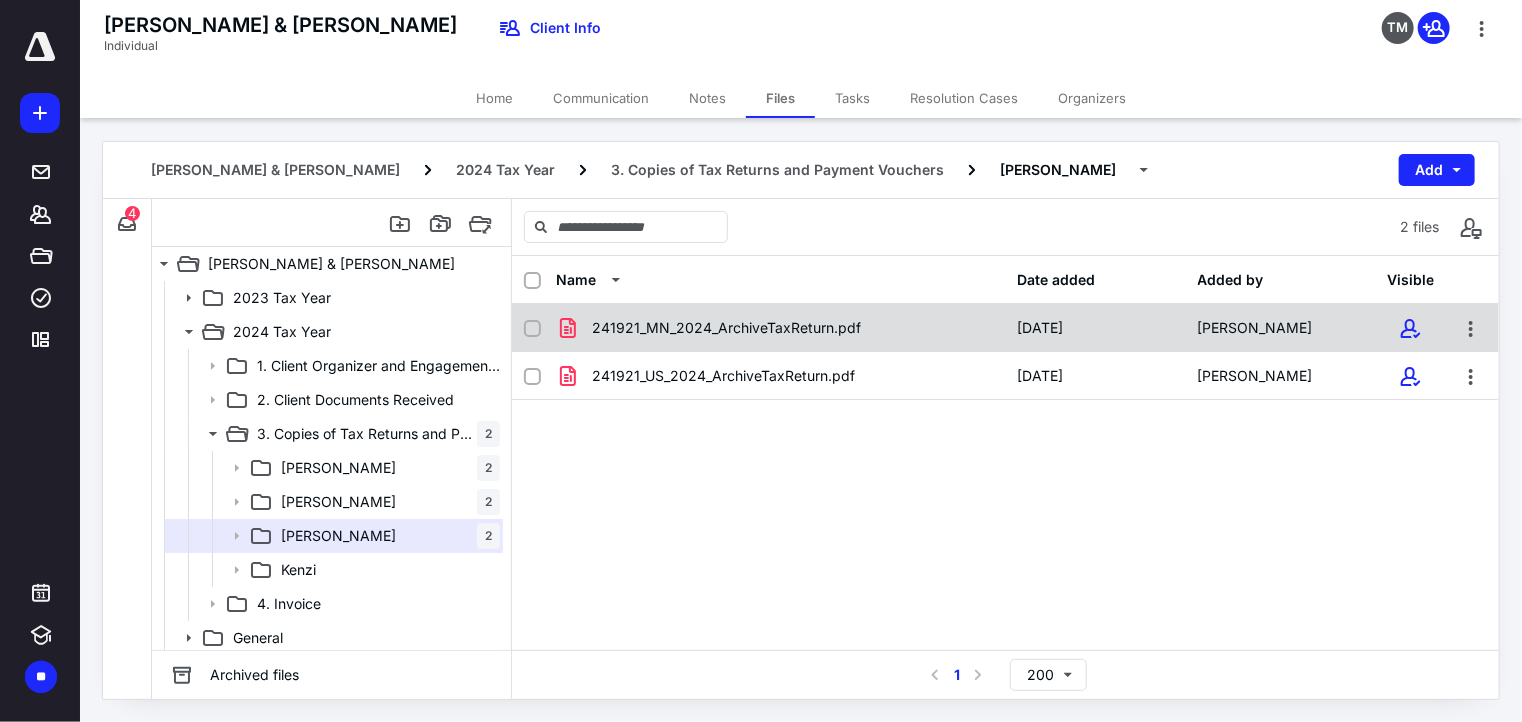 click on "241921_MN_2024_ArchiveTaxReturn.pdf" at bounding box center [781, 328] 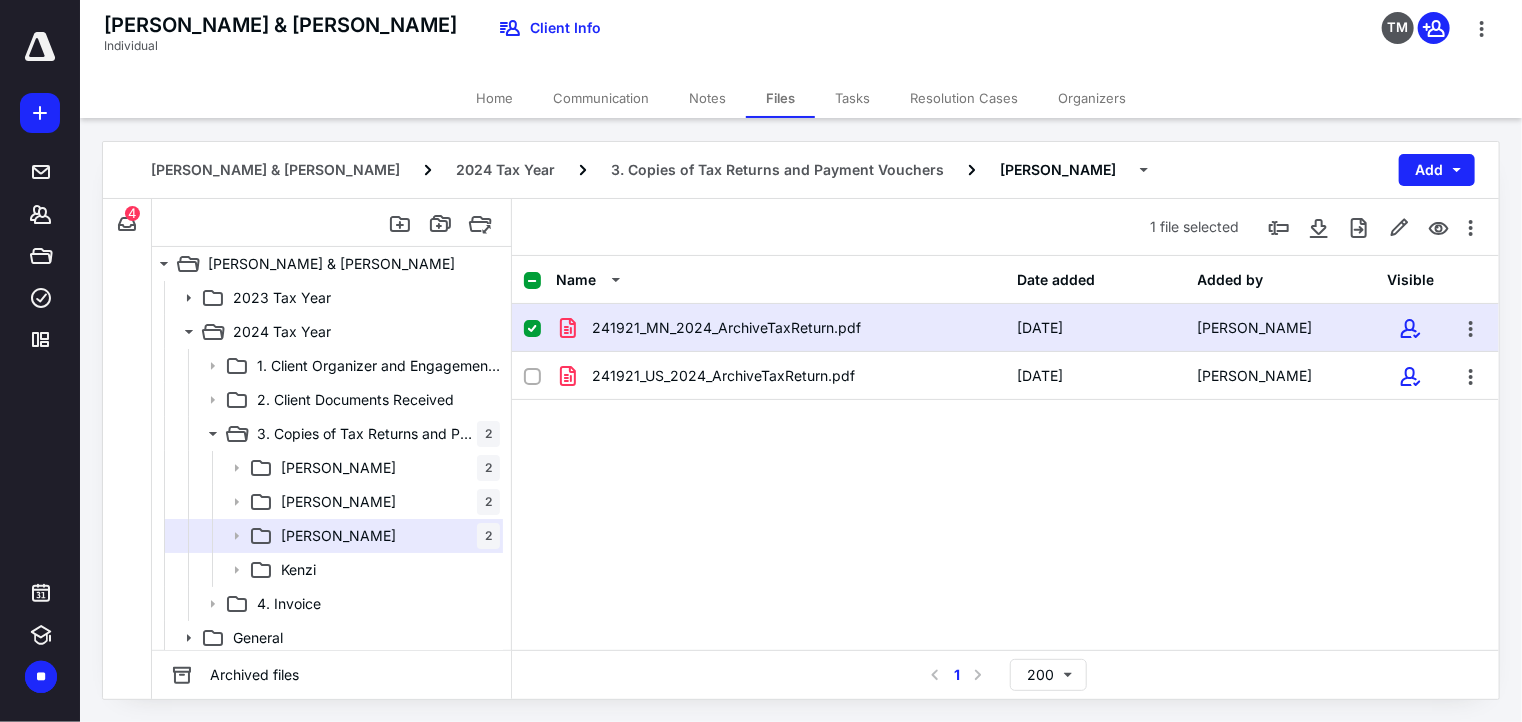 click on "241921_MN_2024_ArchiveTaxReturn.pdf" at bounding box center (781, 328) 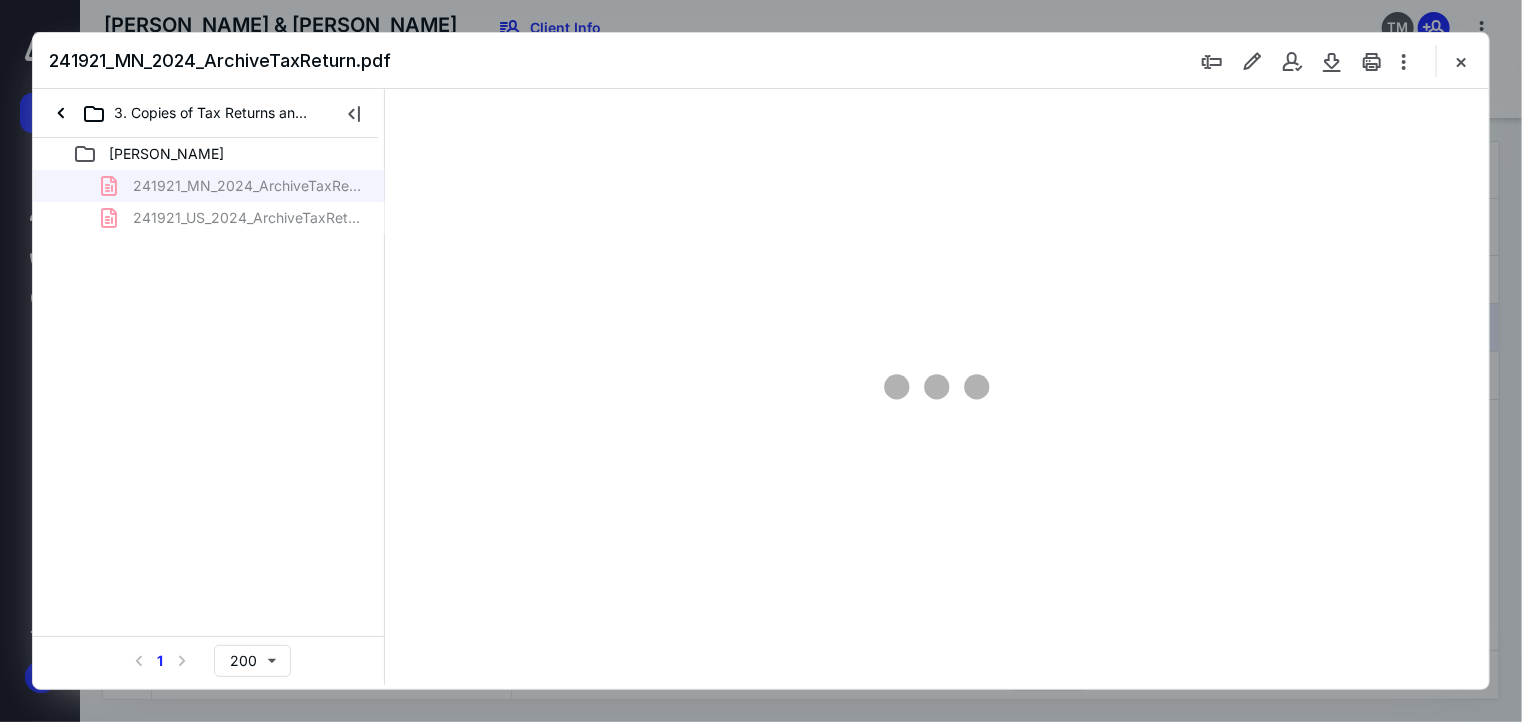 scroll, scrollTop: 0, scrollLeft: 0, axis: both 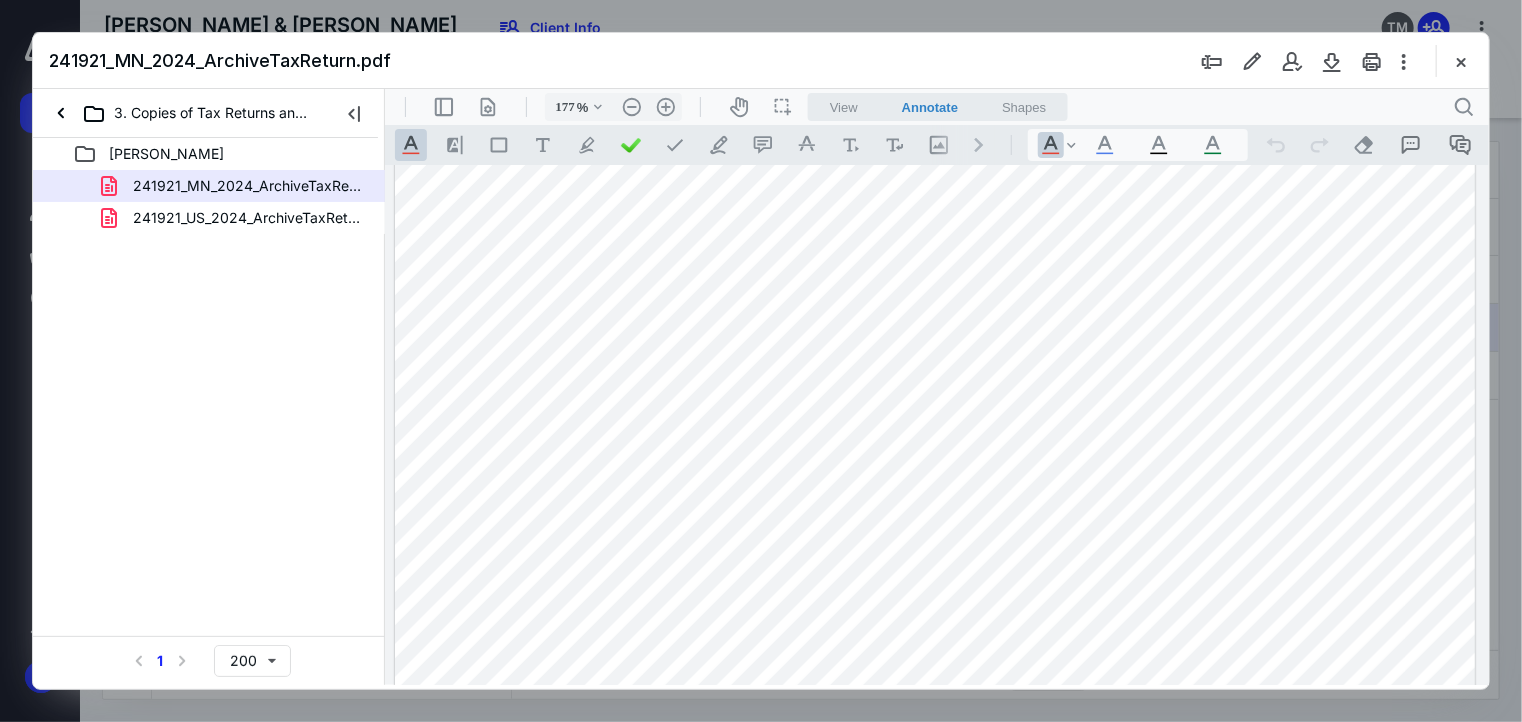 drag, startPoint x: 1356, startPoint y: 416, endPoint x: 1492, endPoint y: 393, distance: 137.93114 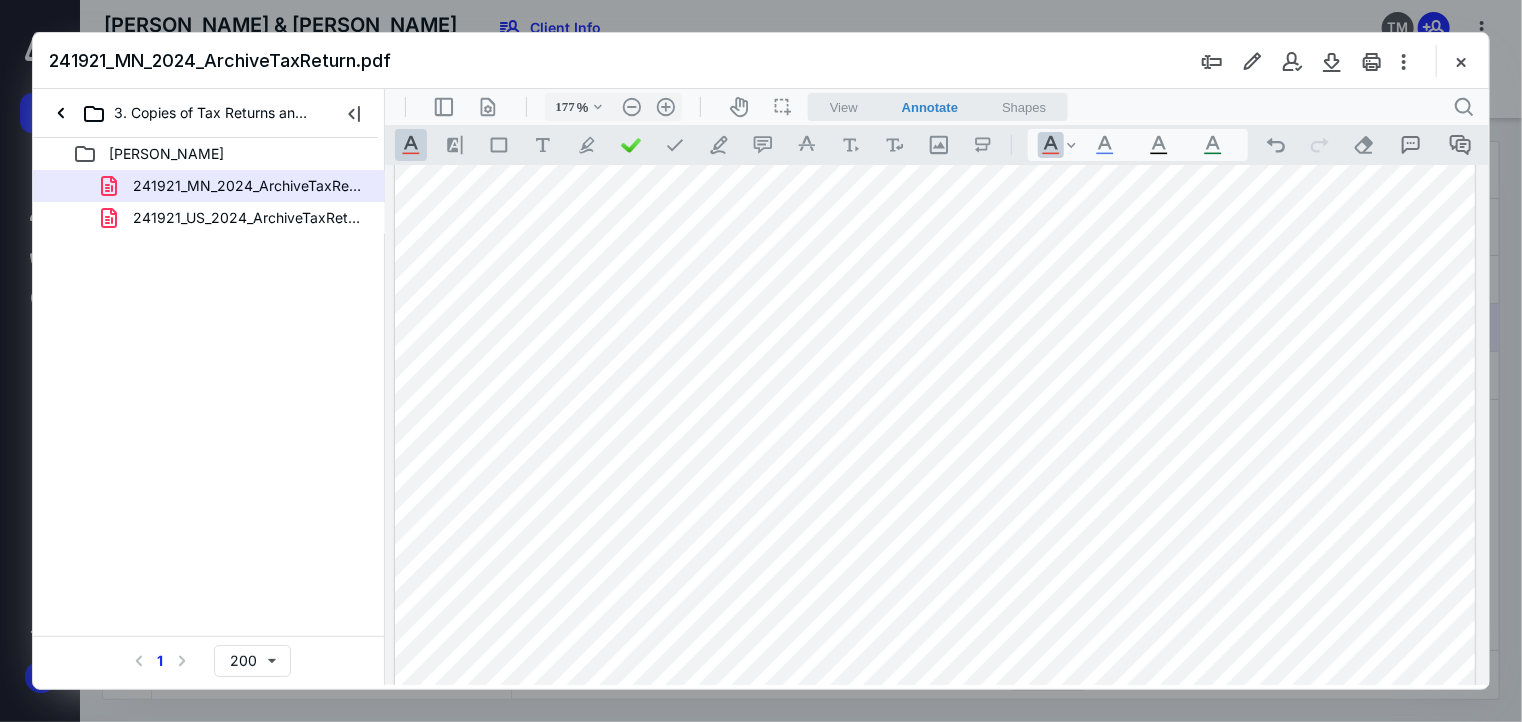 click at bounding box center [934, 432] 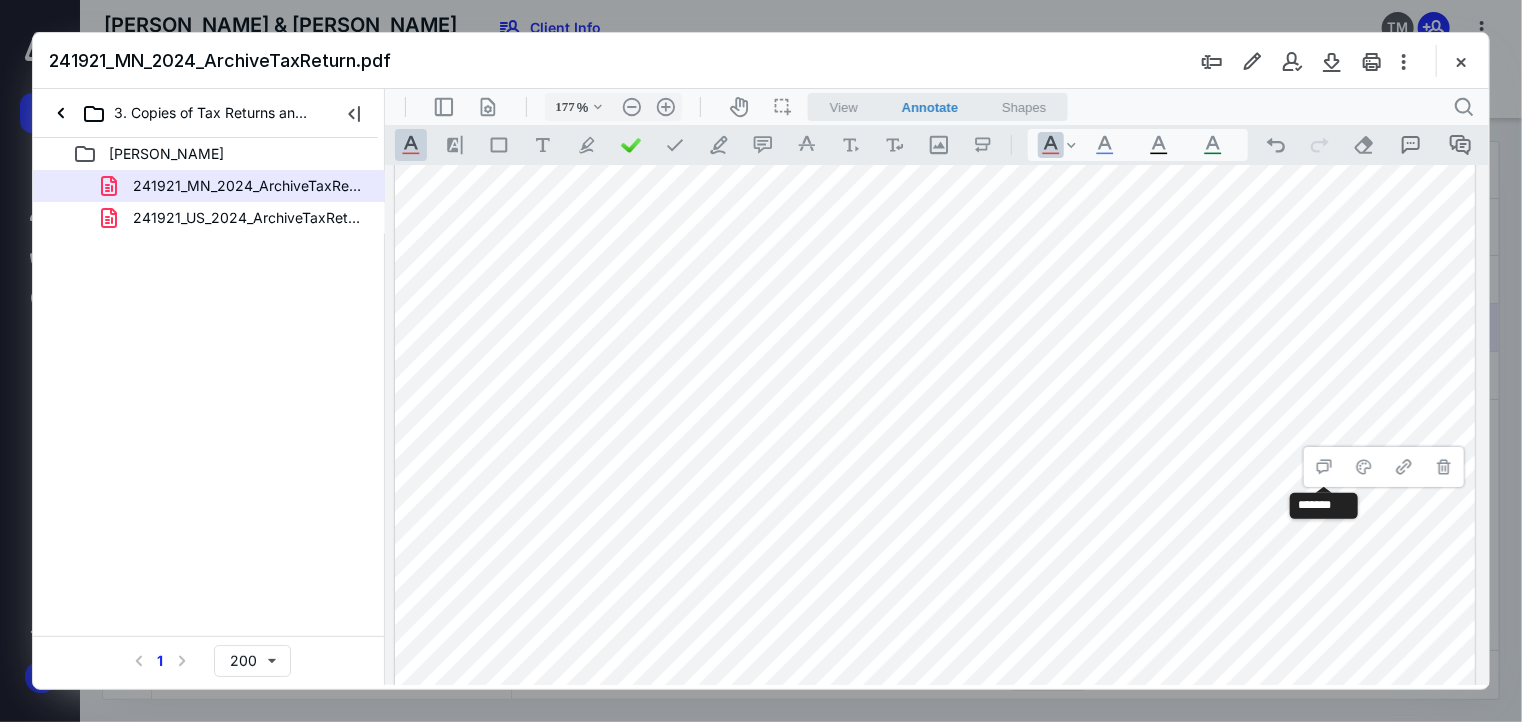 click at bounding box center (934, 432) 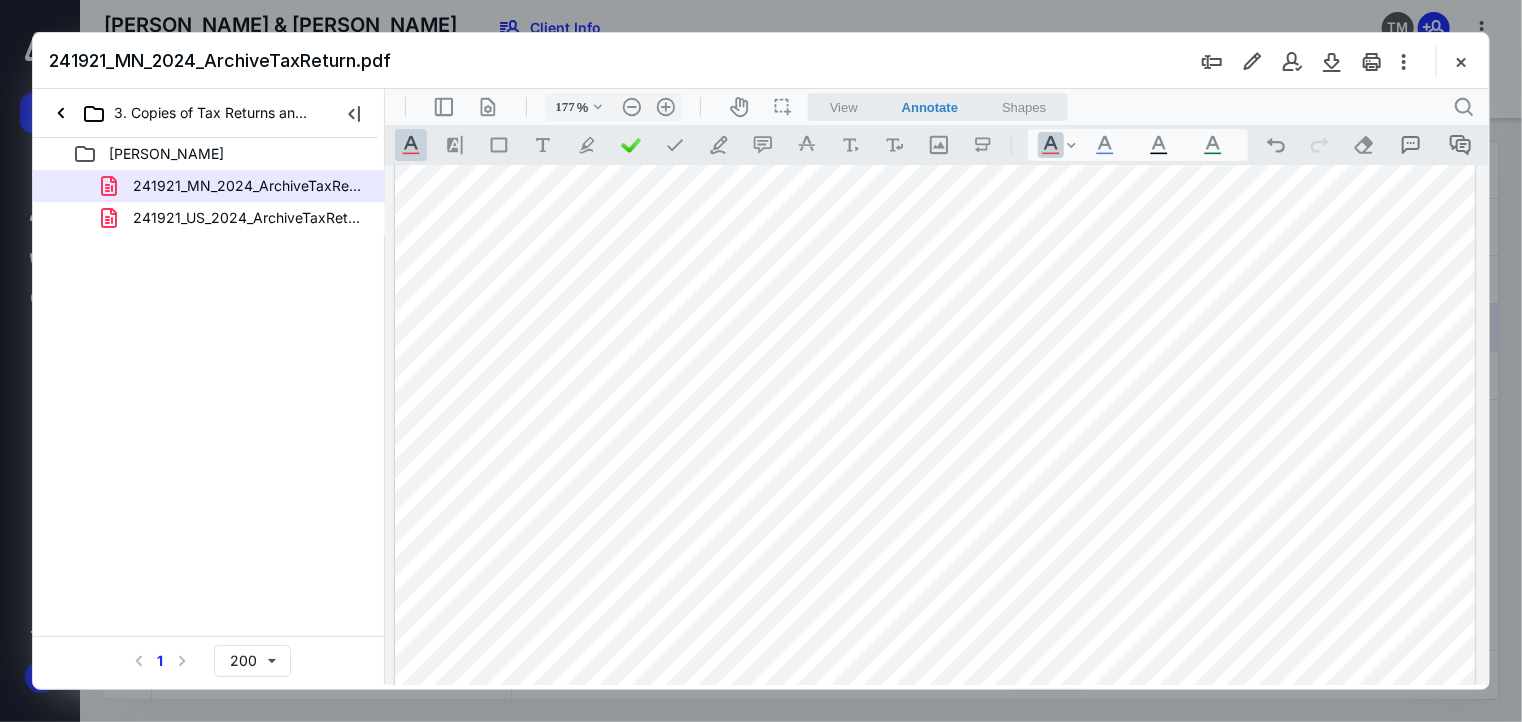 click at bounding box center [934, 432] 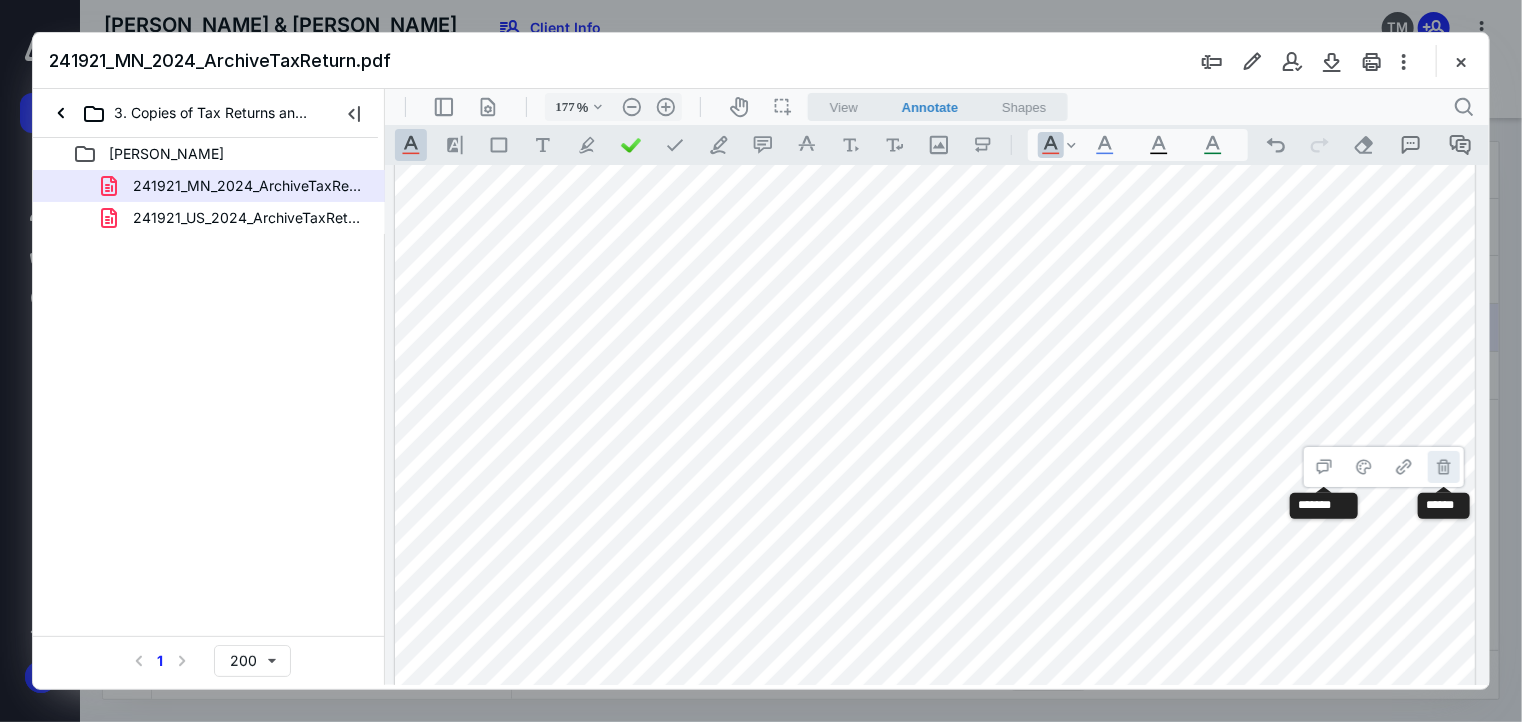 click on "**********" at bounding box center [1443, 466] 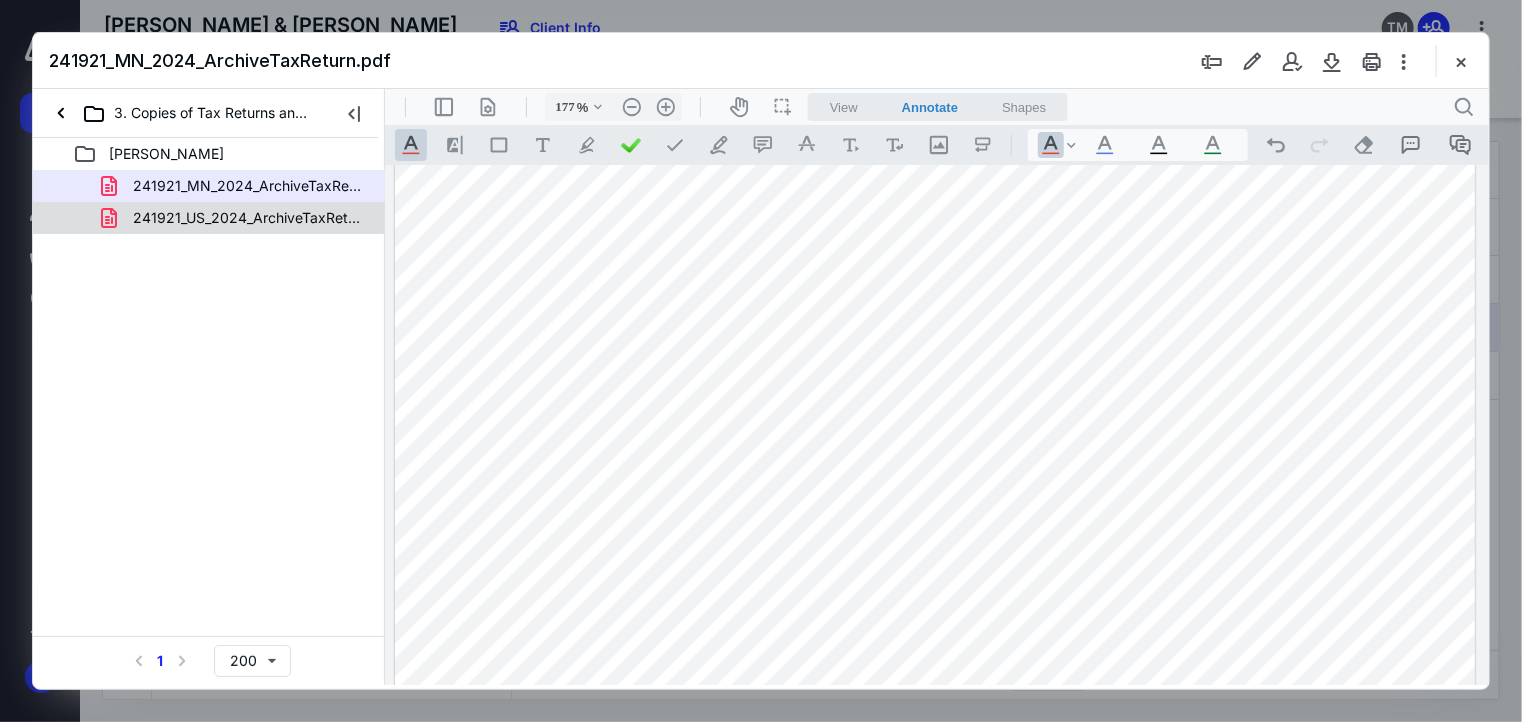 click on "241921_US_2024_ArchiveTaxReturn.pdf" at bounding box center (249, 218) 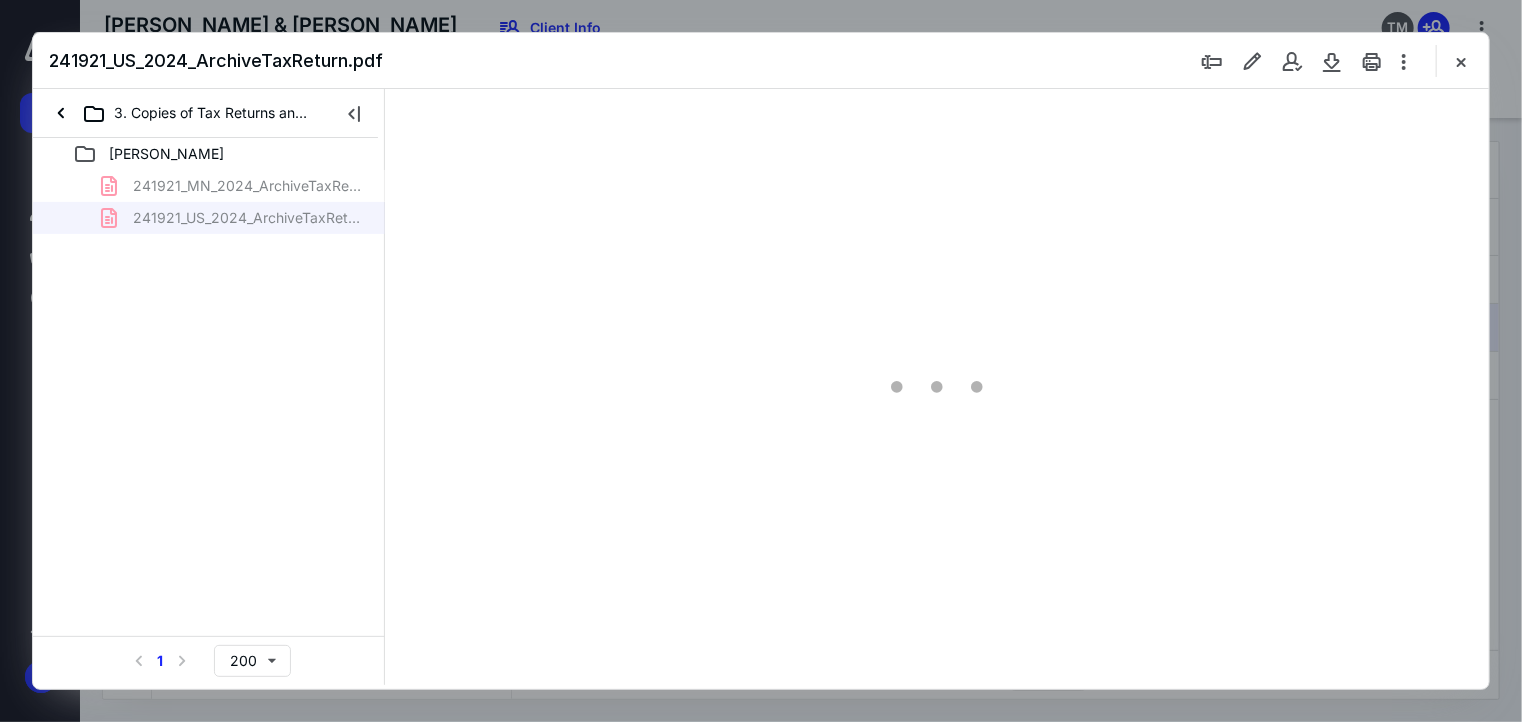 type on "177" 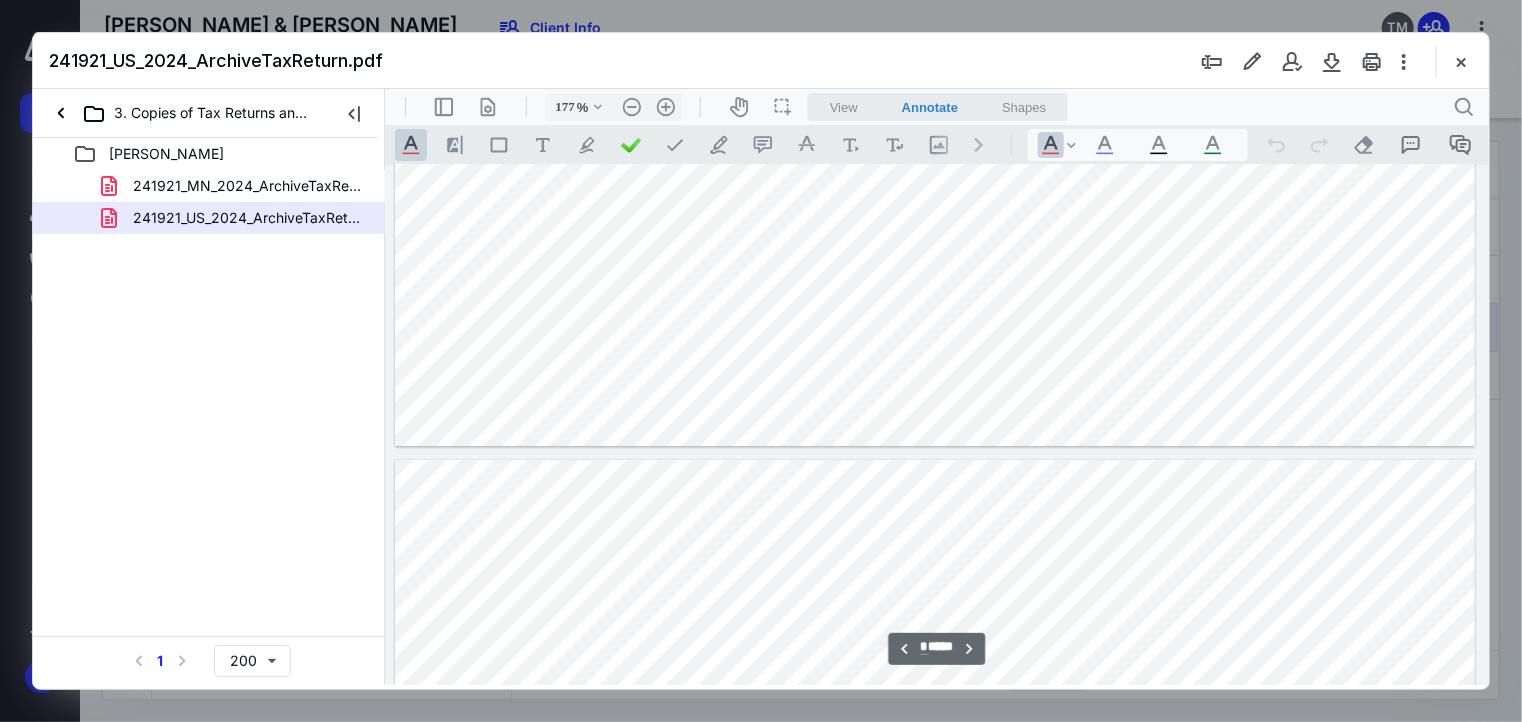 type on "*" 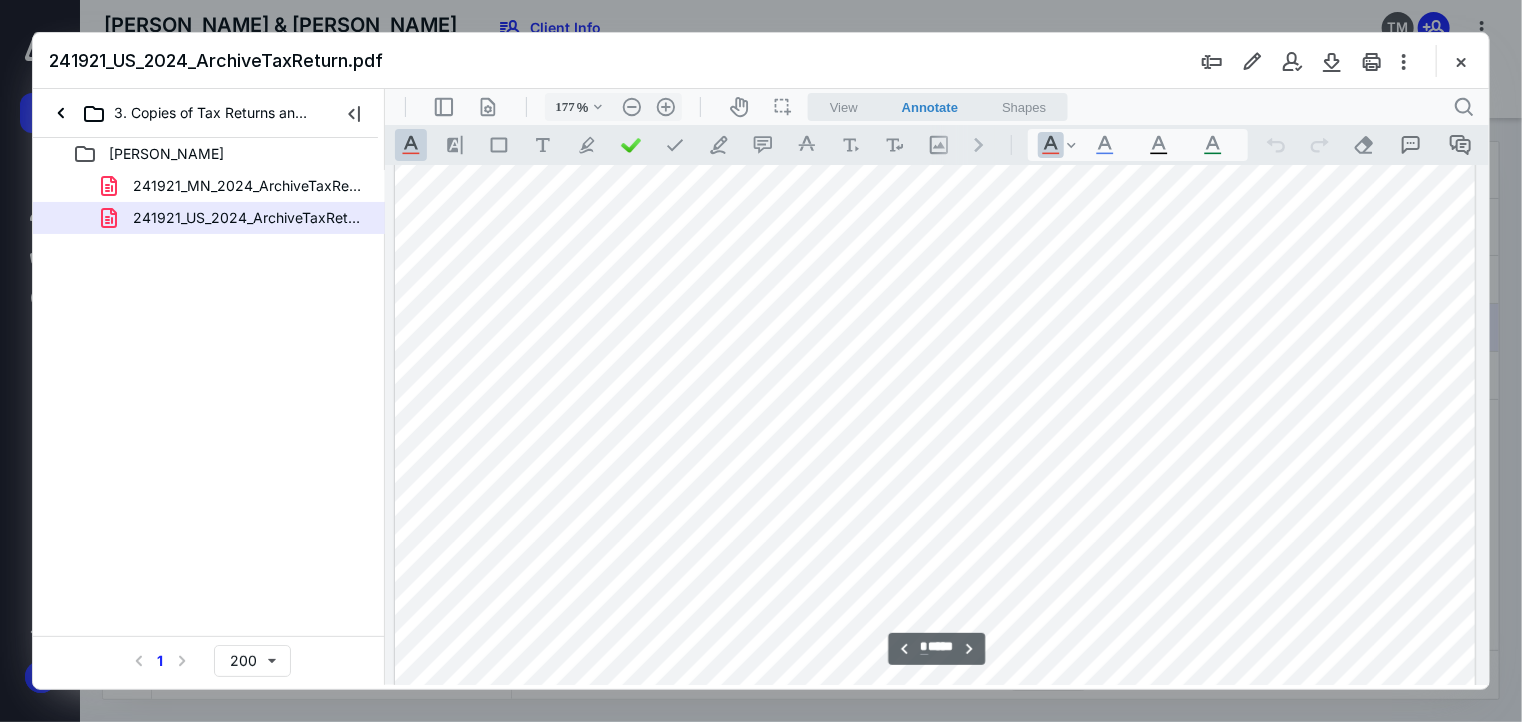 scroll, scrollTop: 4449, scrollLeft: 156, axis: both 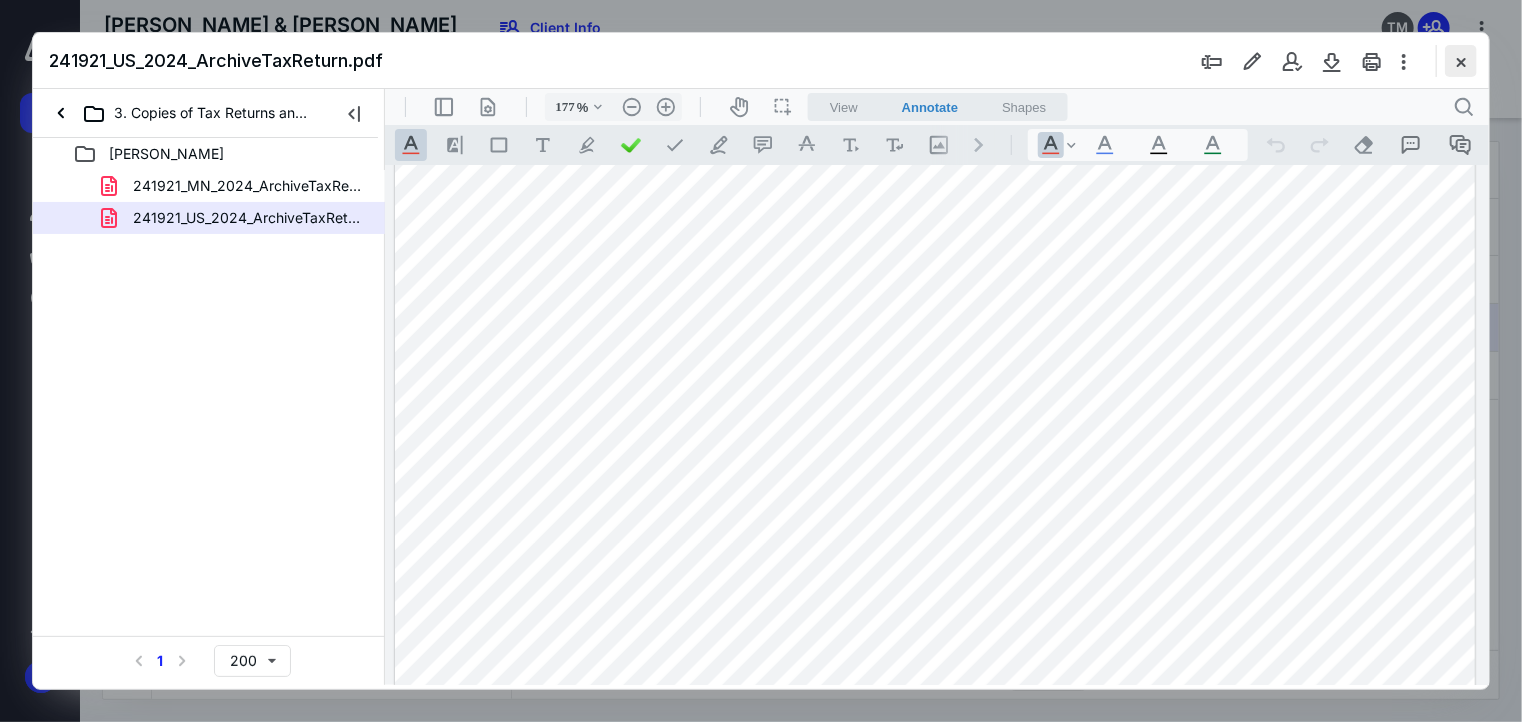 click at bounding box center (1461, 61) 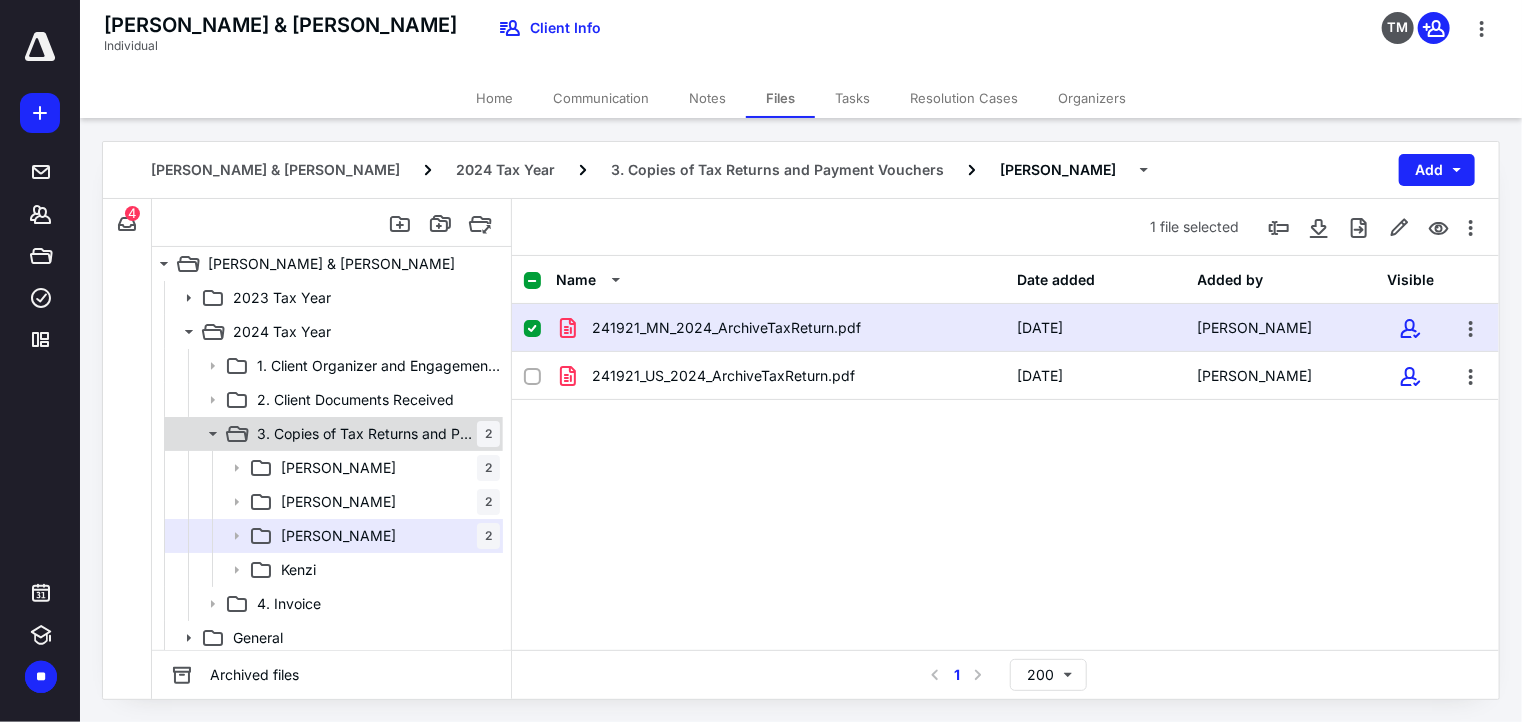 scroll, scrollTop: 3, scrollLeft: 0, axis: vertical 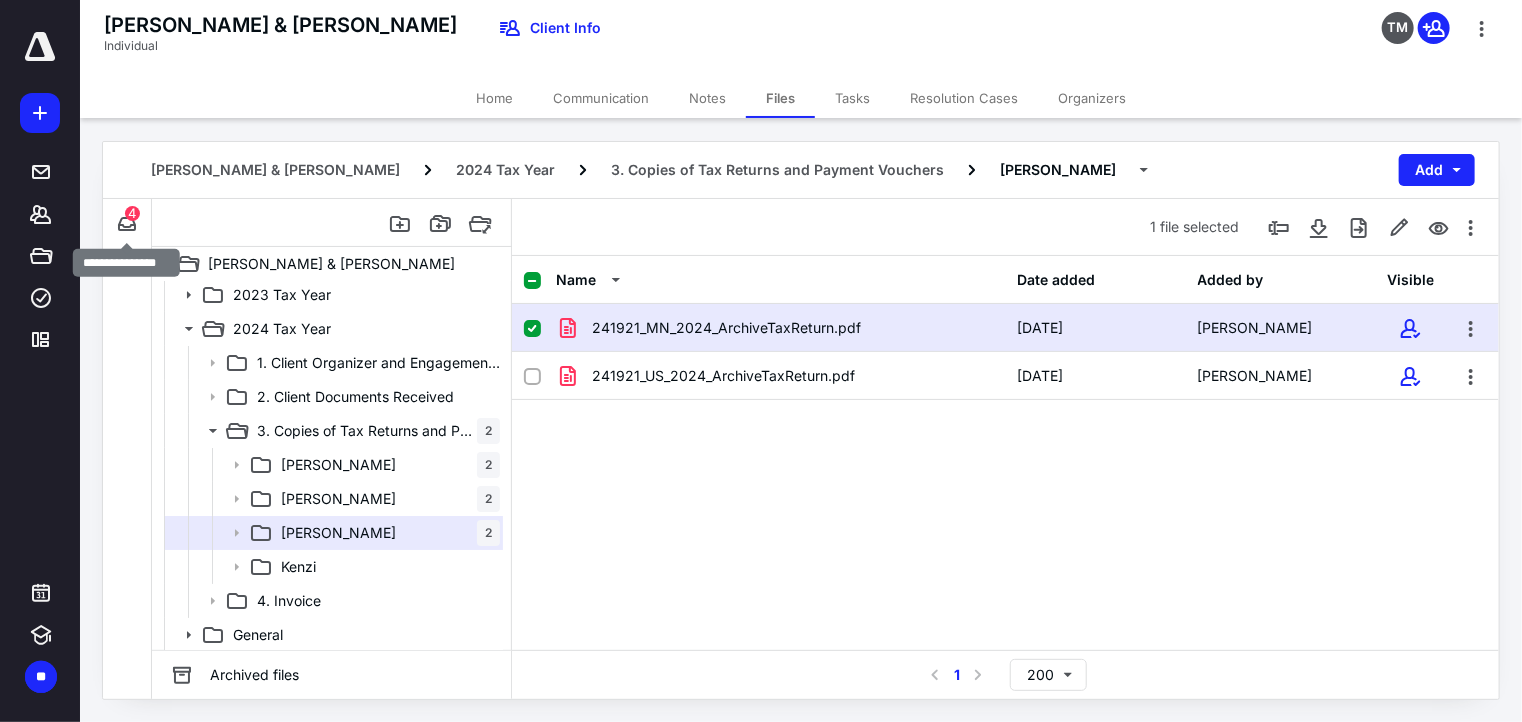 click on "4" at bounding box center (132, 213) 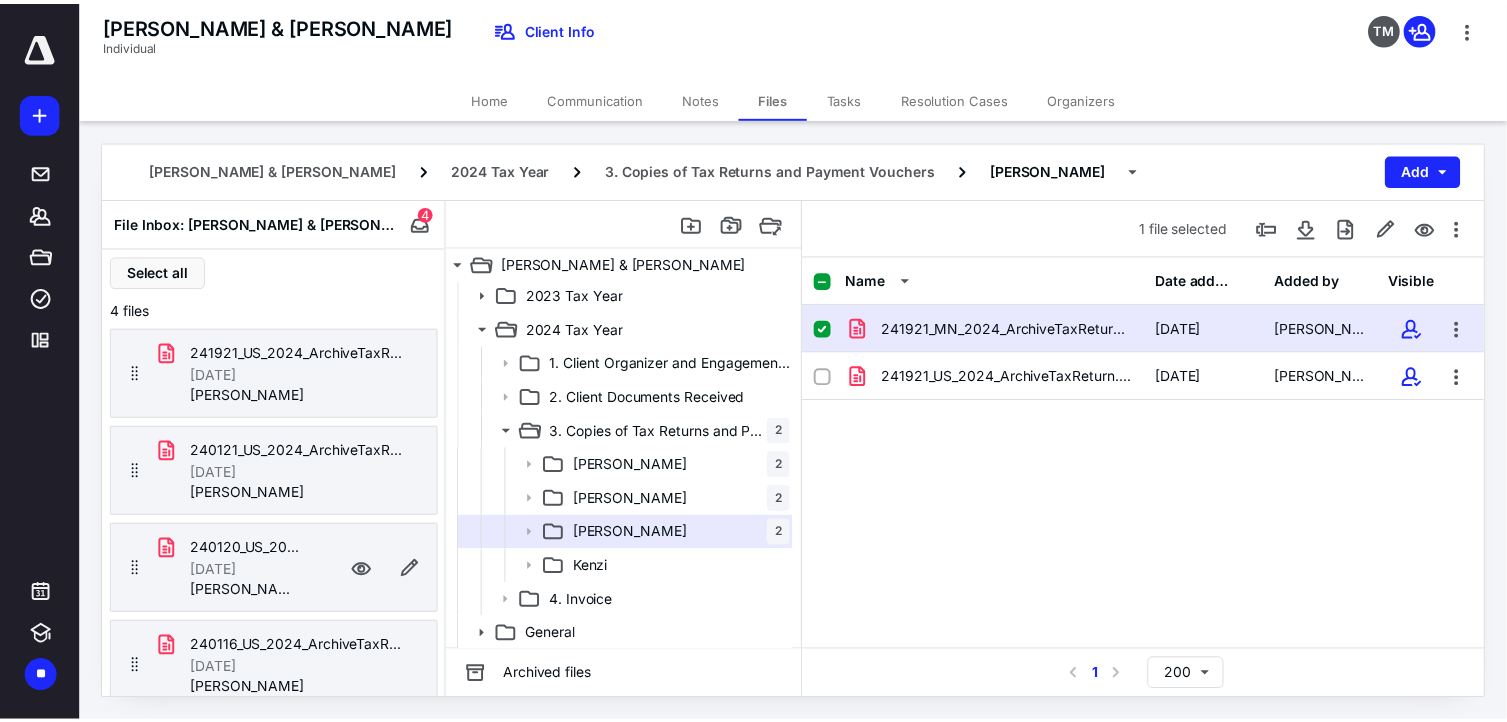 scroll, scrollTop: 9, scrollLeft: 0, axis: vertical 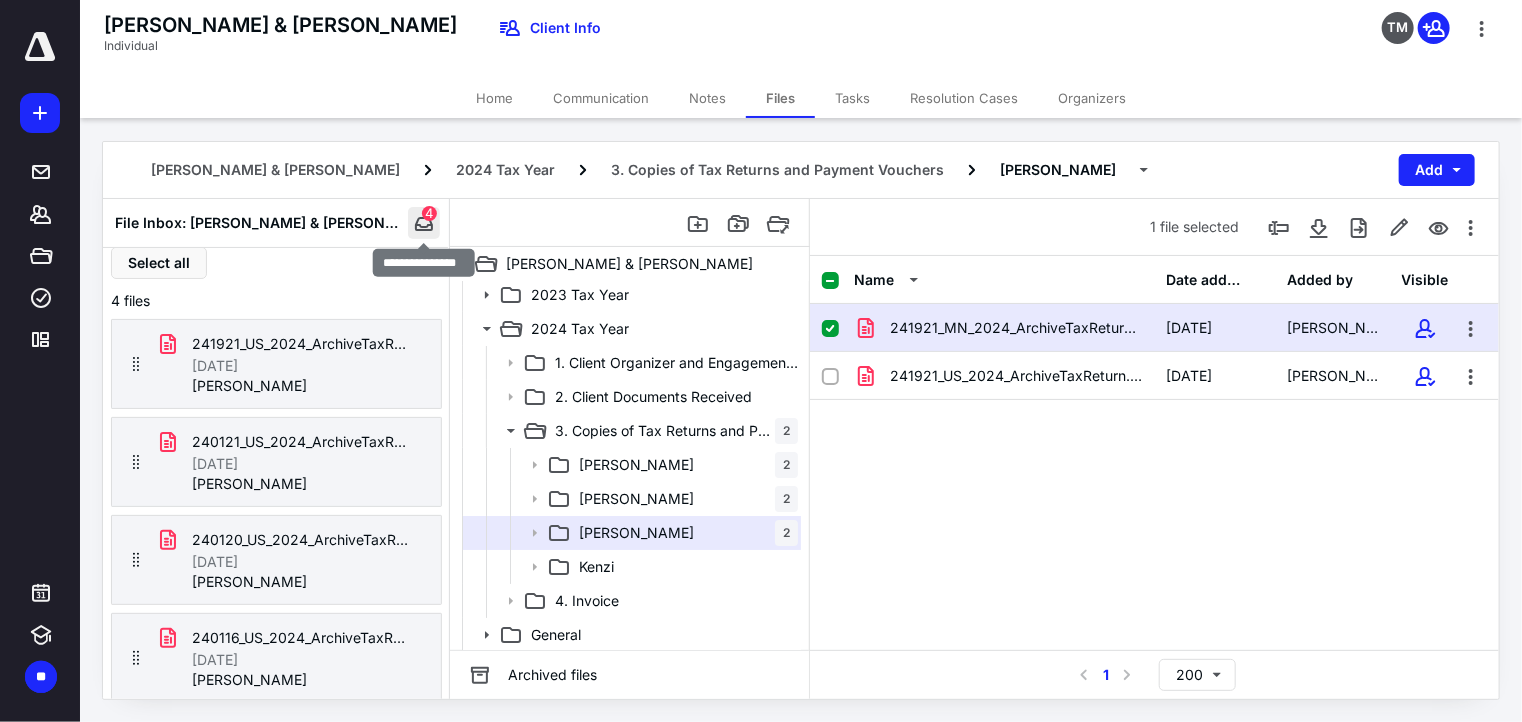 click at bounding box center (424, 223) 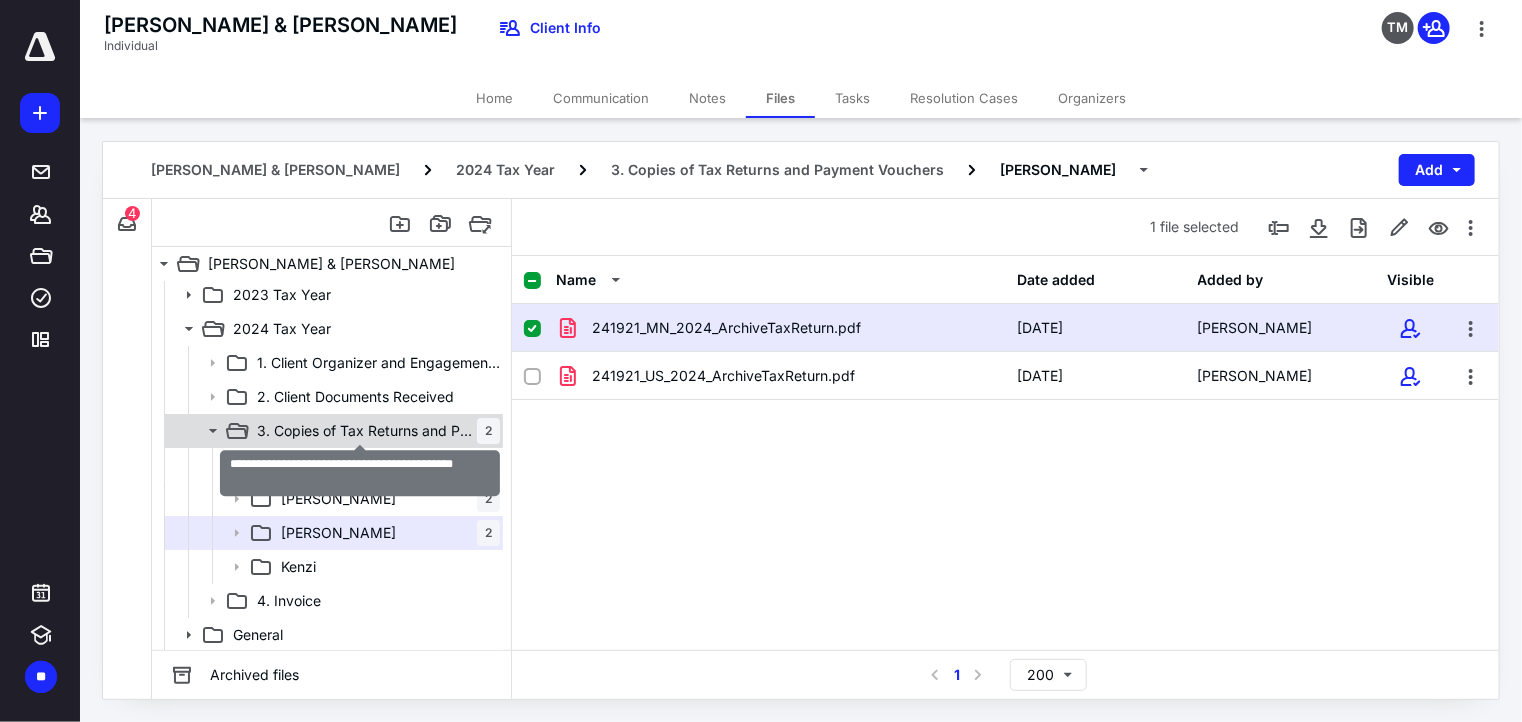 click on "3. Copies of Tax Returns and Payment Vouchers" at bounding box center (367, 431) 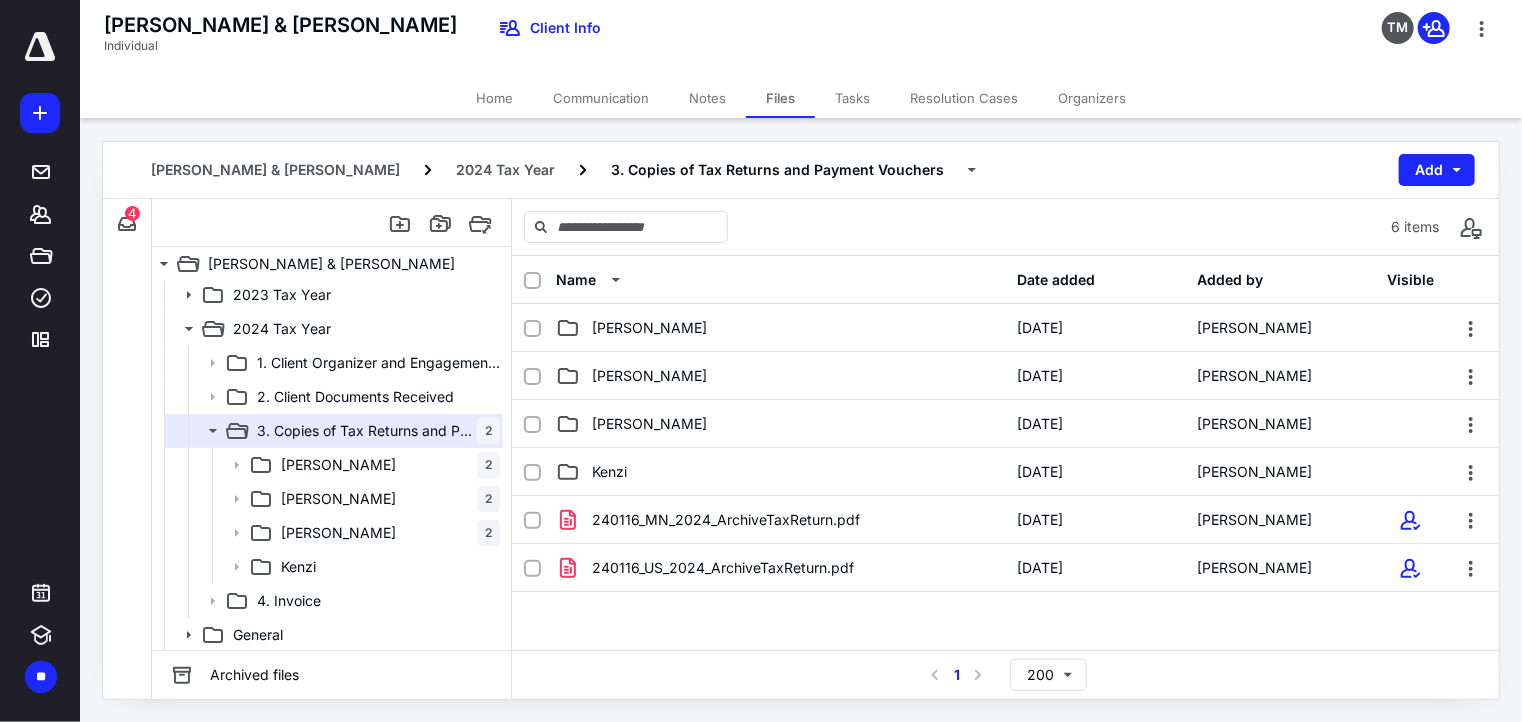 click on "Notes" at bounding box center [707, 98] 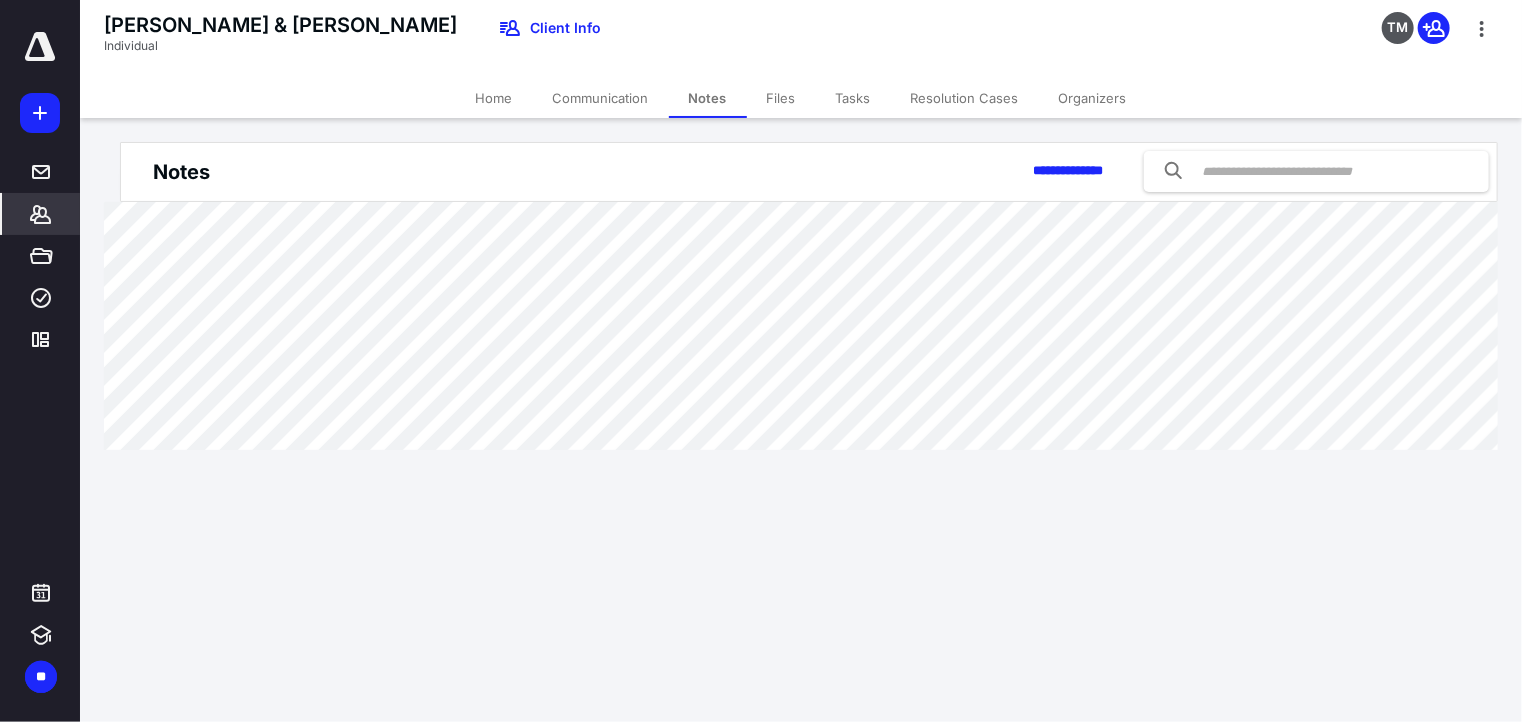 click on "Tasks" at bounding box center [853, 98] 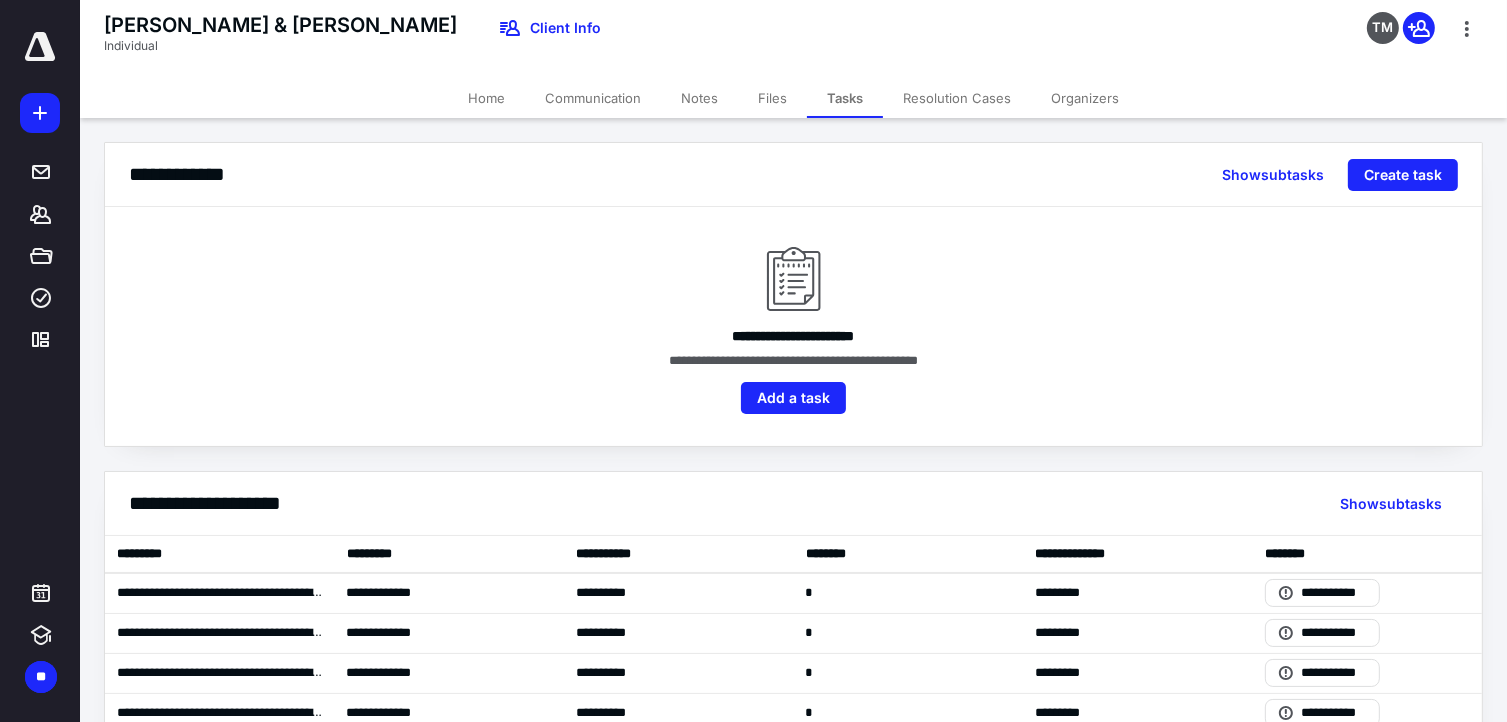 scroll, scrollTop: 72, scrollLeft: 0, axis: vertical 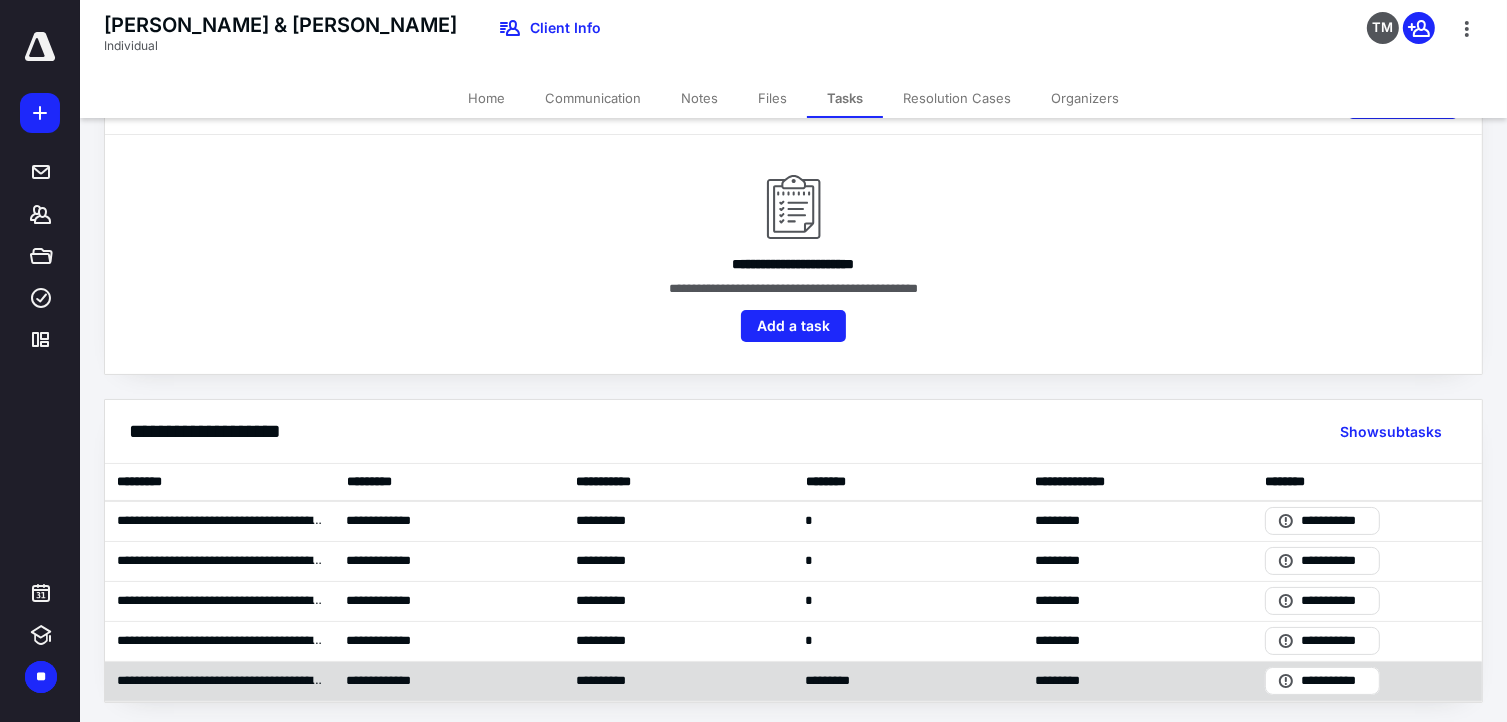 click on "**********" at bounding box center [450, 681] 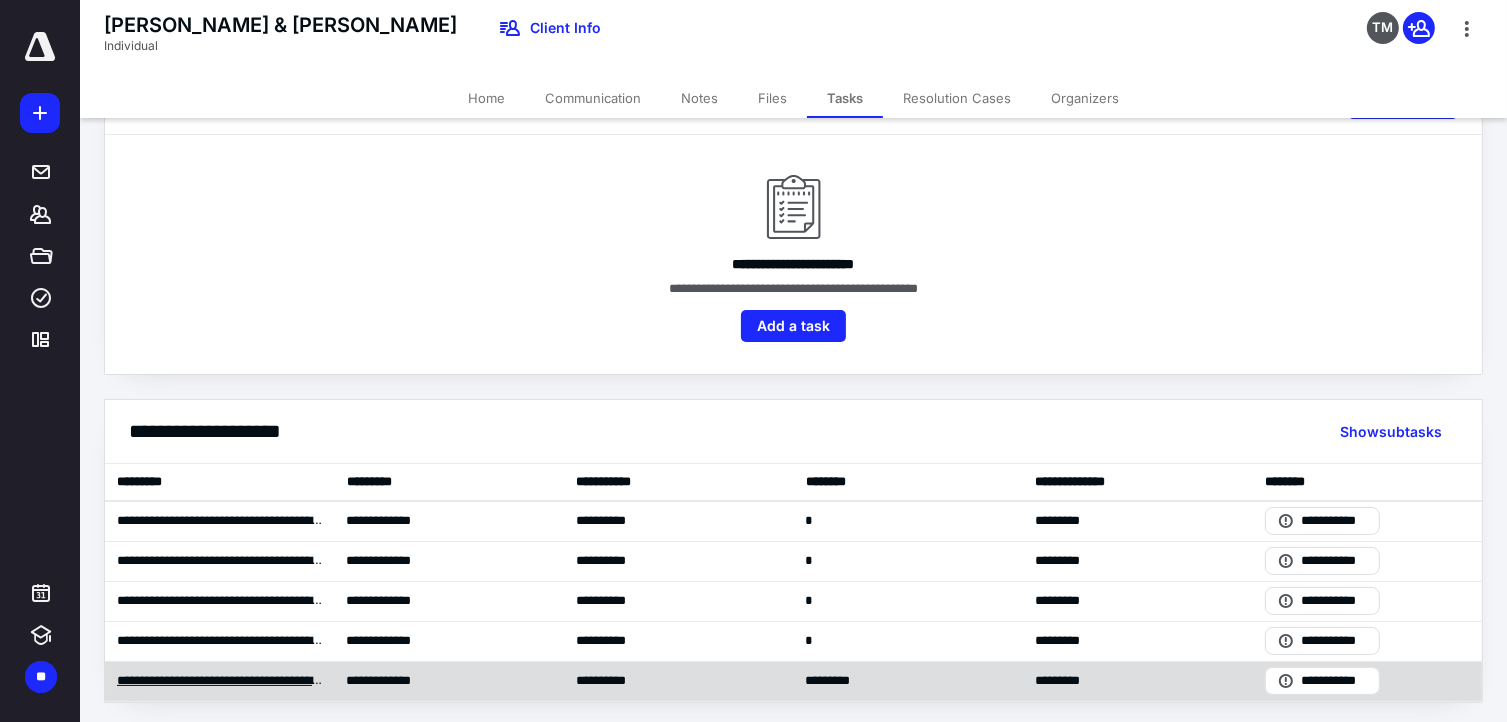 click on "**********" at bounding box center (220, 681) 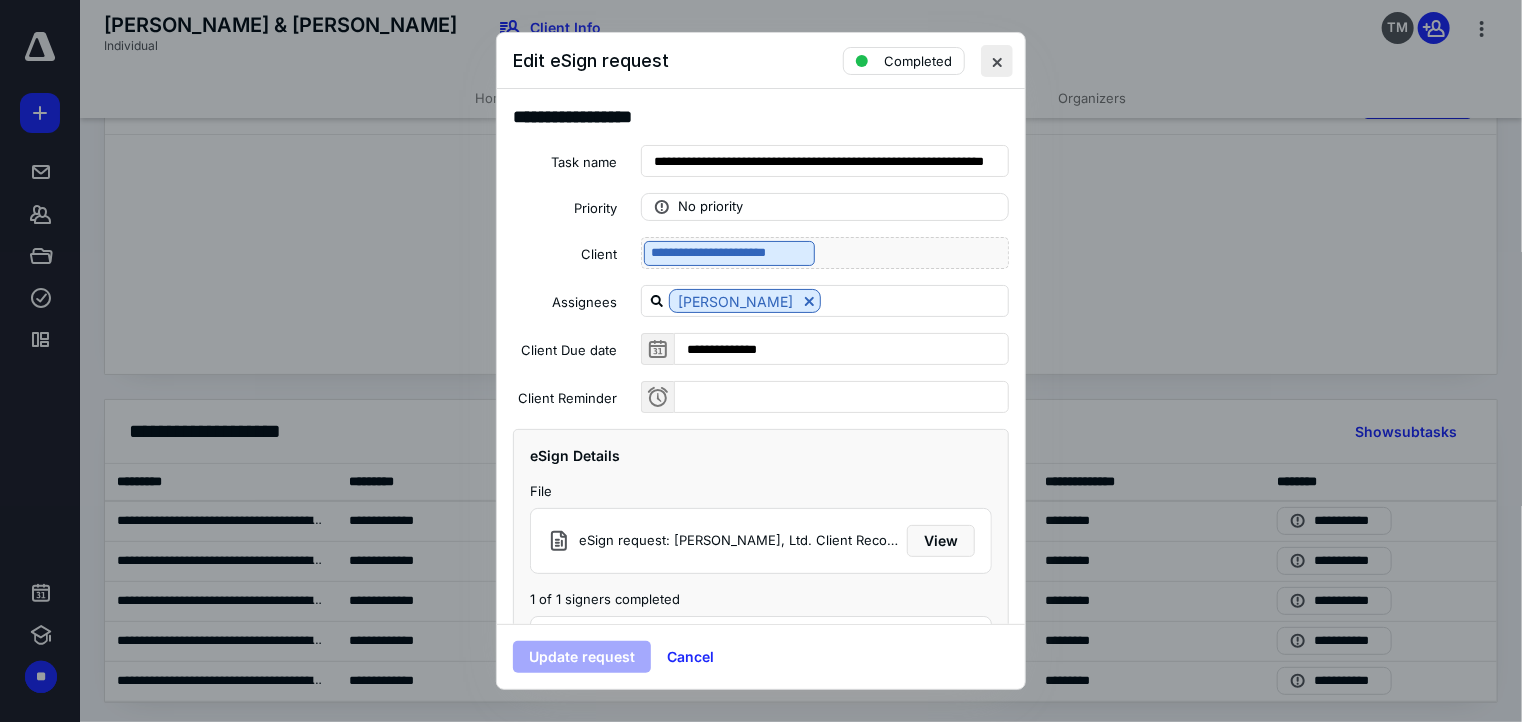 click at bounding box center (997, 61) 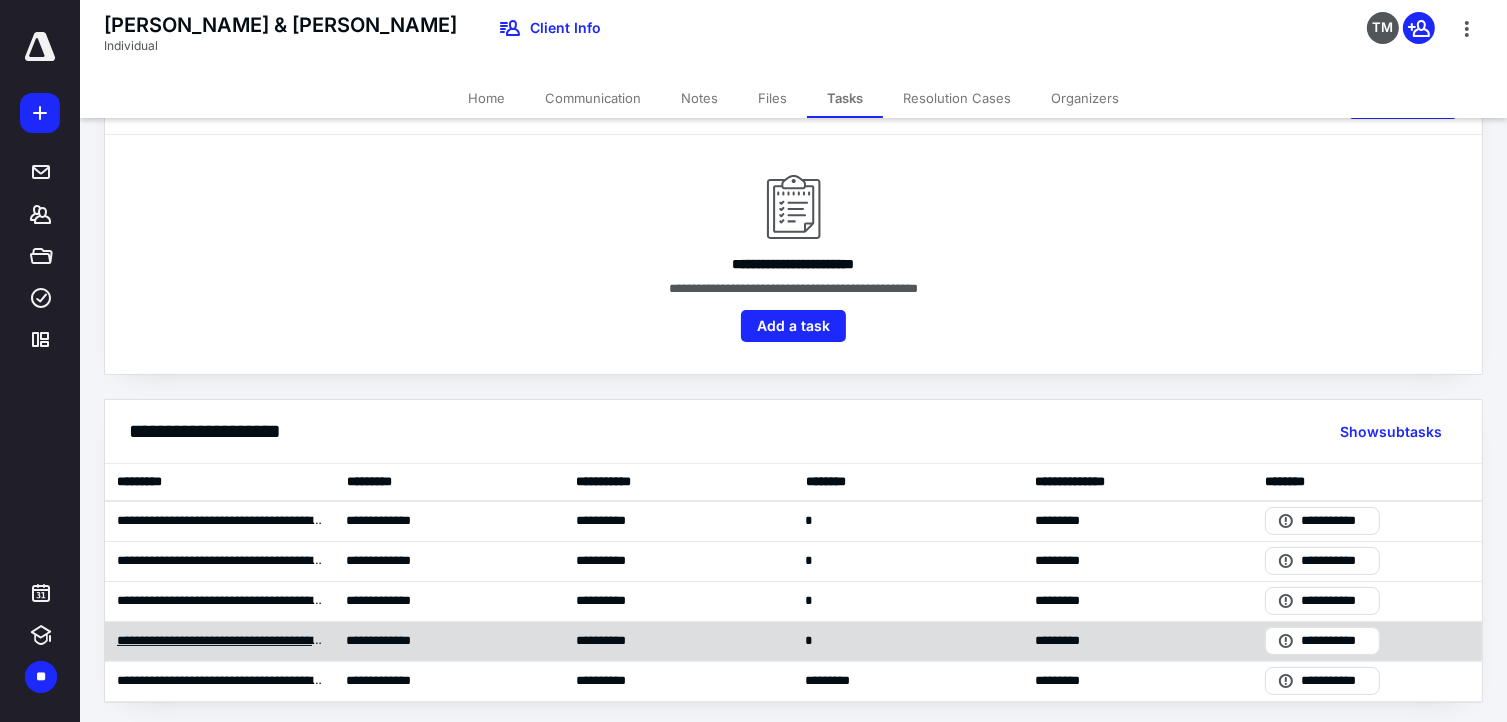 click on "**********" at bounding box center (220, 641) 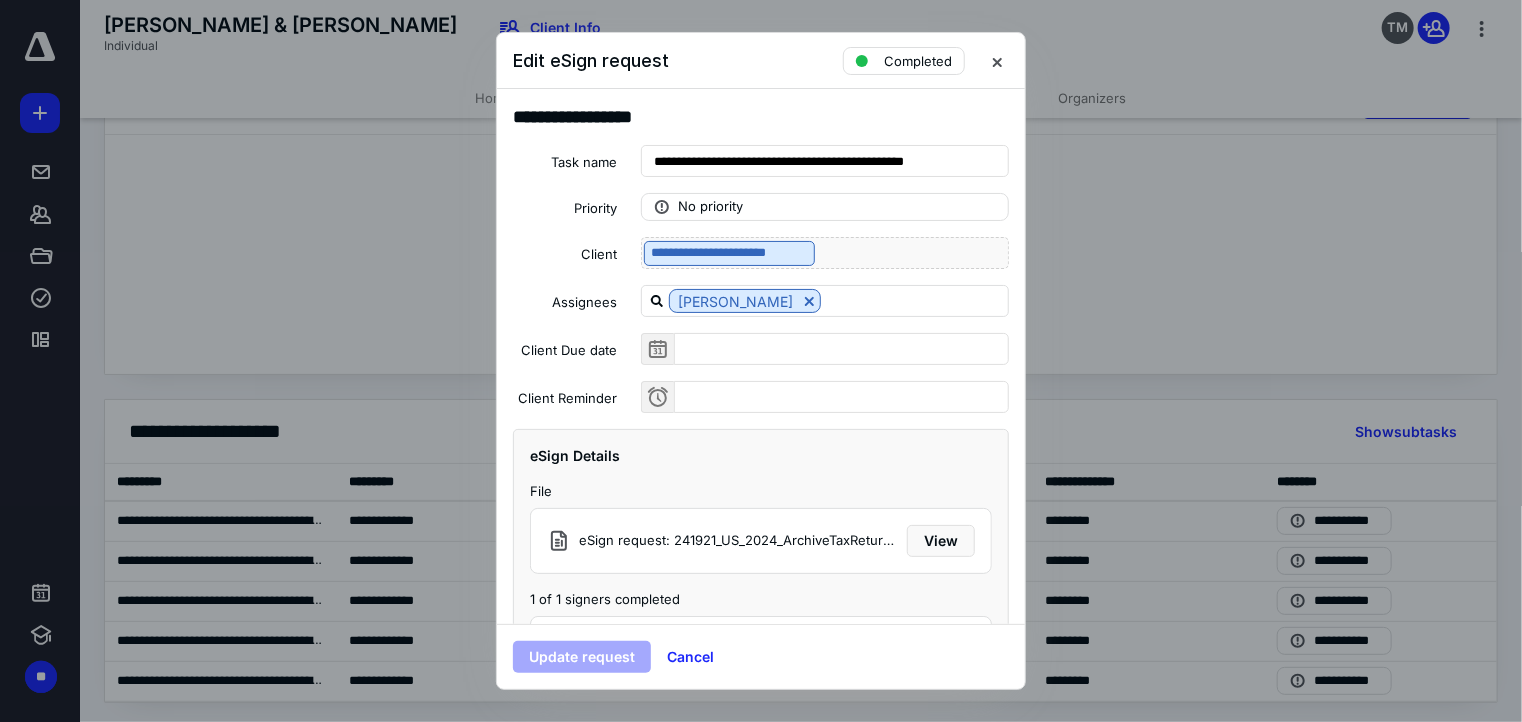 click on "Edit eSign request Completed" at bounding box center [761, 61] 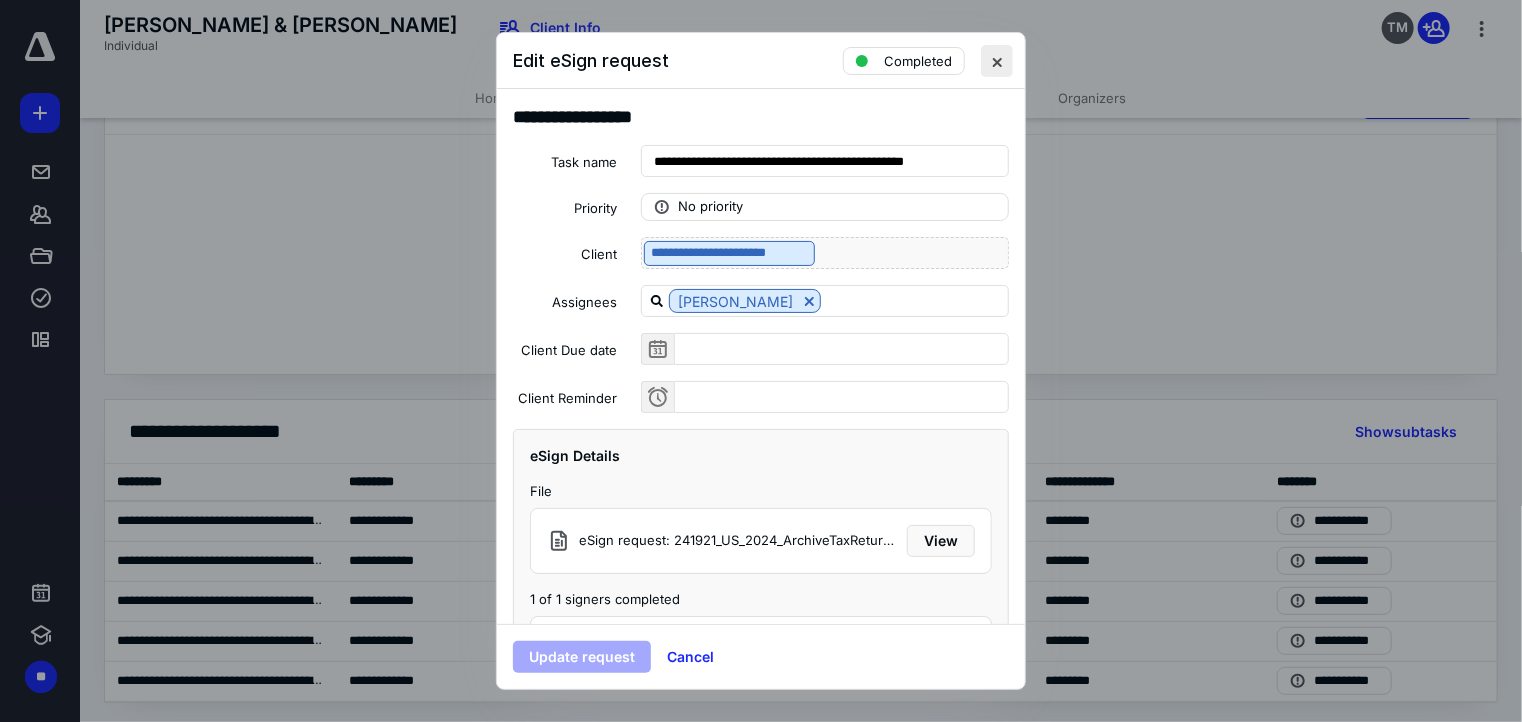 click at bounding box center (997, 61) 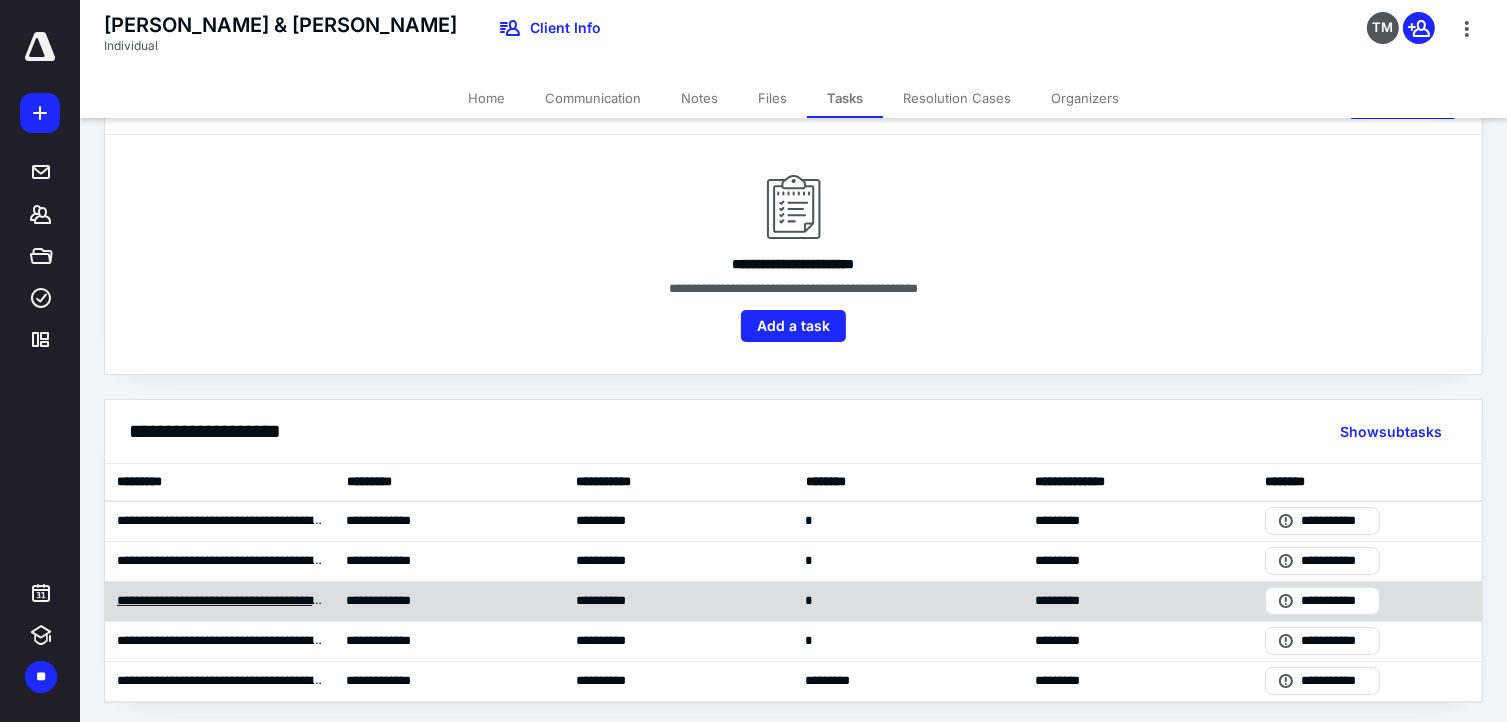 click on "**********" at bounding box center (220, 601) 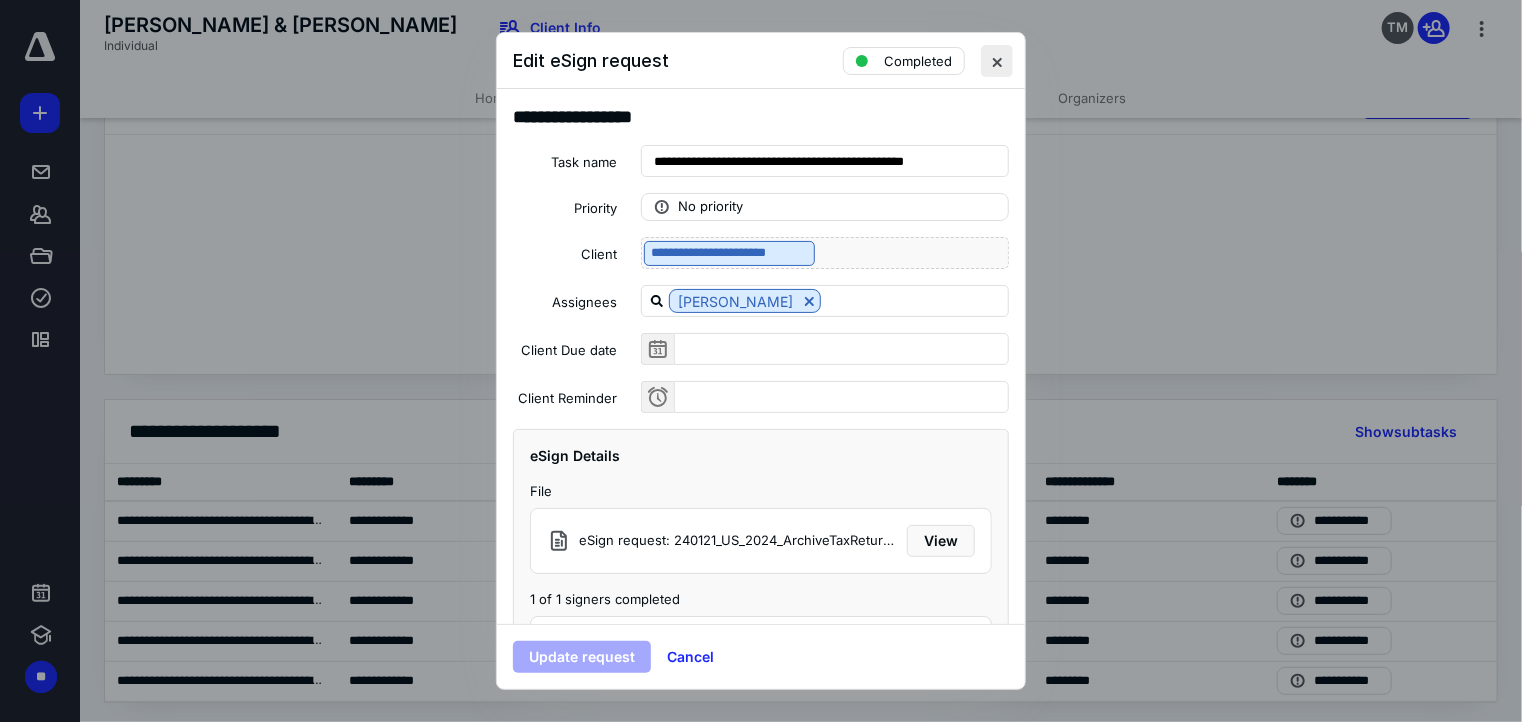 click at bounding box center [997, 61] 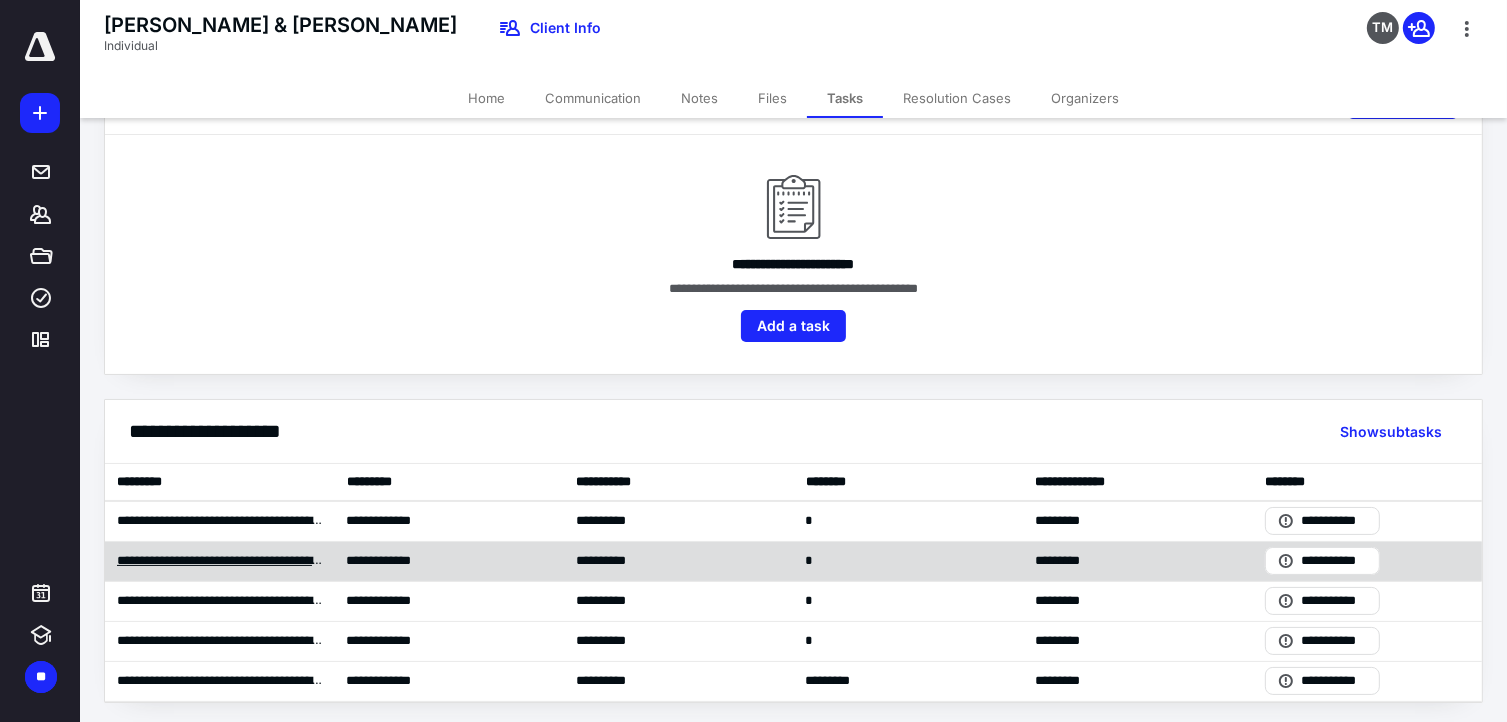 click on "**********" at bounding box center (220, 561) 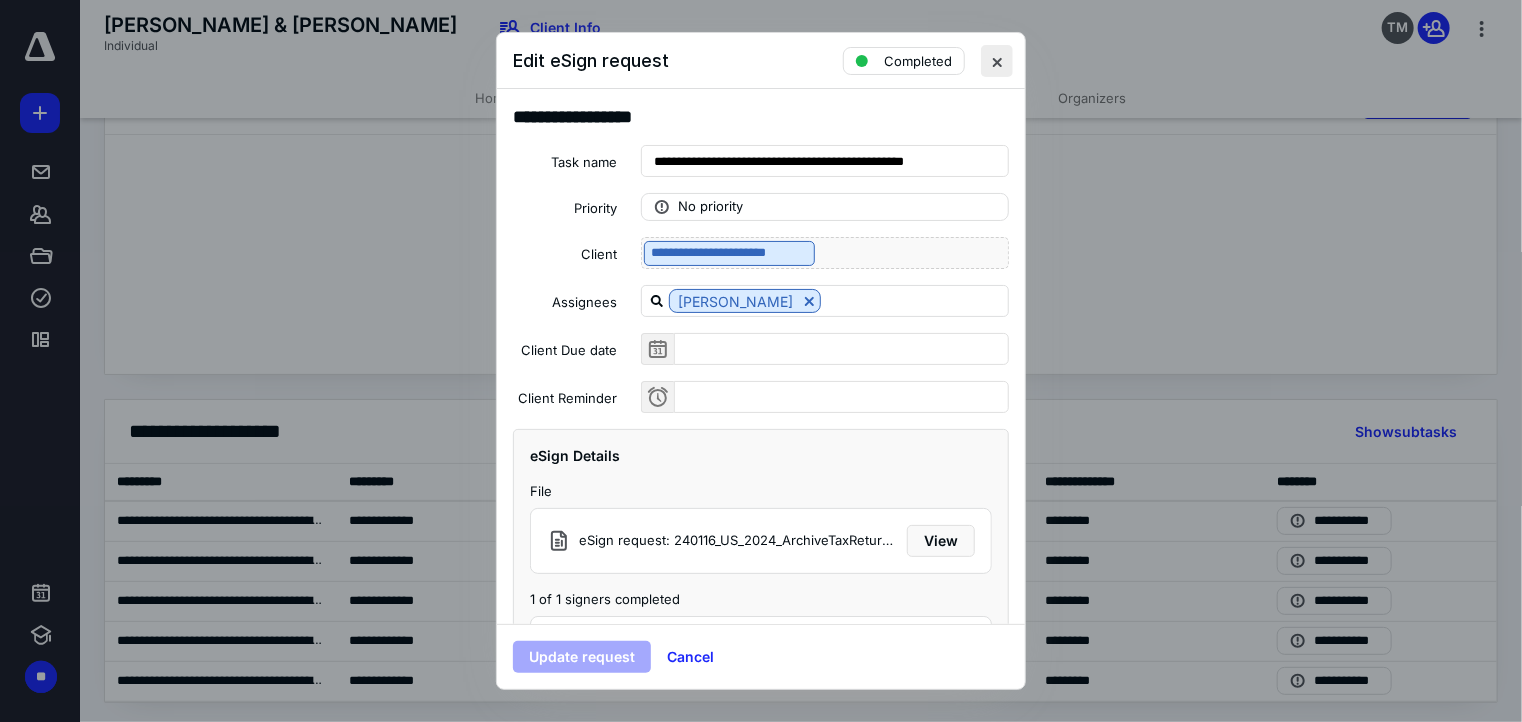 click at bounding box center (997, 61) 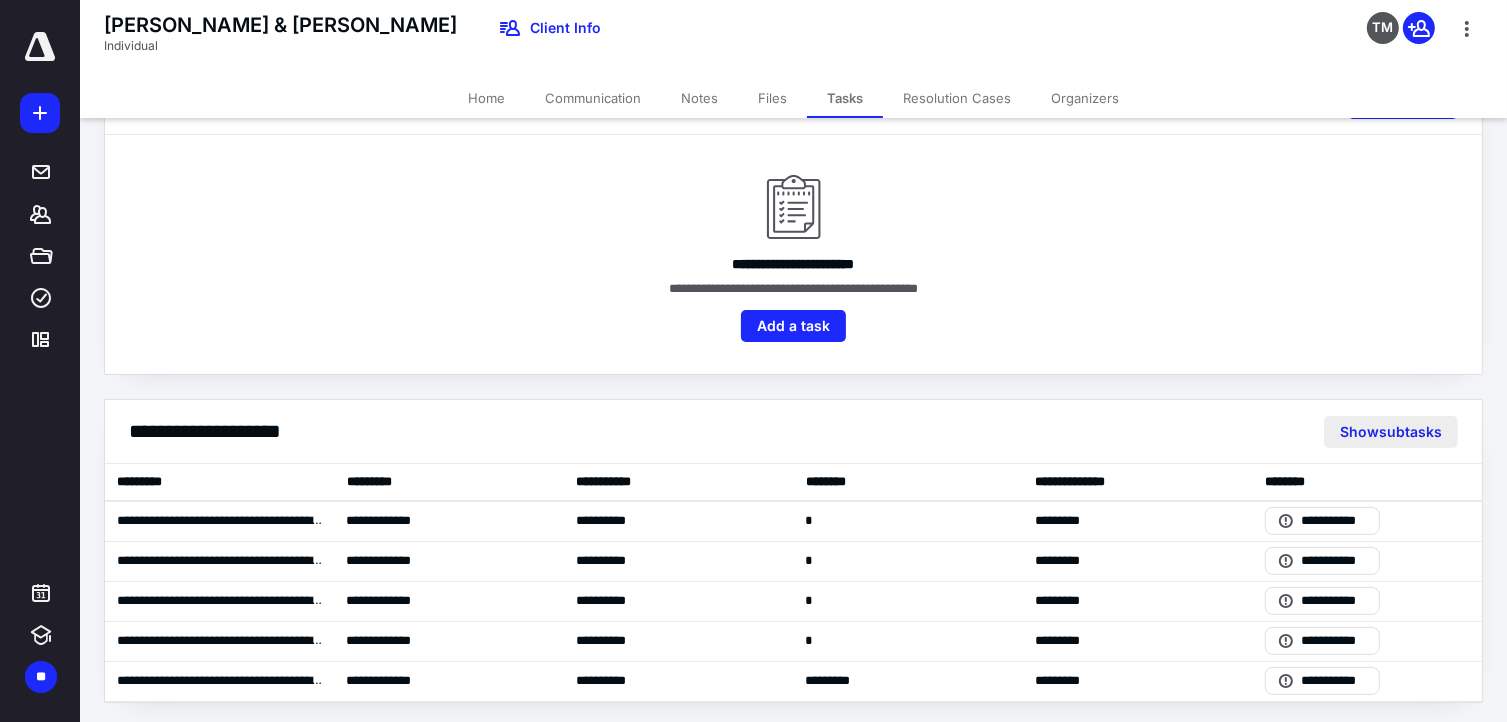 click on "Show  subtasks" at bounding box center (1391, 432) 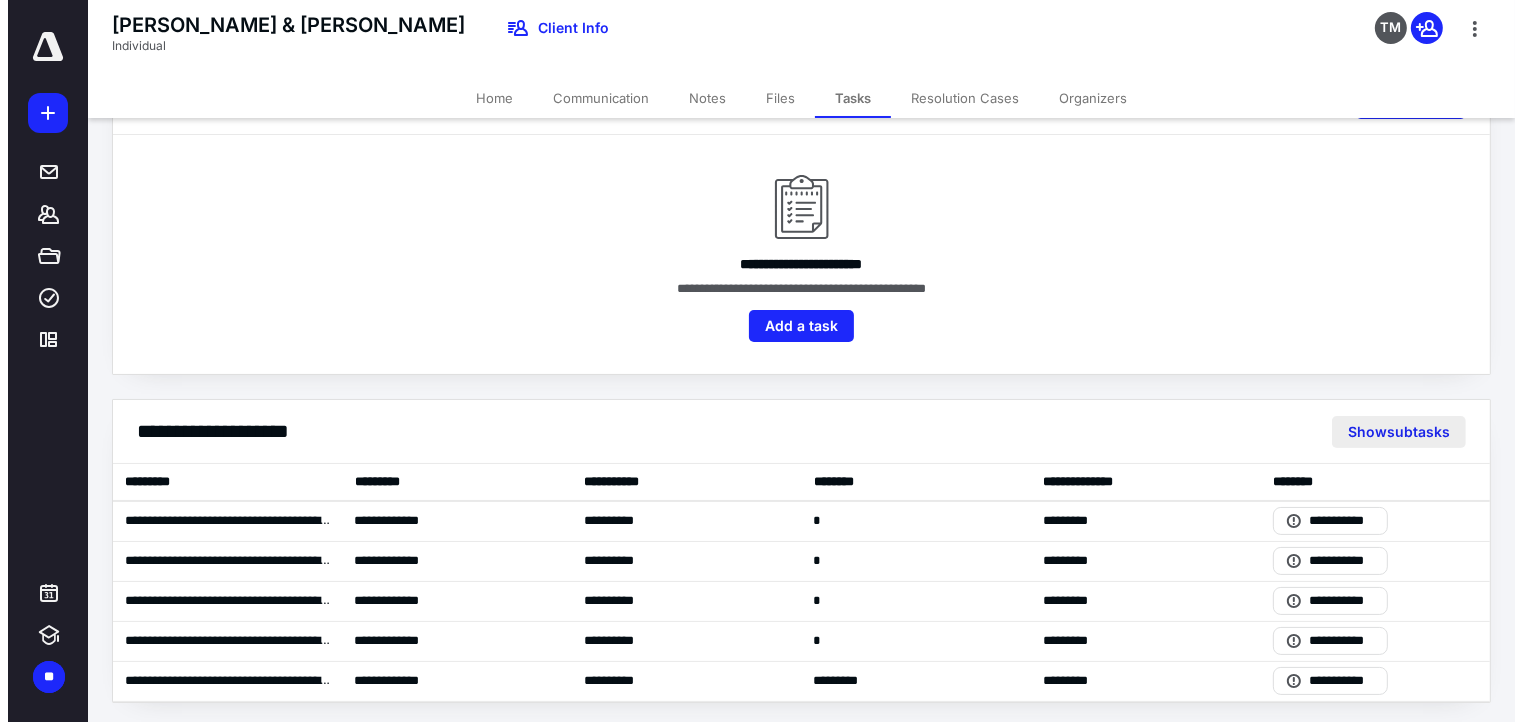 scroll, scrollTop: 0, scrollLeft: 0, axis: both 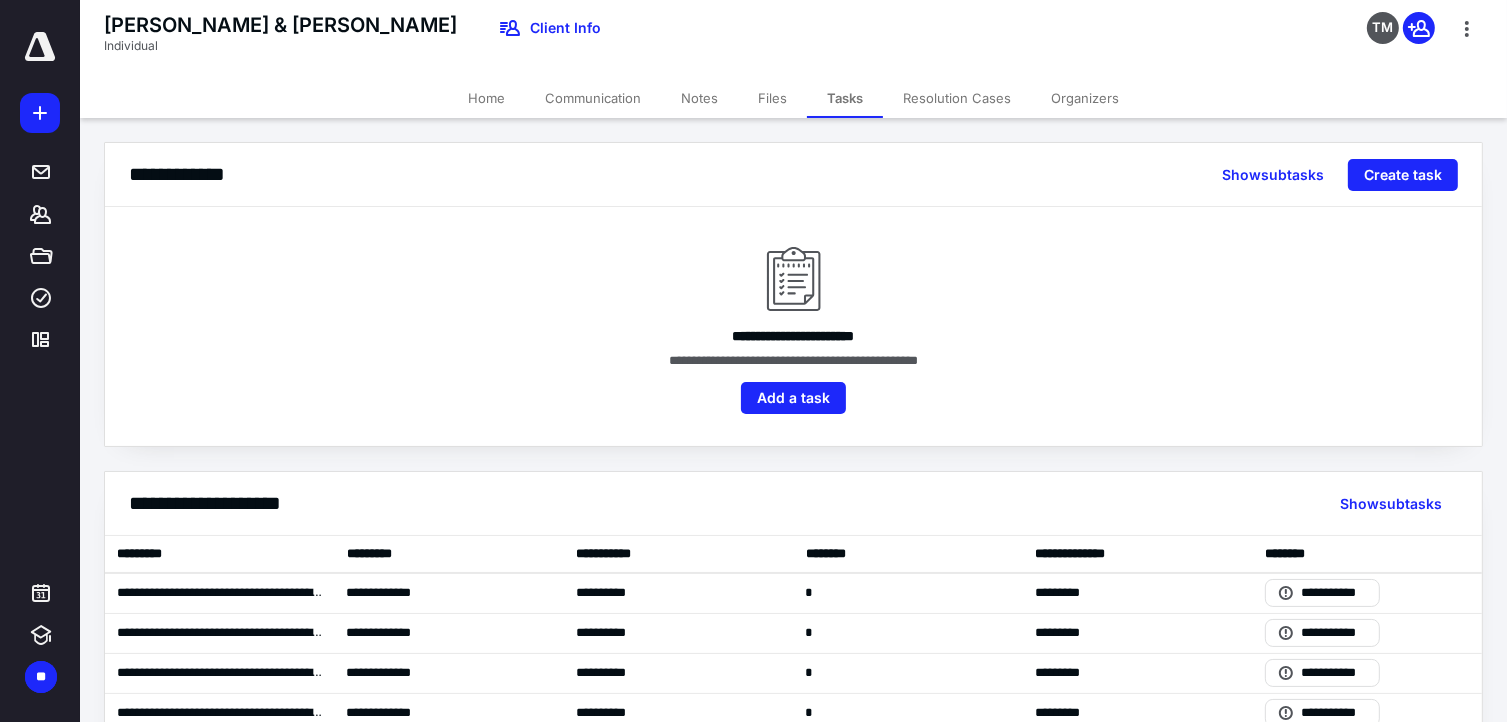 click on "Notes" at bounding box center (699, 98) 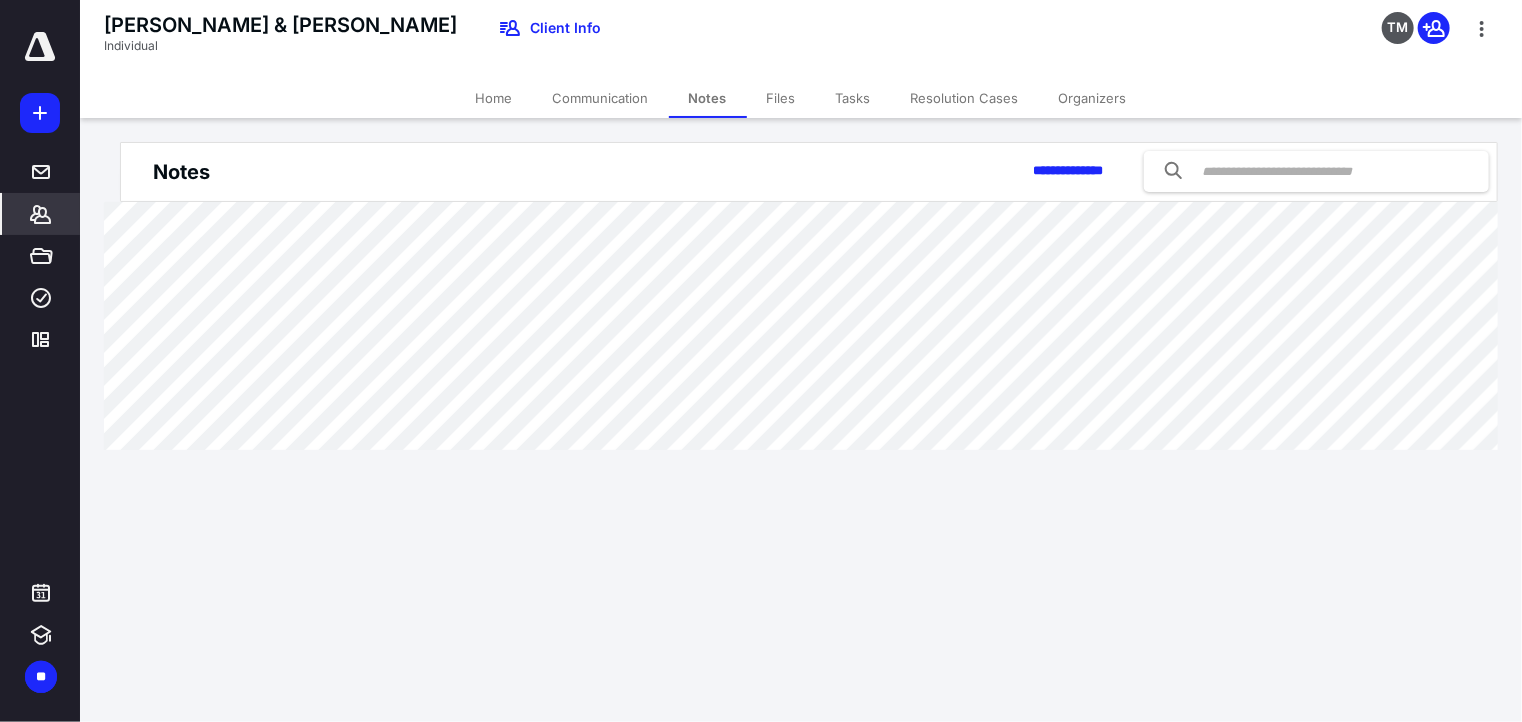 click on "Files" at bounding box center [781, 98] 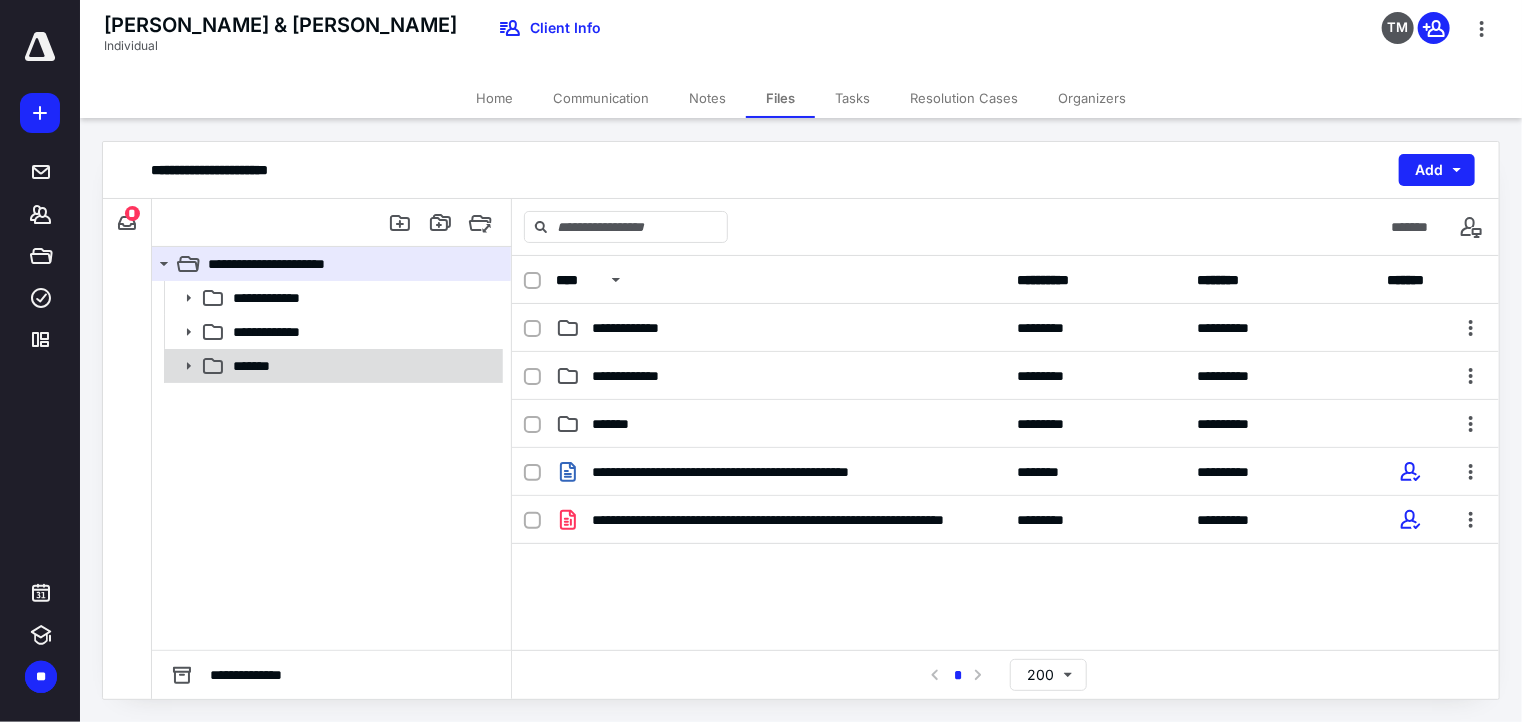 click 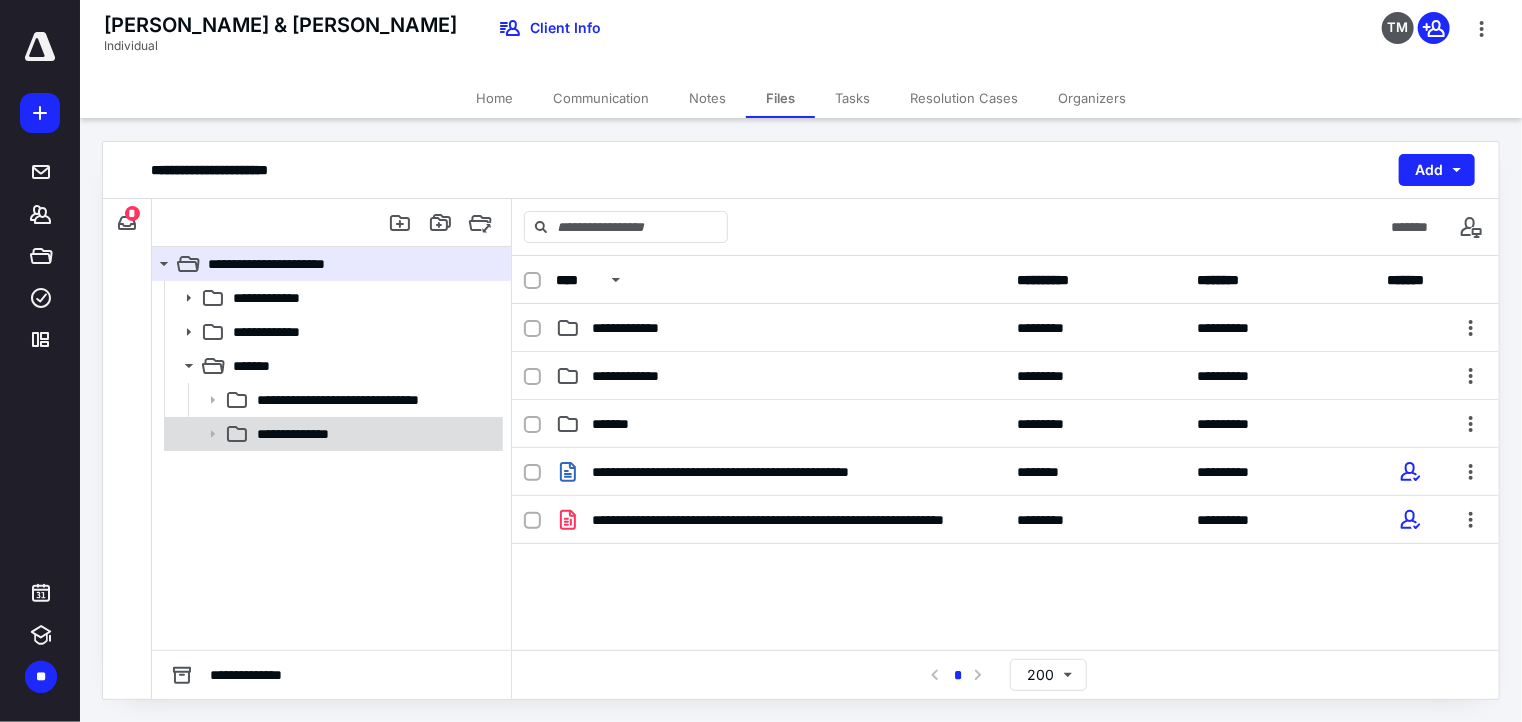 click on "**********" at bounding box center (306, 434) 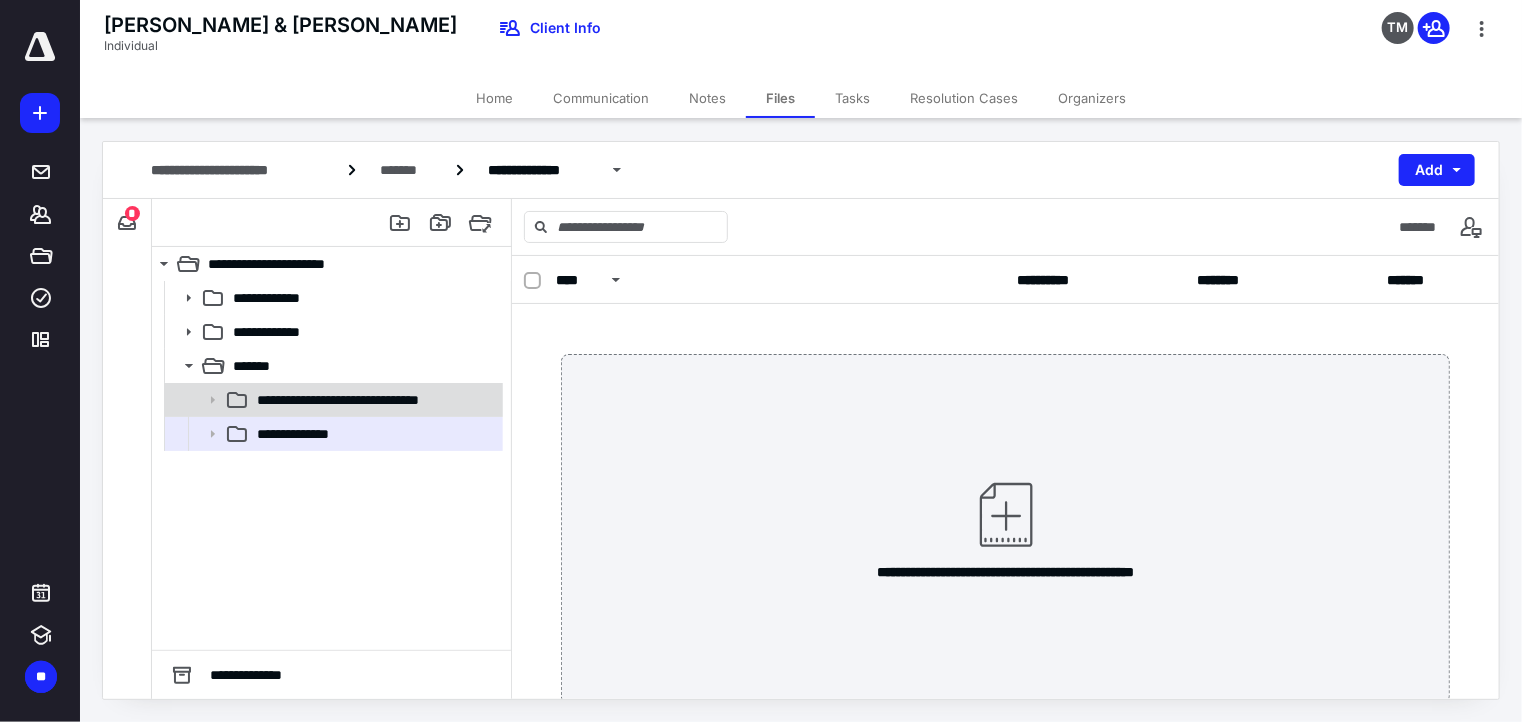 click on "**********" at bounding box center (366, 400) 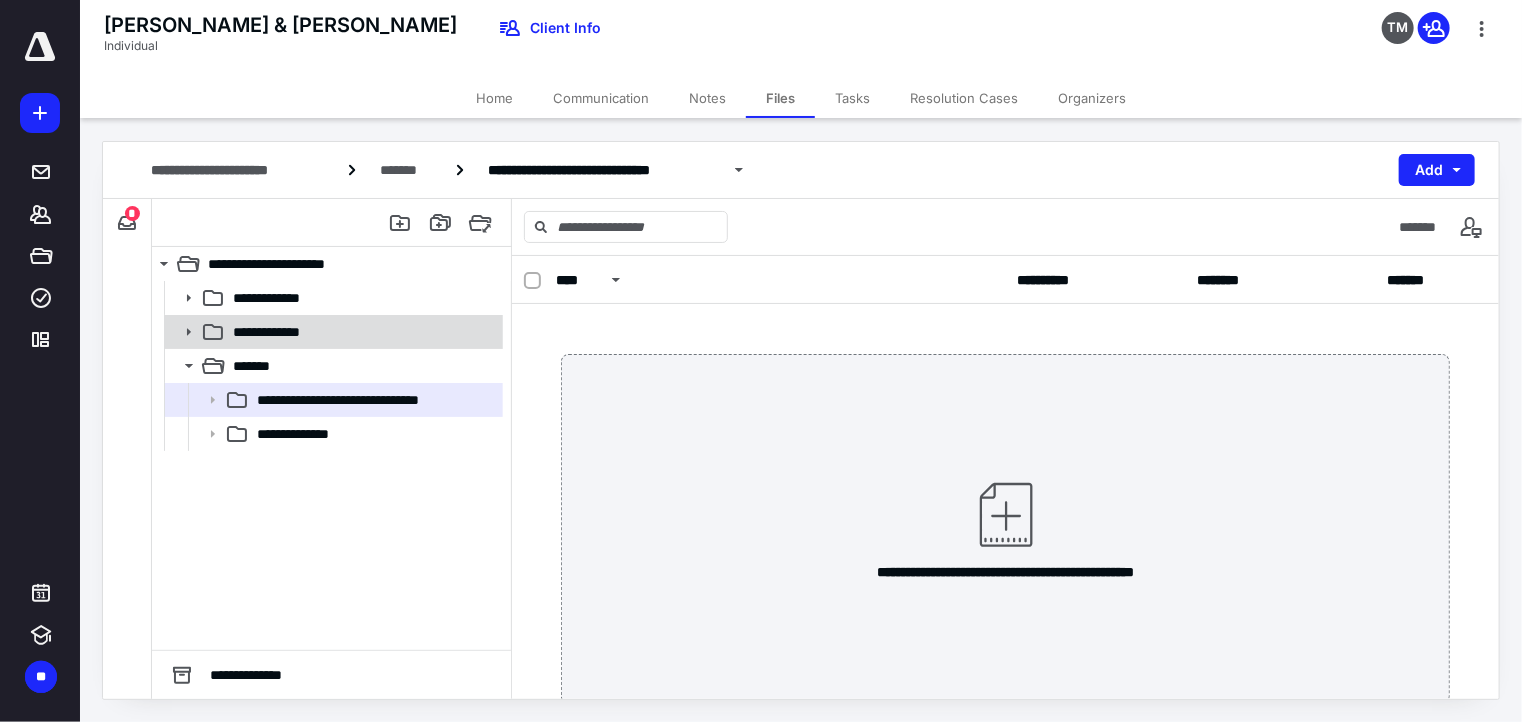 click 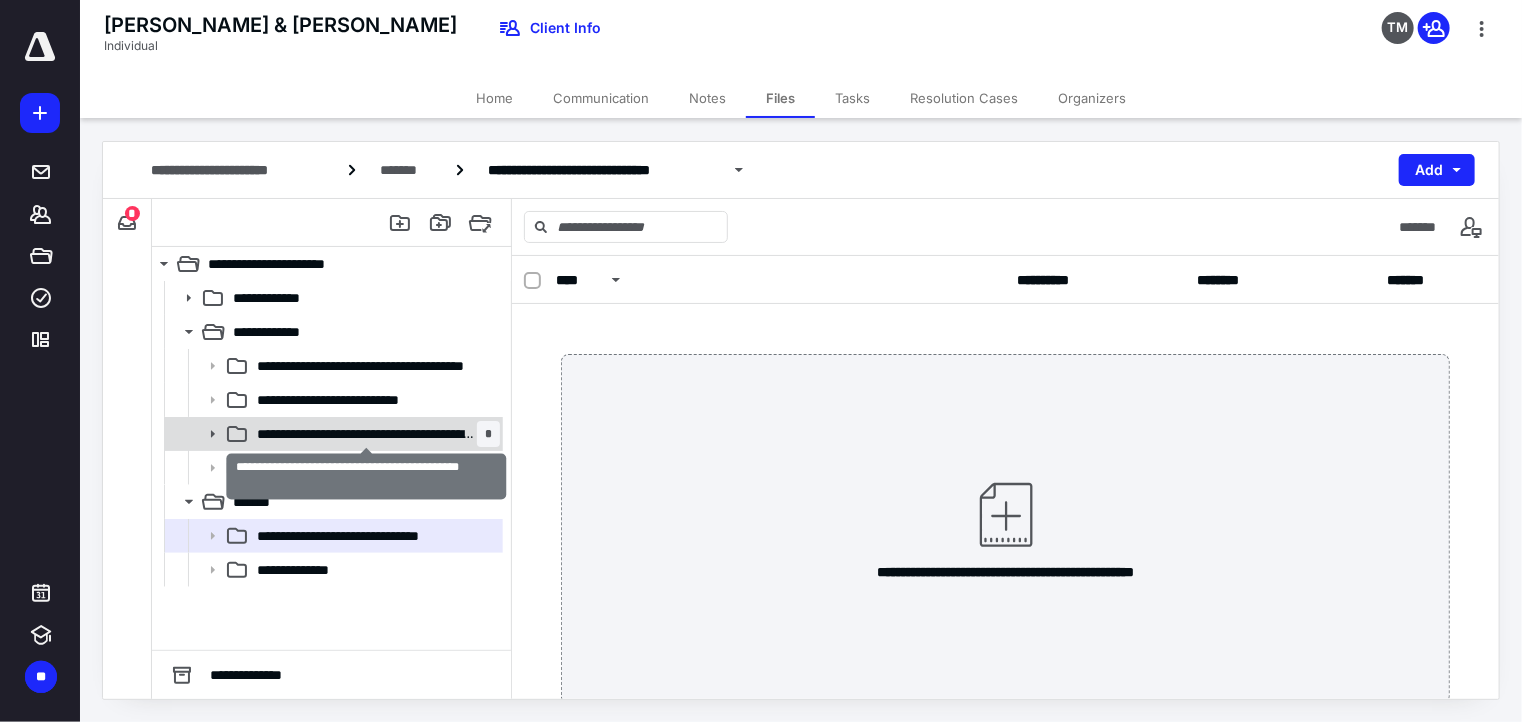 click on "**********" at bounding box center (367, 434) 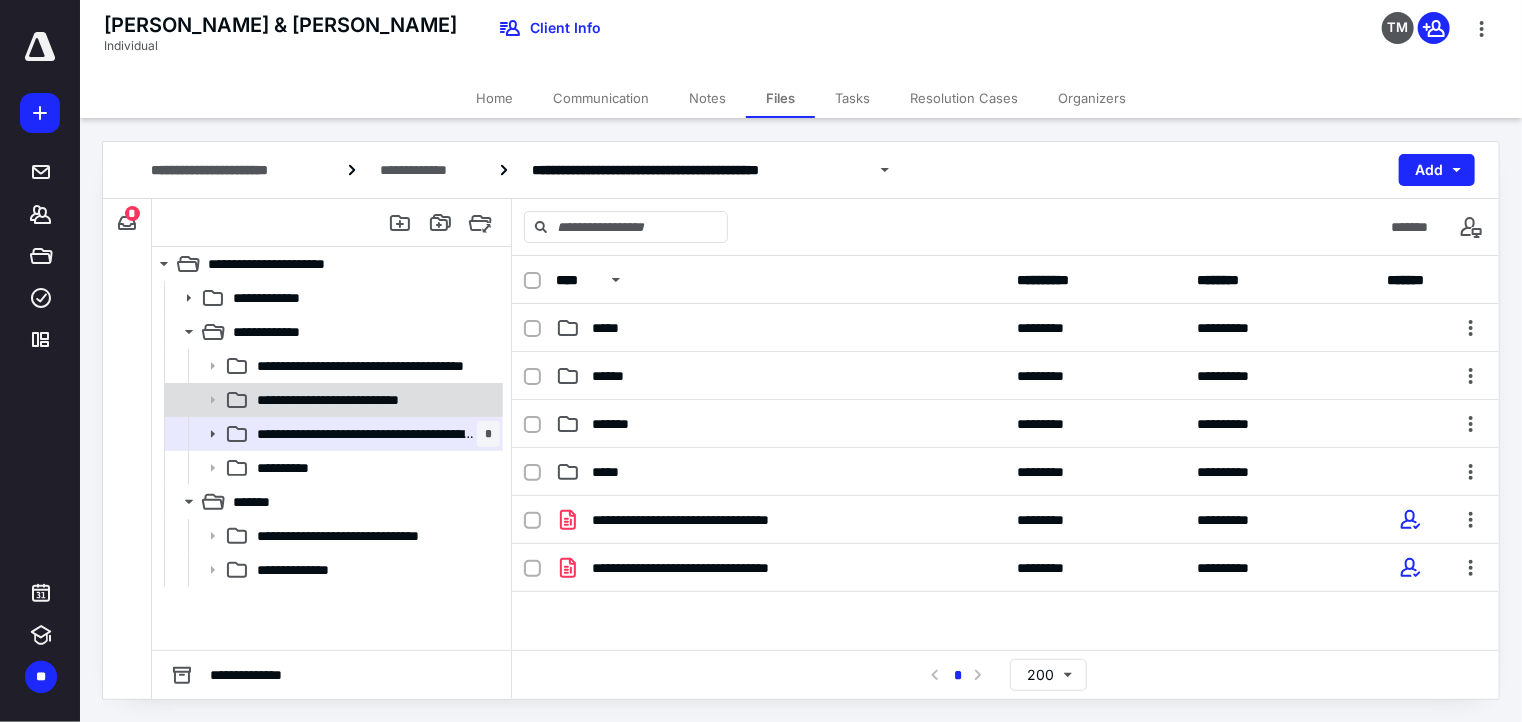 click on "**********" at bounding box center [332, 400] 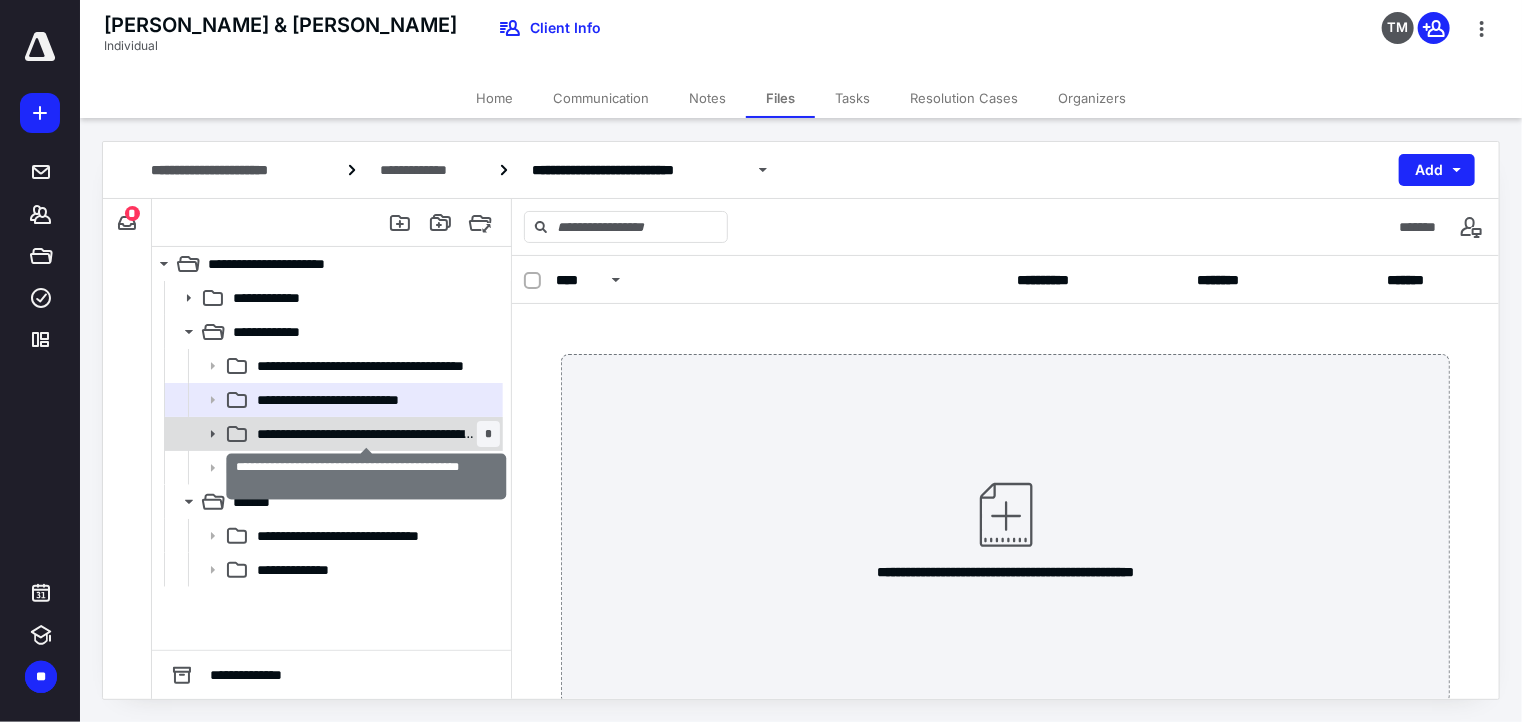 click on "**********" at bounding box center [367, 434] 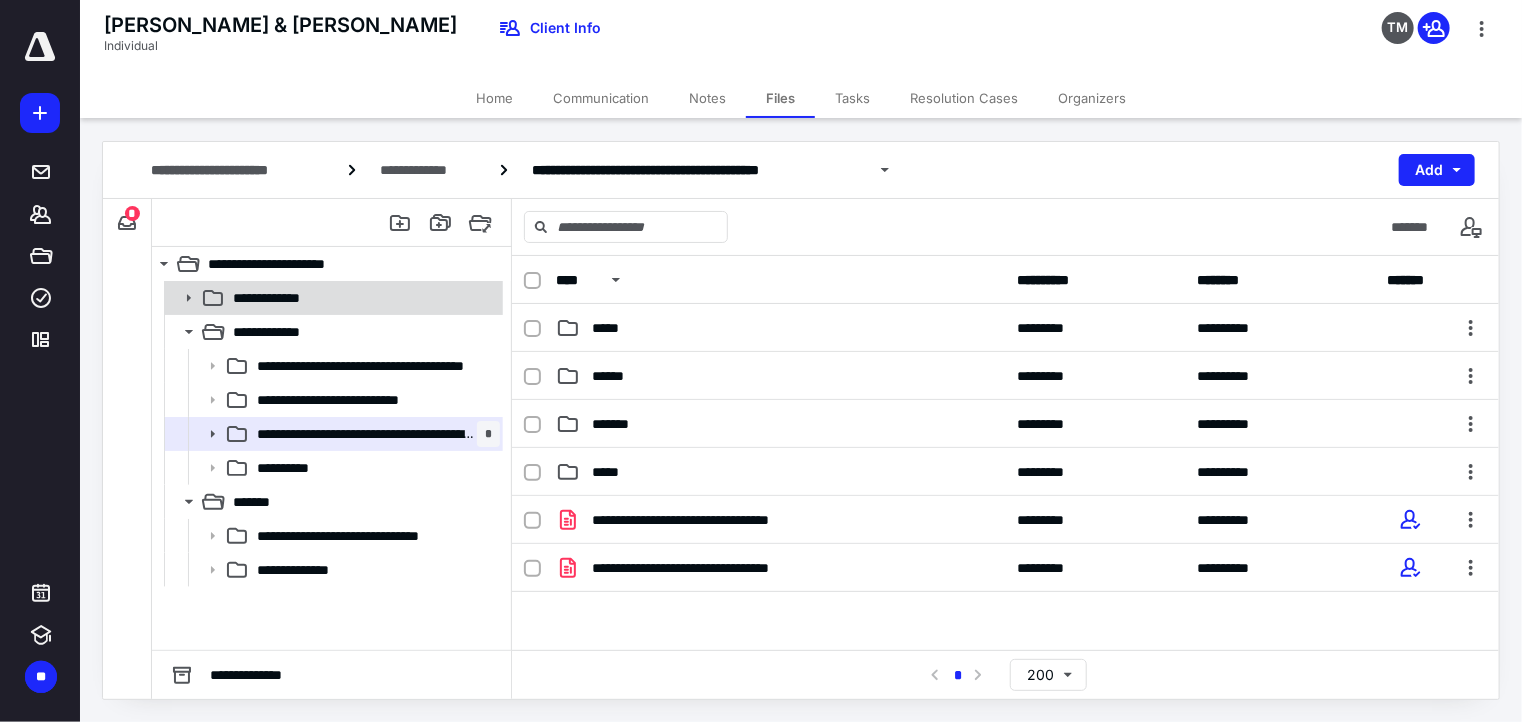click 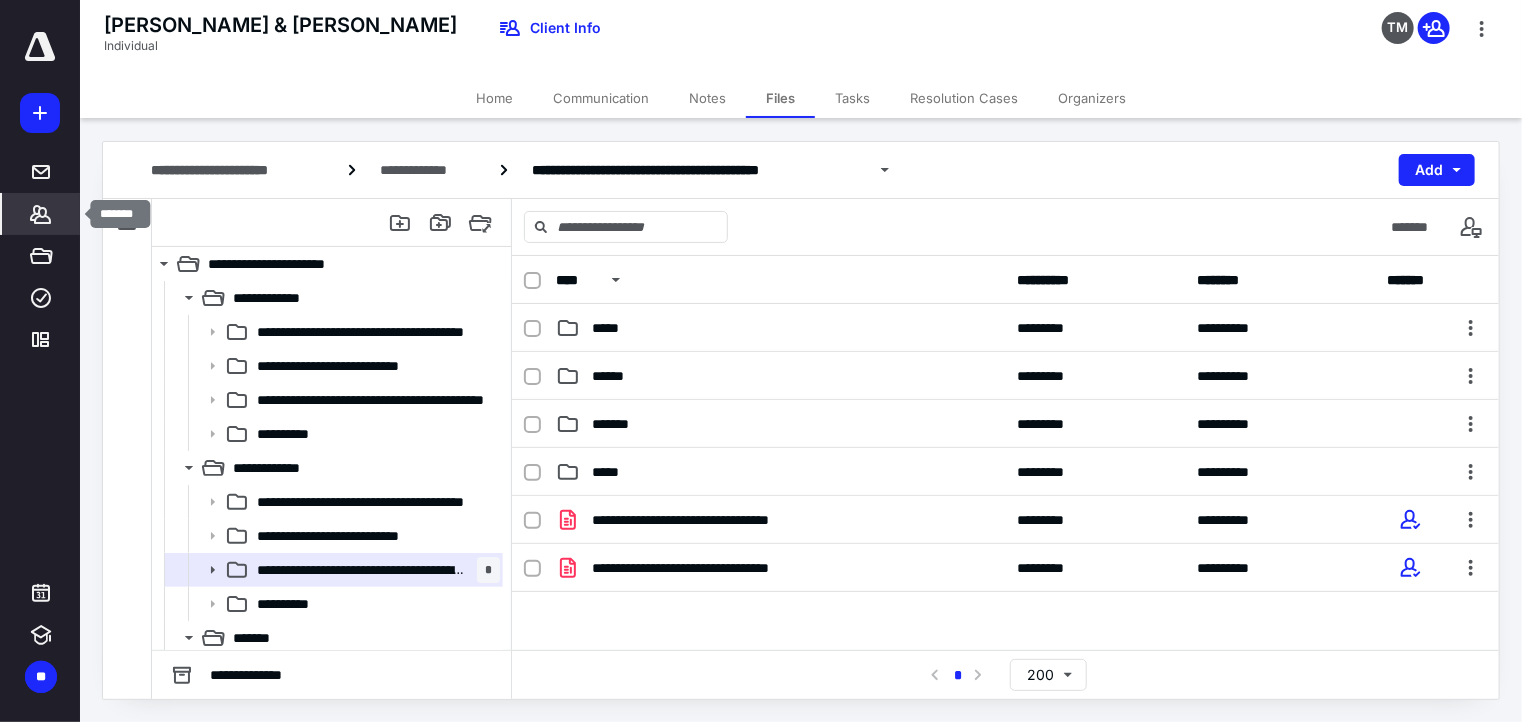 click 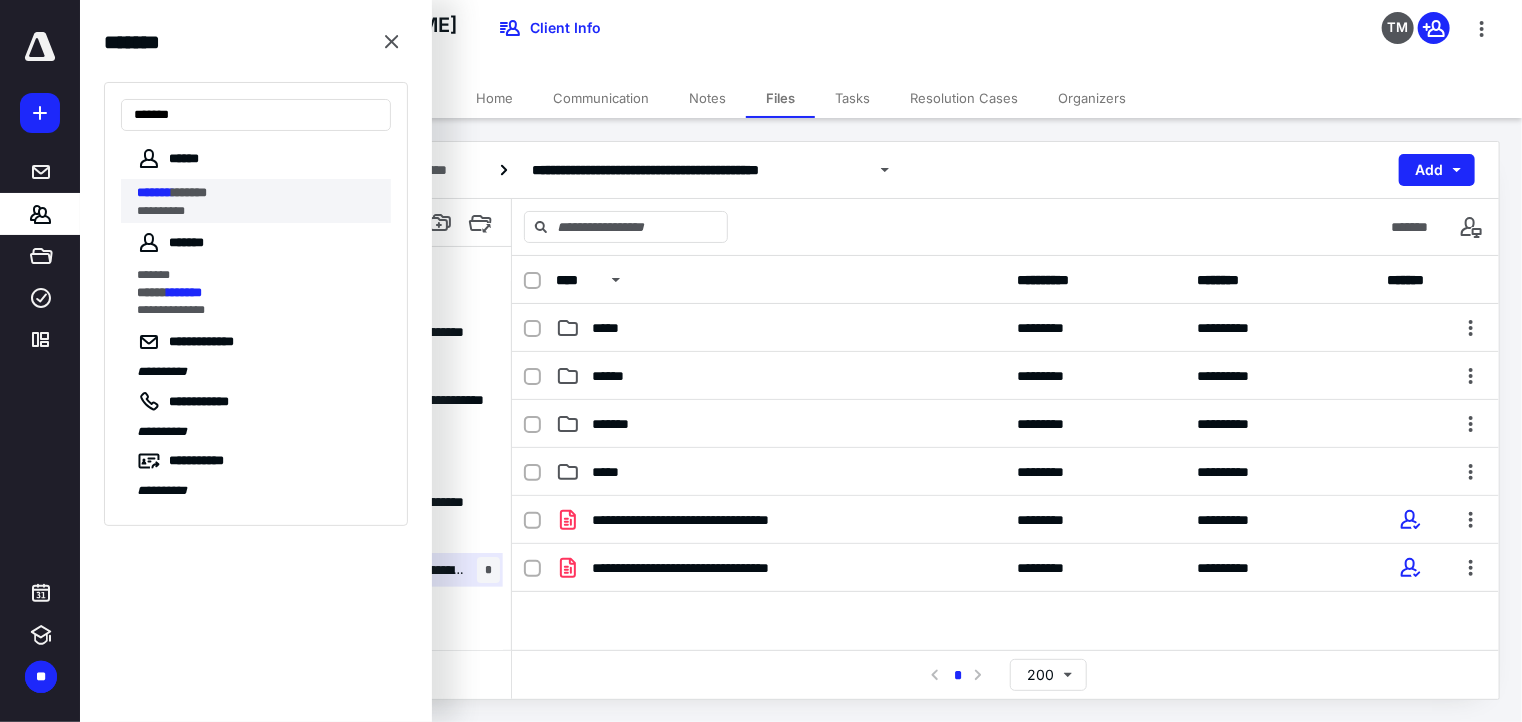 type on "*******" 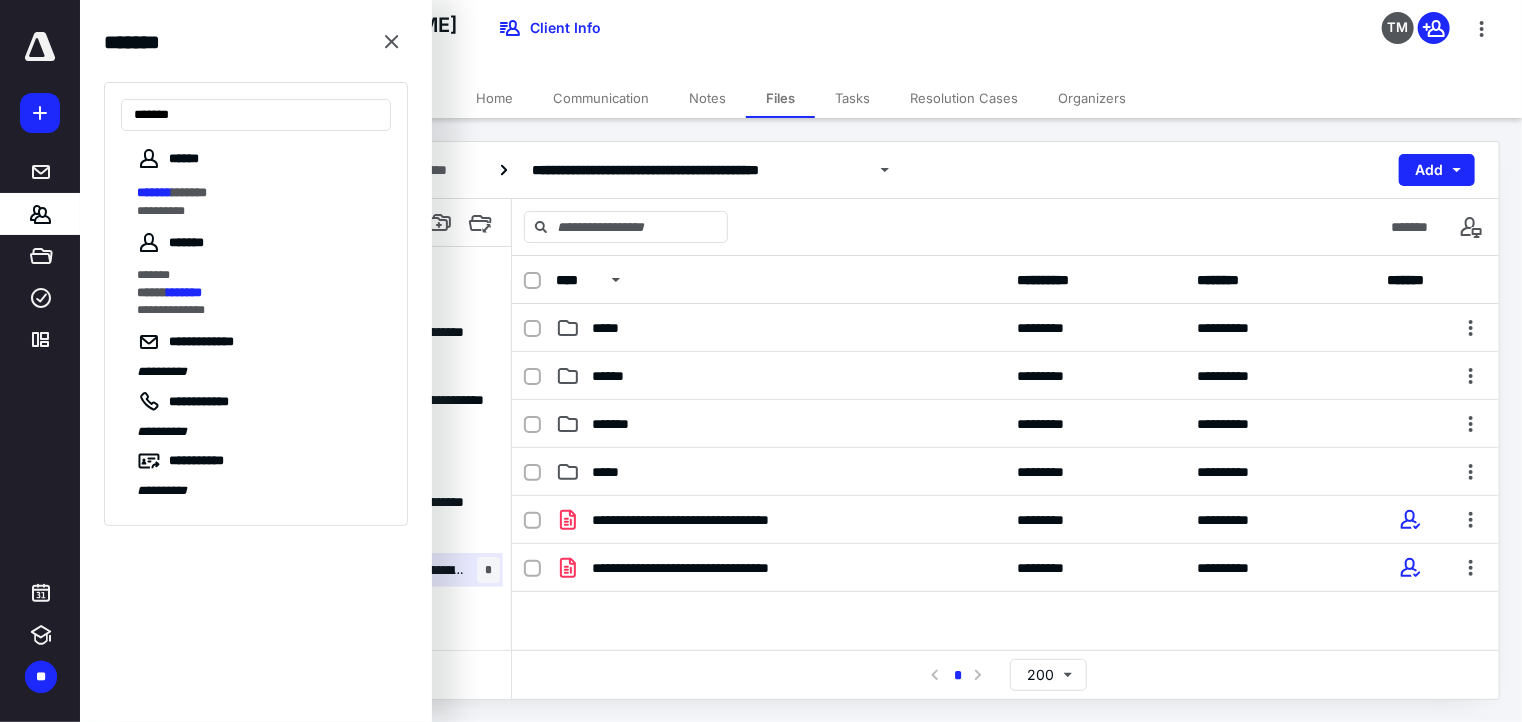 drag, startPoint x: 297, startPoint y: 205, endPoint x: 217, endPoint y: 191, distance: 81.21576 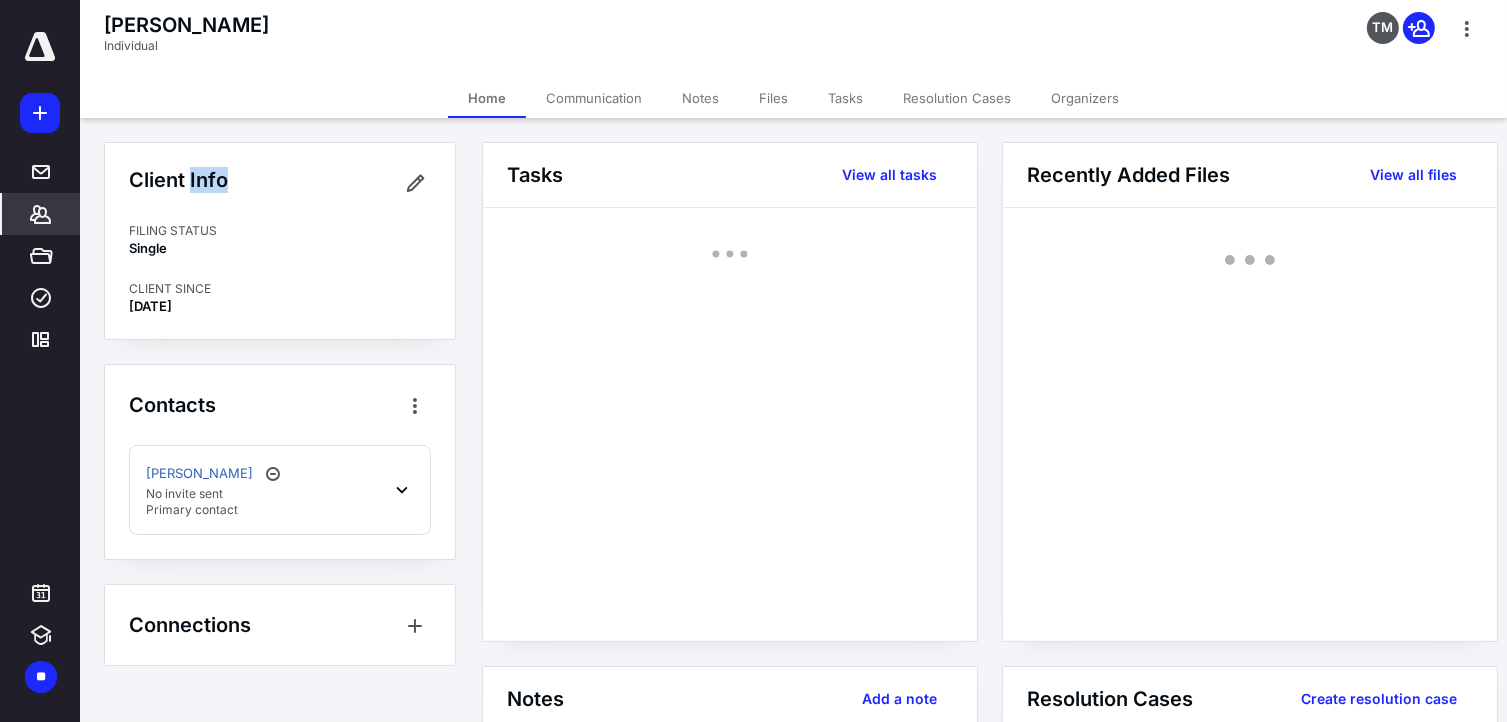 click on "Client Info" at bounding box center [280, 183] 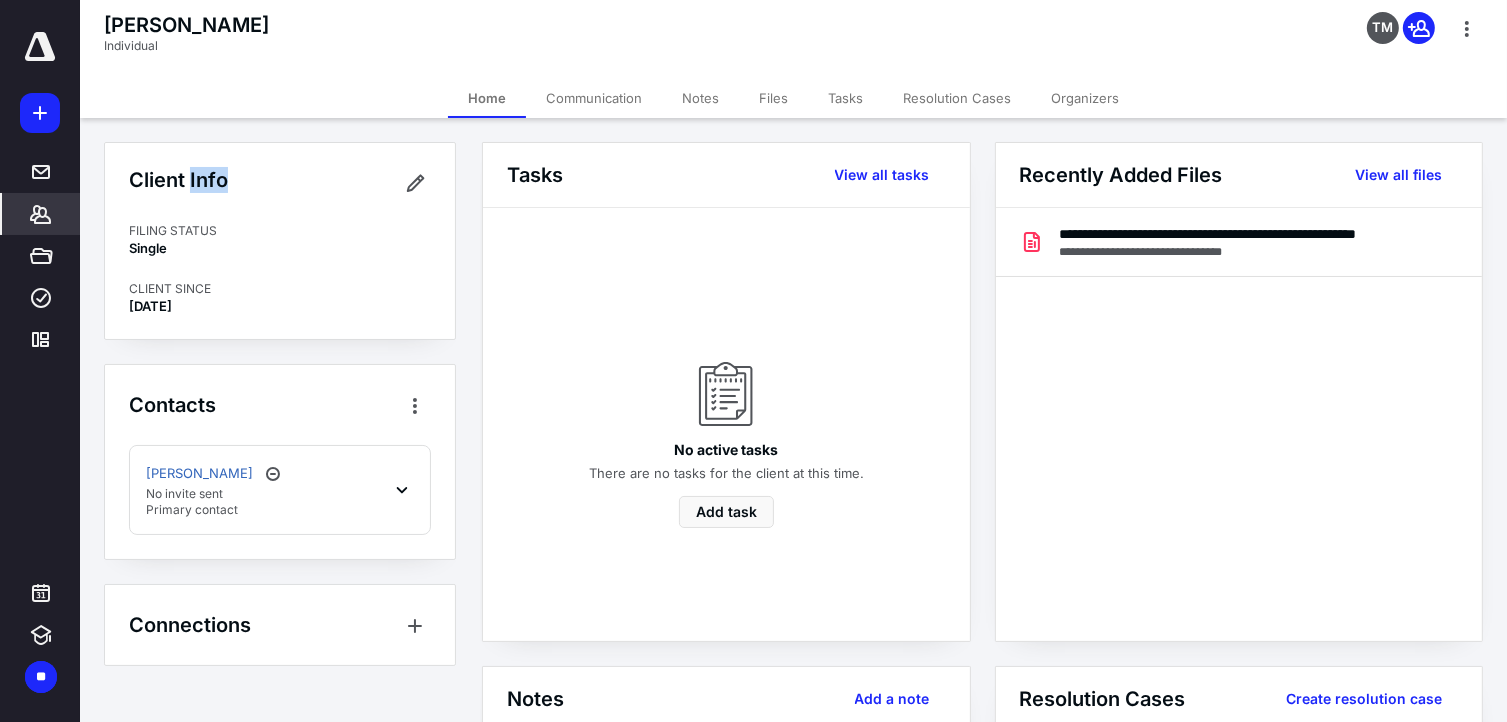 click on "Files" at bounding box center (773, 98) 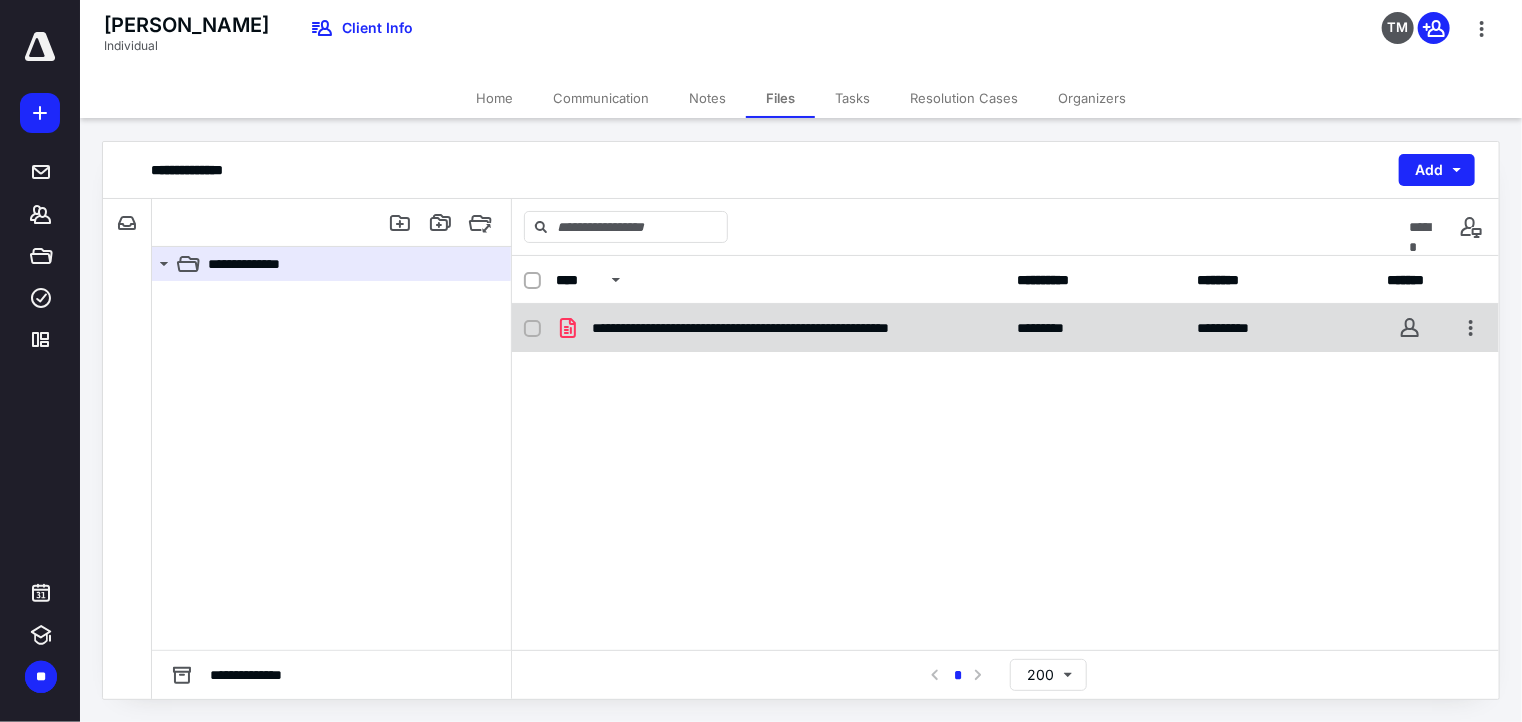 click on "**********" at bounding box center [793, 328] 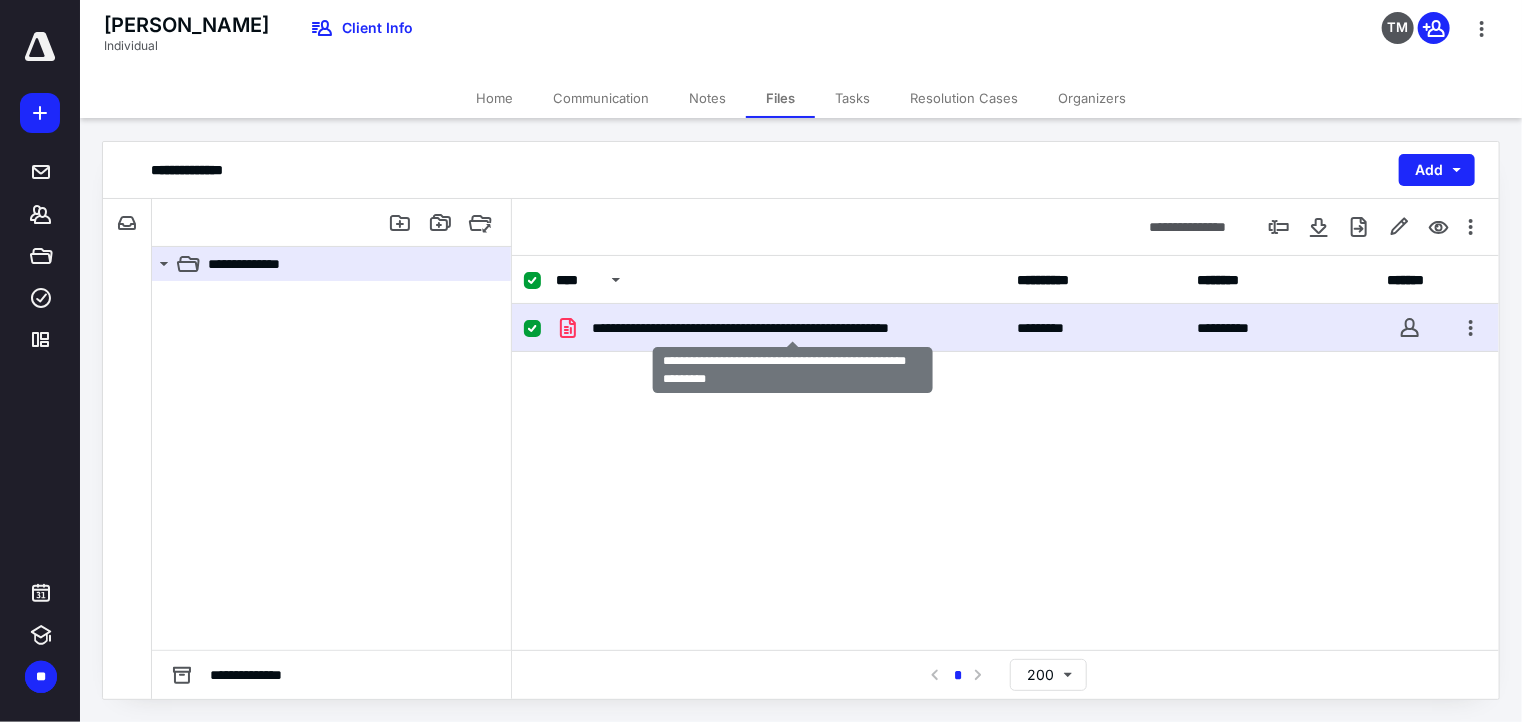 click on "**********" at bounding box center (793, 328) 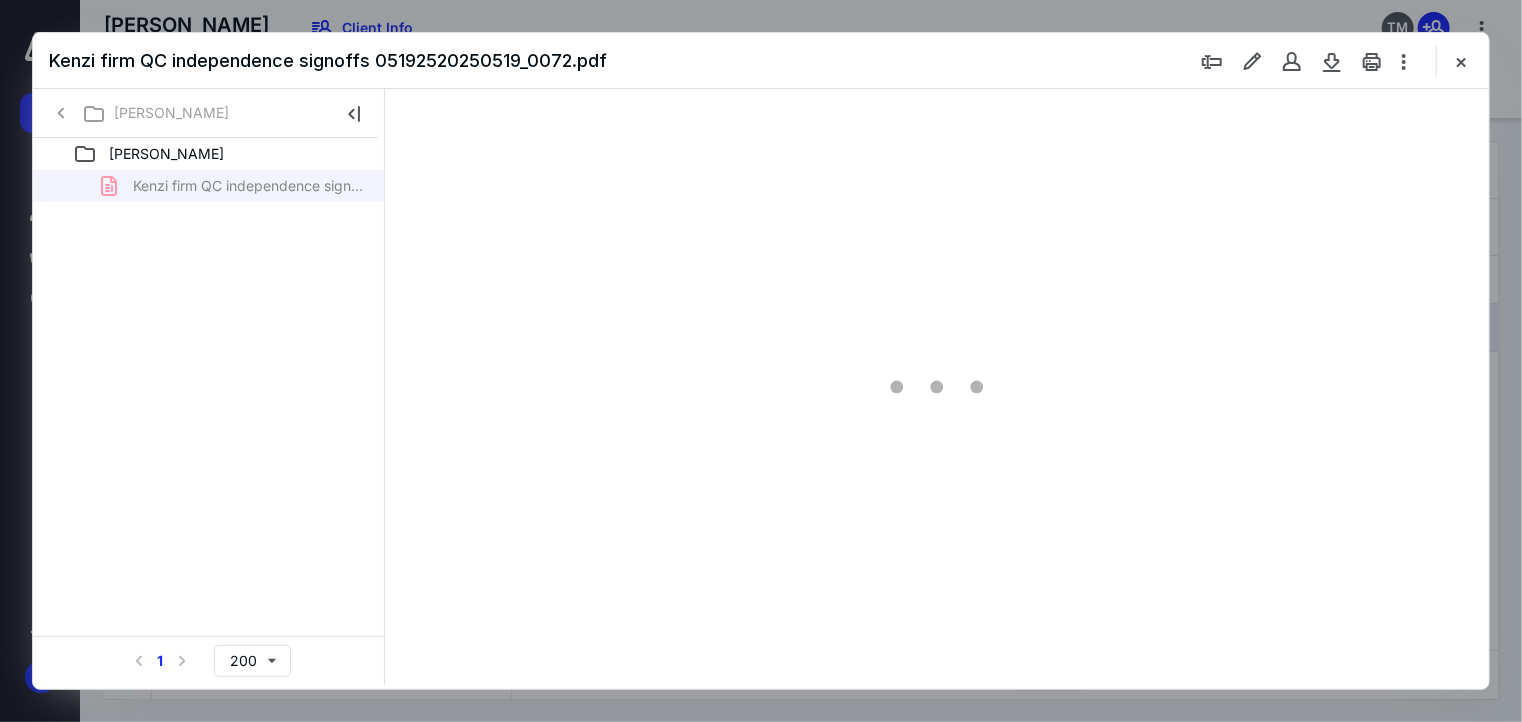 scroll, scrollTop: 0, scrollLeft: 0, axis: both 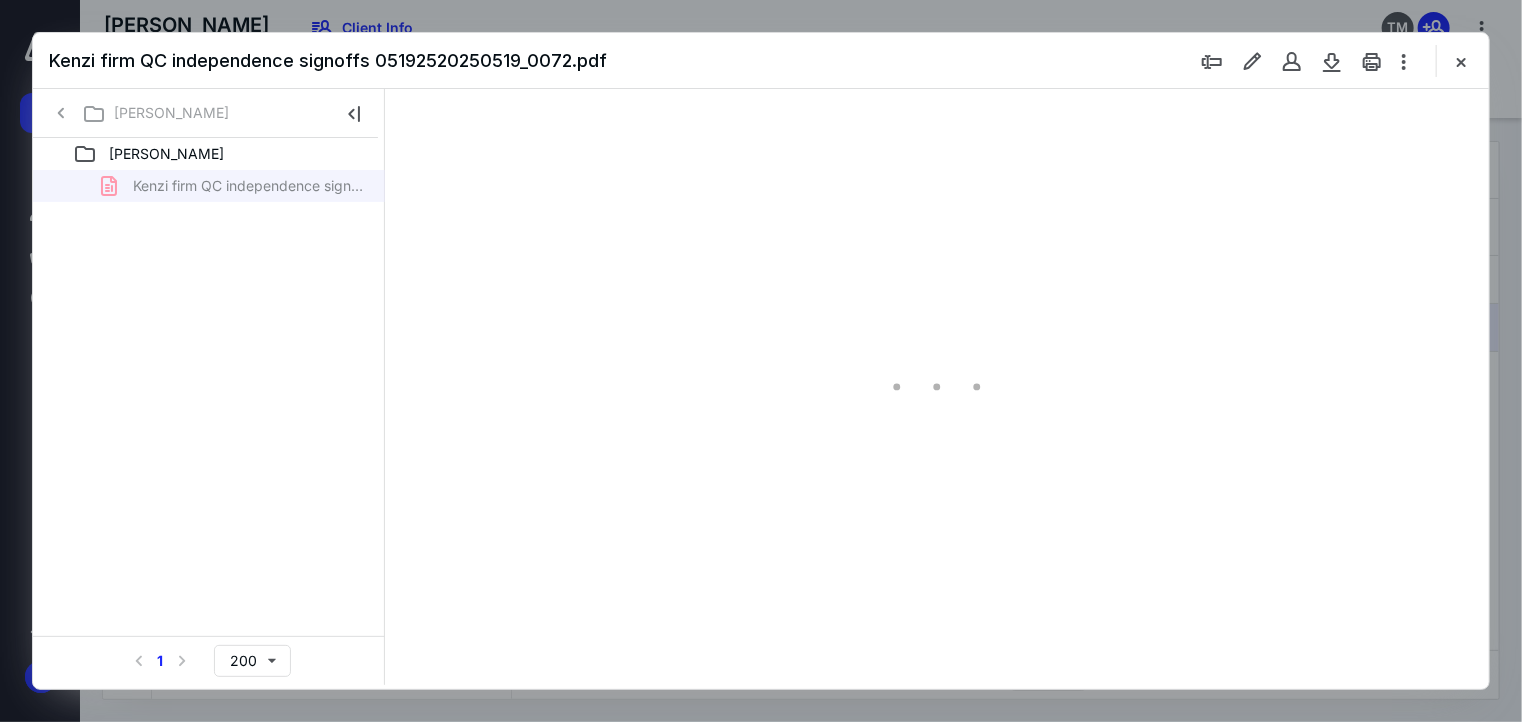 type on "180" 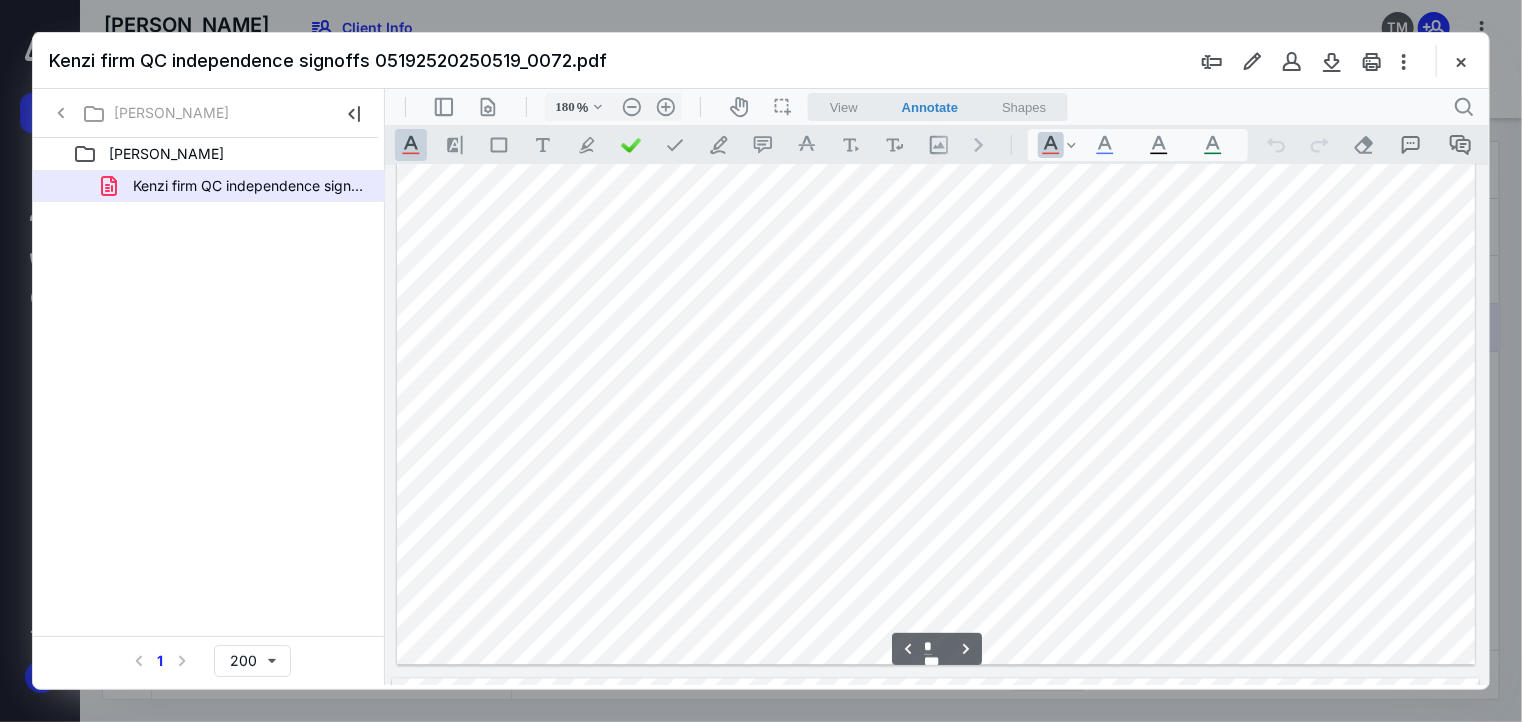 scroll, scrollTop: 2432, scrollLeft: 1, axis: both 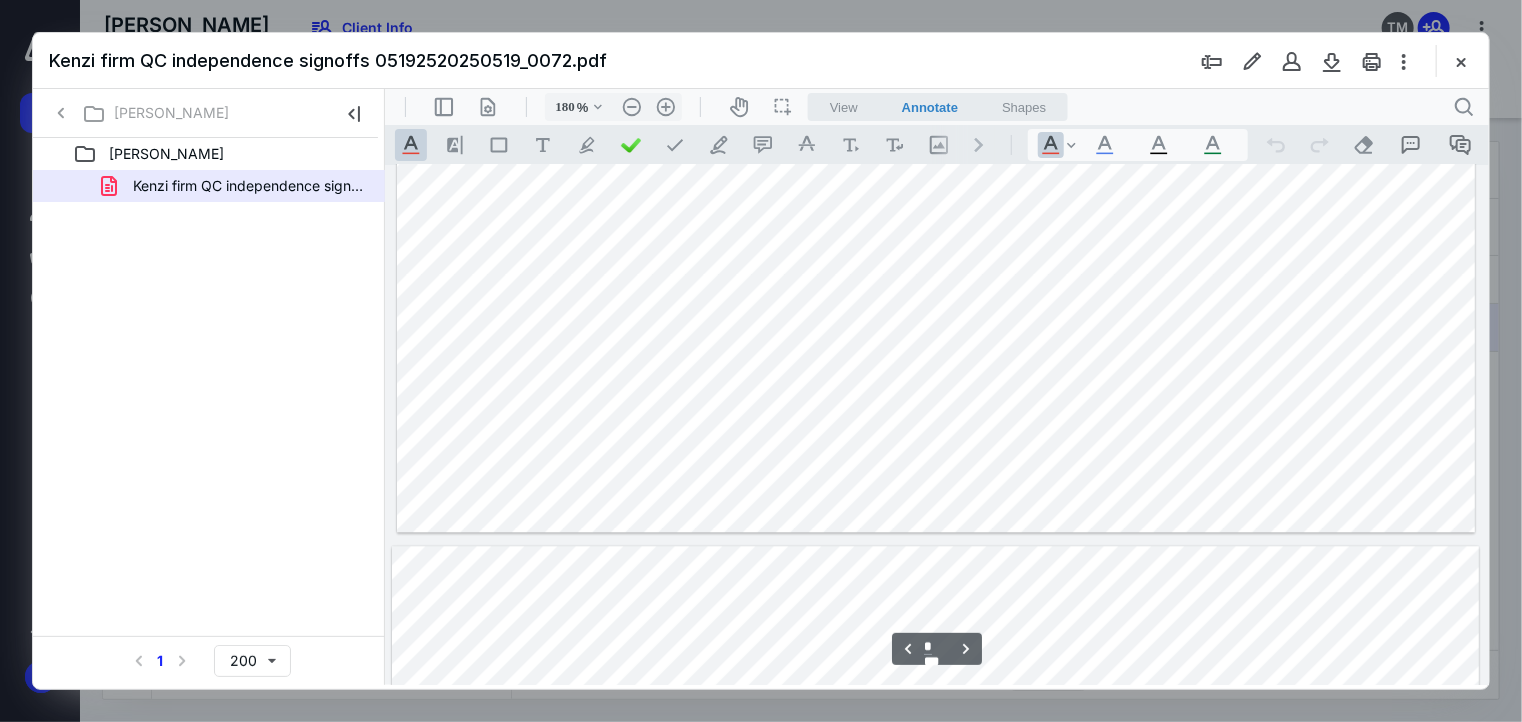type on "*" 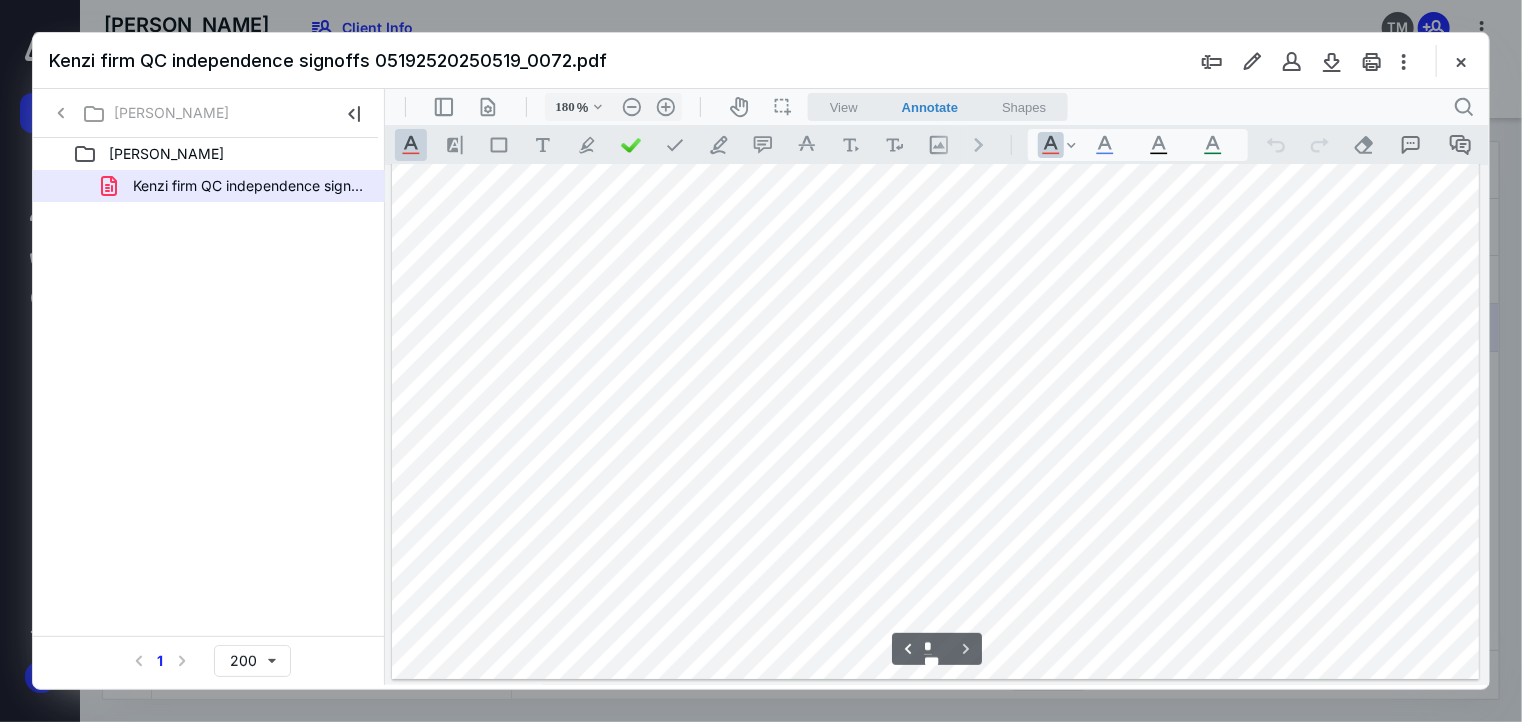 scroll, scrollTop: 3689, scrollLeft: 0, axis: vertical 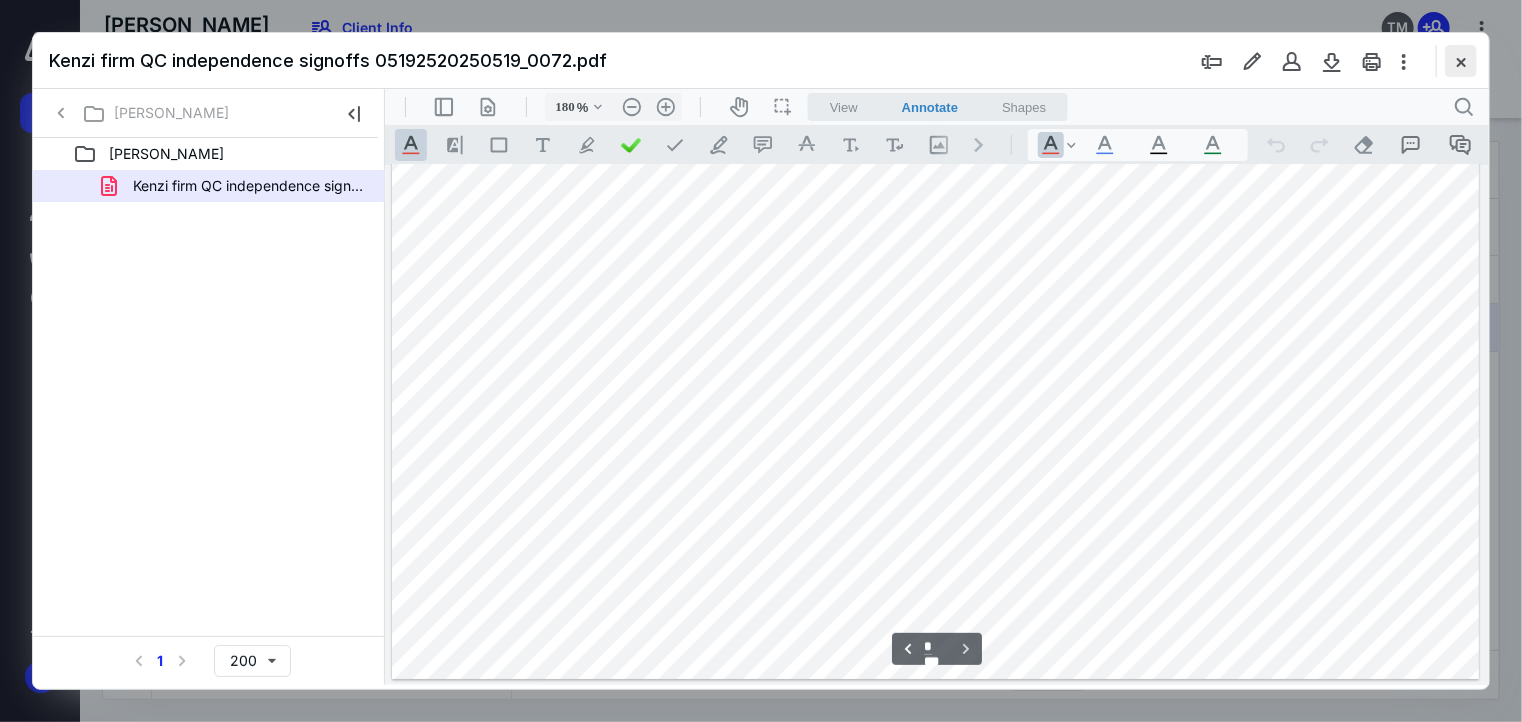 click at bounding box center [1461, 61] 